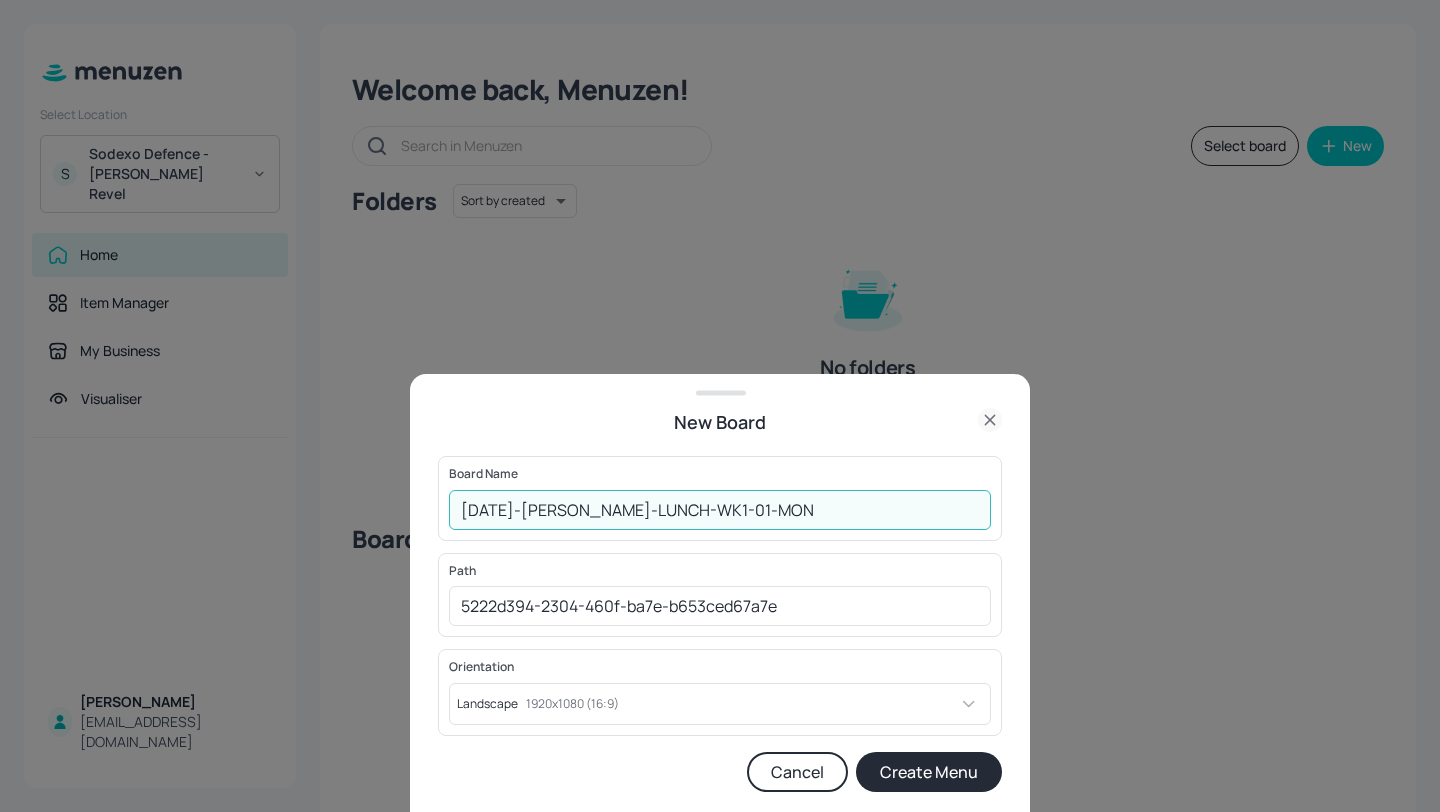 scroll, scrollTop: 0, scrollLeft: 0, axis: both 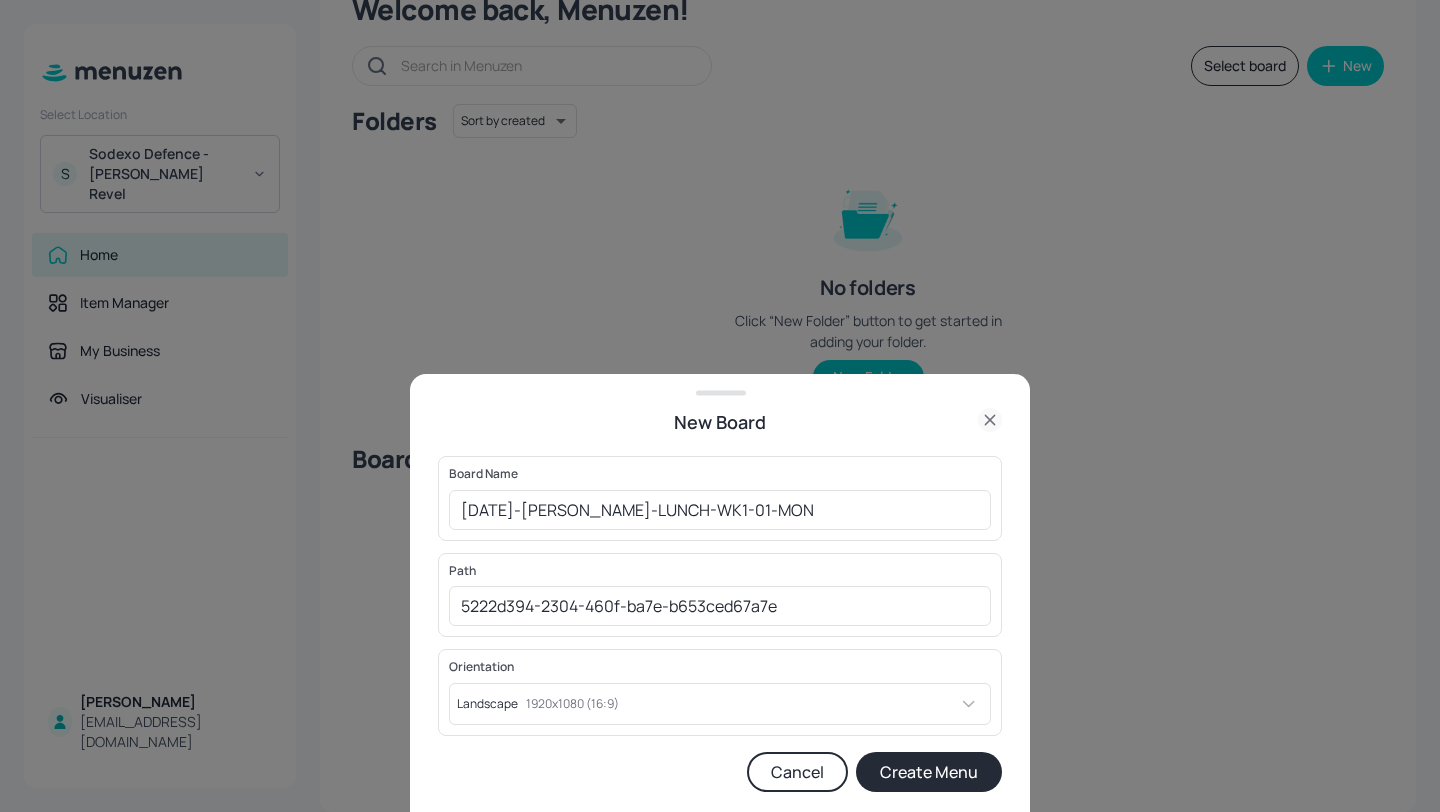 click at bounding box center [720, 406] 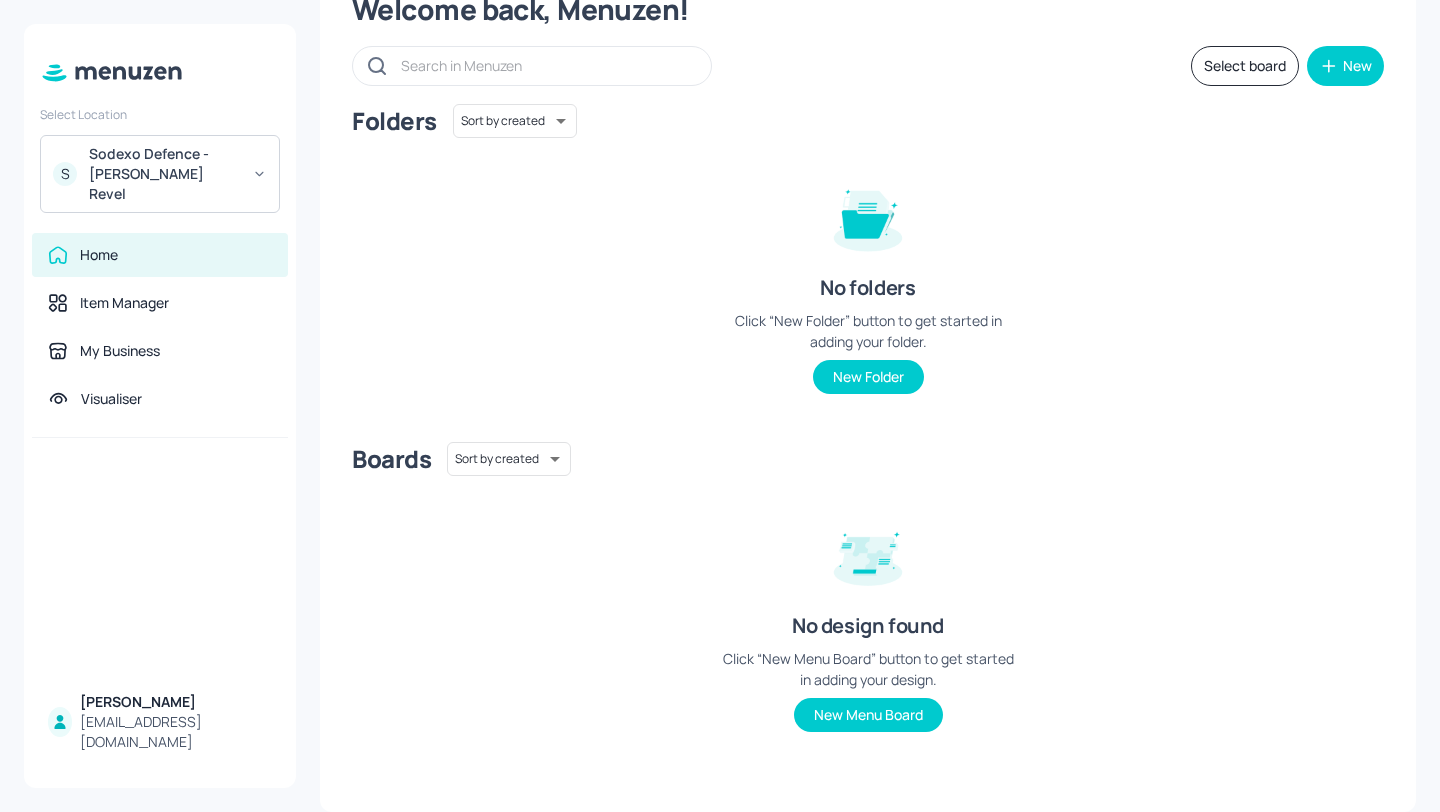 click on "Sodexo Defence - Newbold Revel" at bounding box center (164, 174) 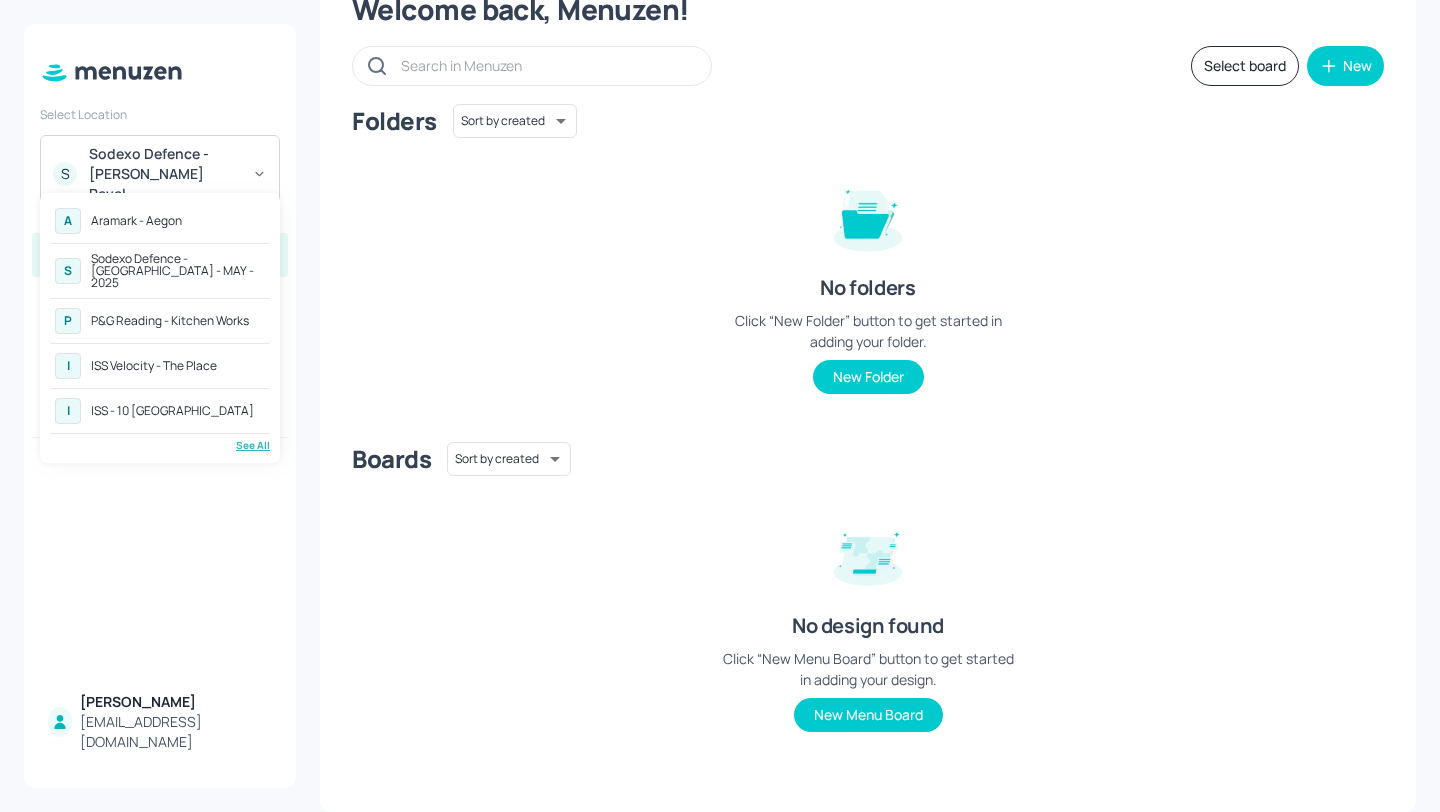 click on "I ISS Velocity - The Place" at bounding box center (160, 366) 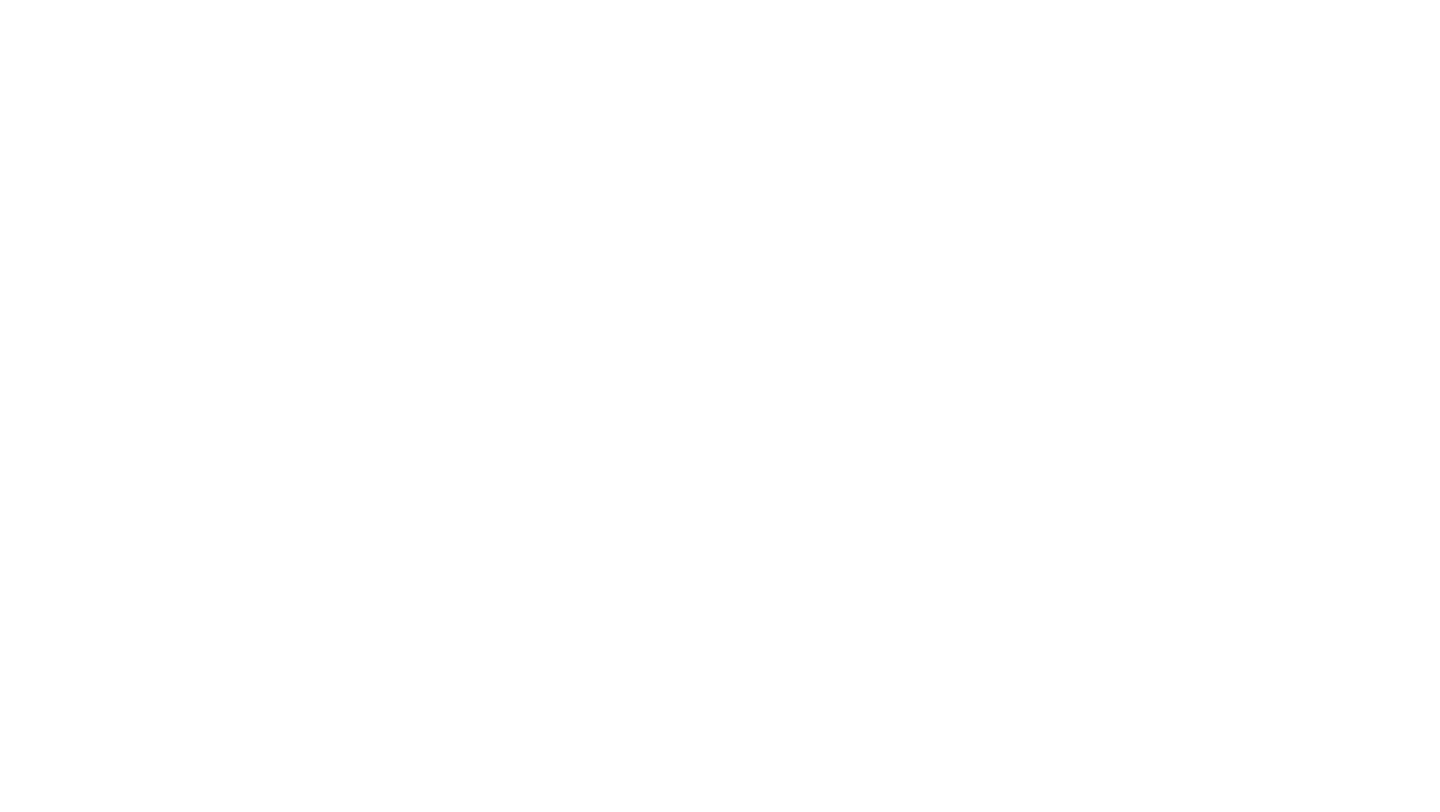 scroll, scrollTop: 0, scrollLeft: 0, axis: both 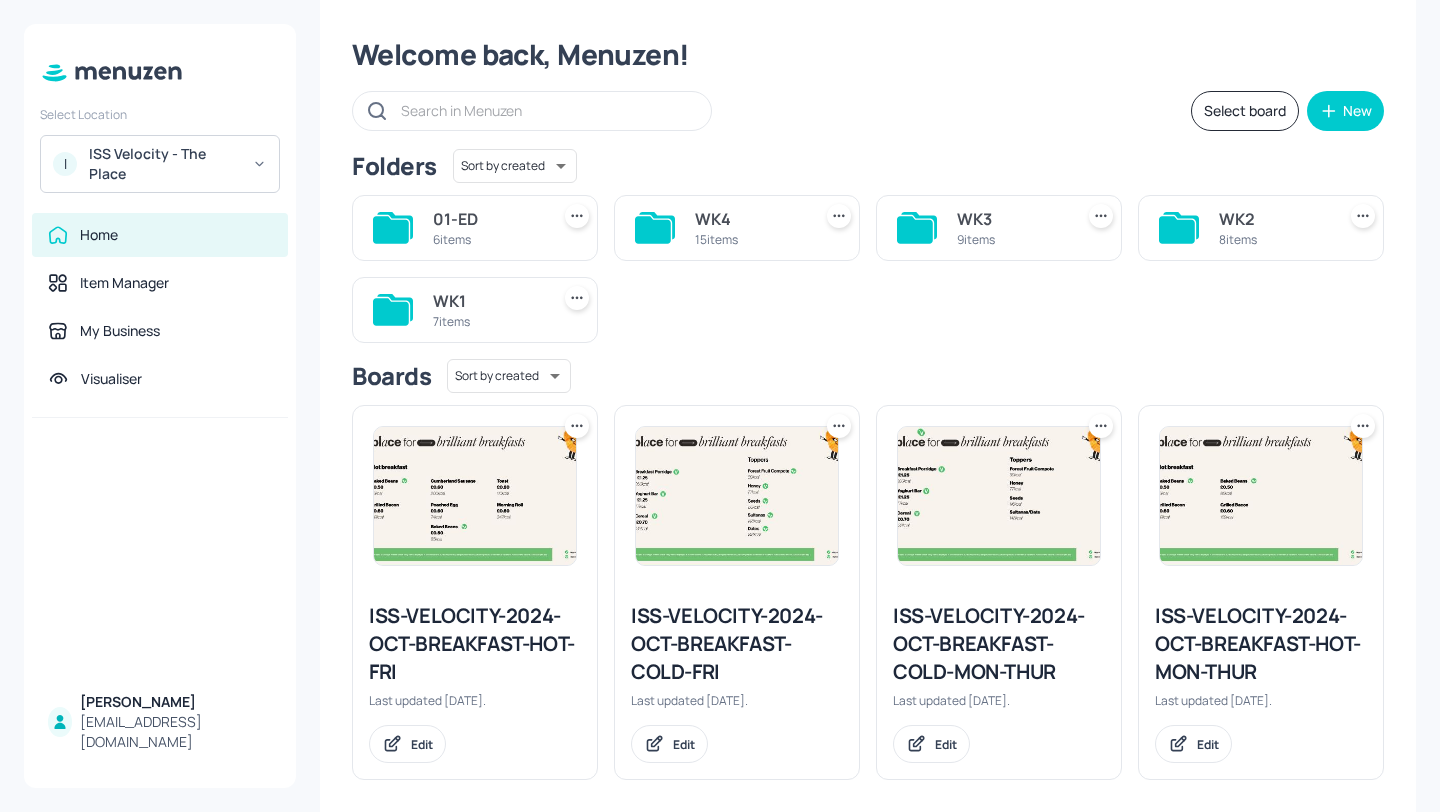 click on "WK3" at bounding box center (1011, 219) 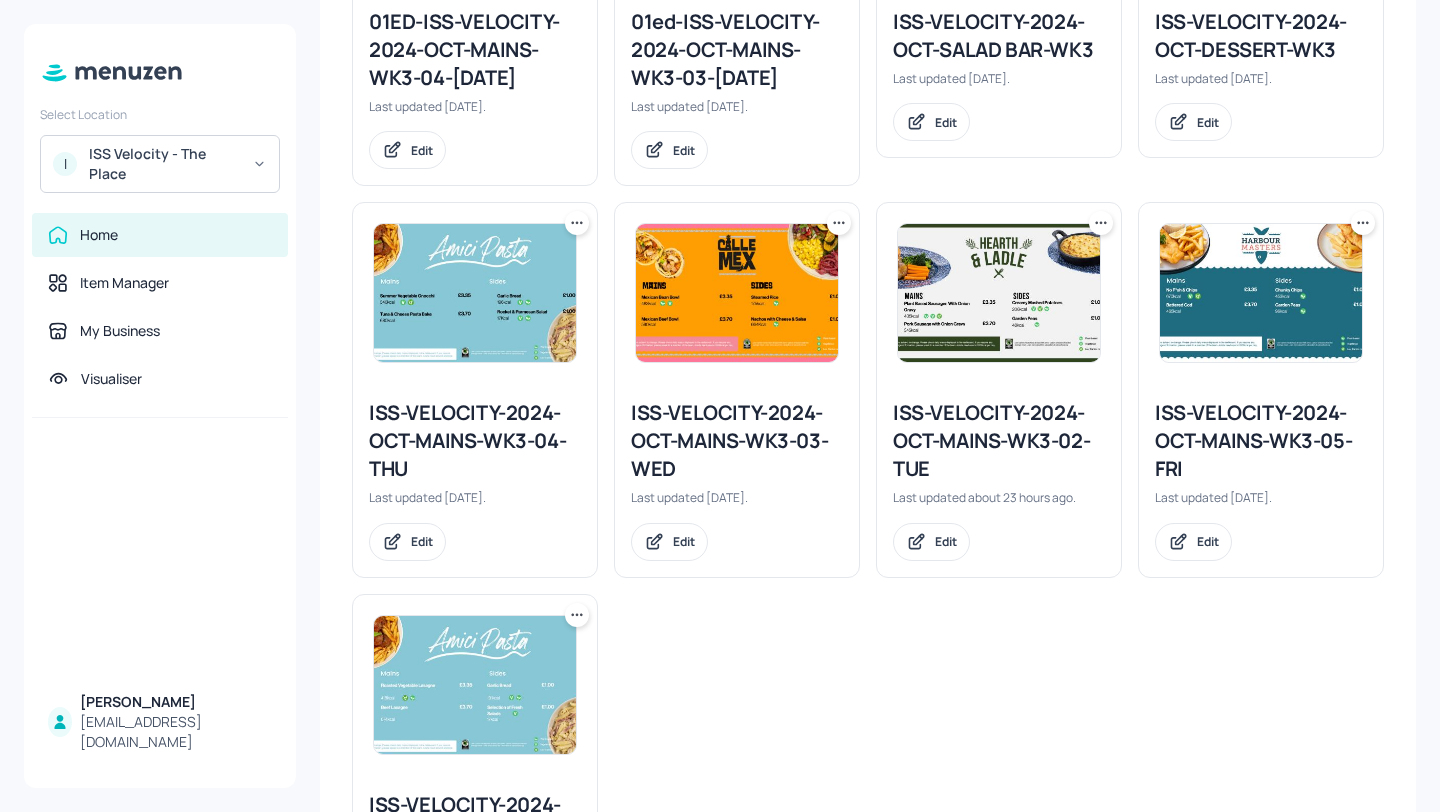scroll, scrollTop: 764, scrollLeft: 0, axis: vertical 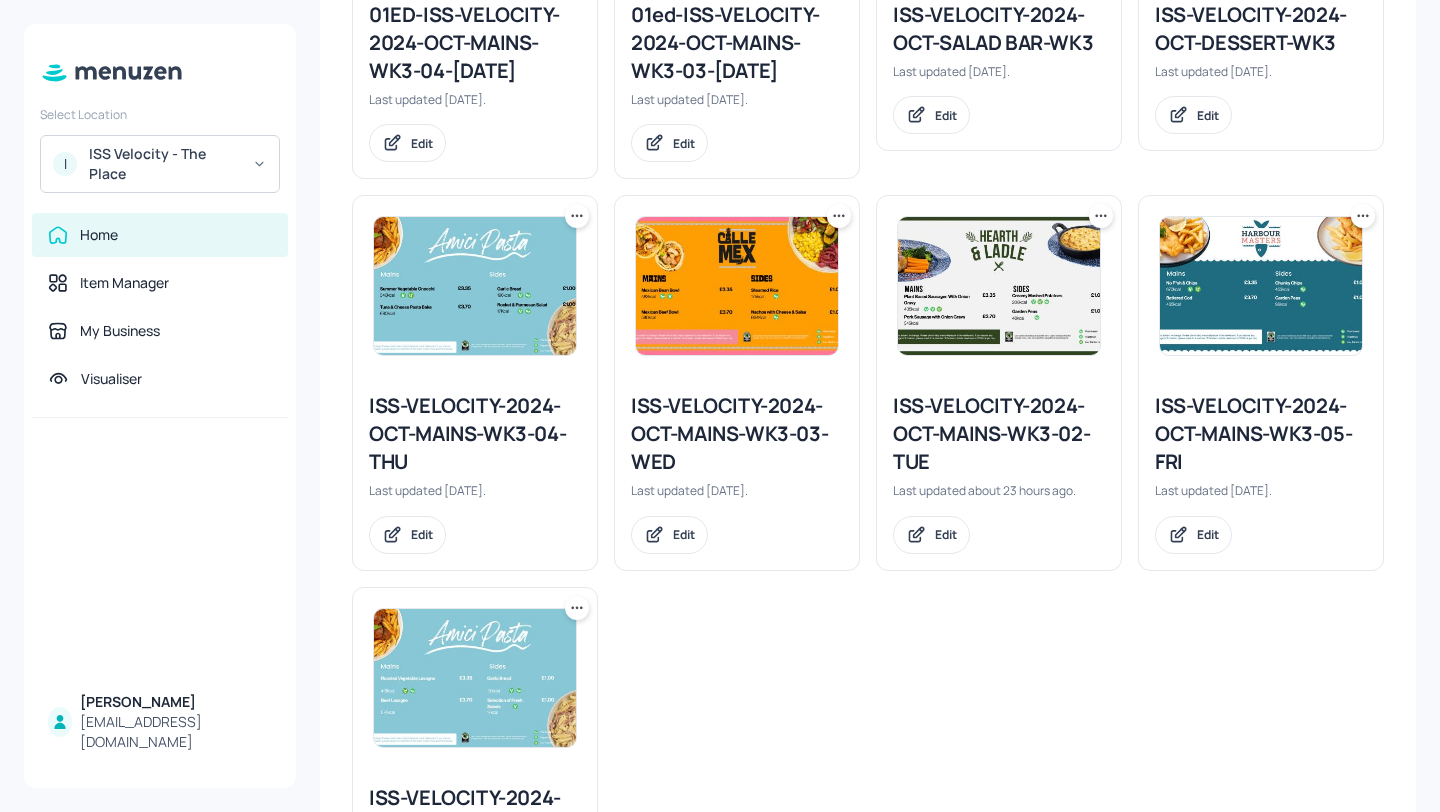 click on "ISS-VELOCITY-2024-OCT-MAINS-WK3-03-WED" at bounding box center [737, 434] 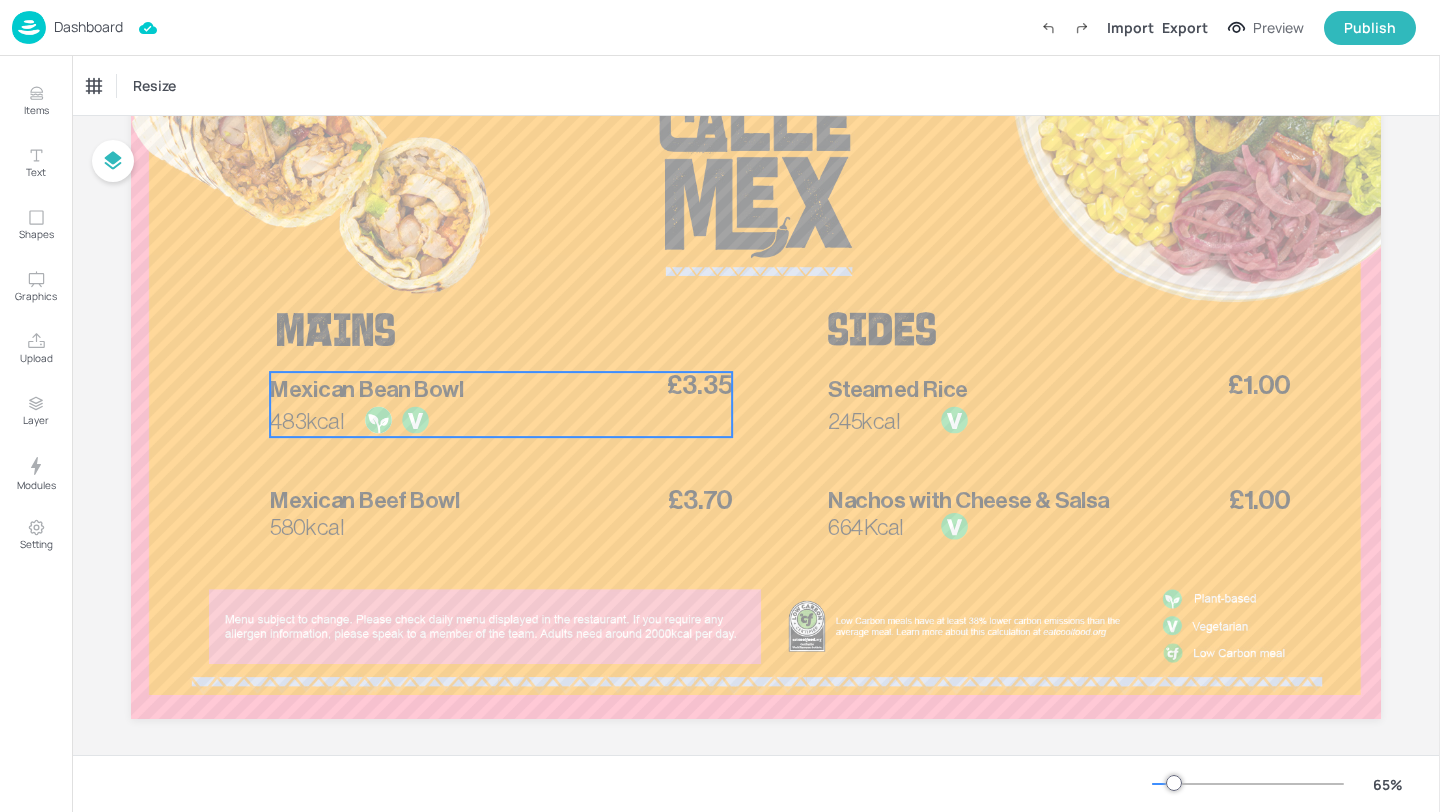 scroll, scrollTop: 178, scrollLeft: 0, axis: vertical 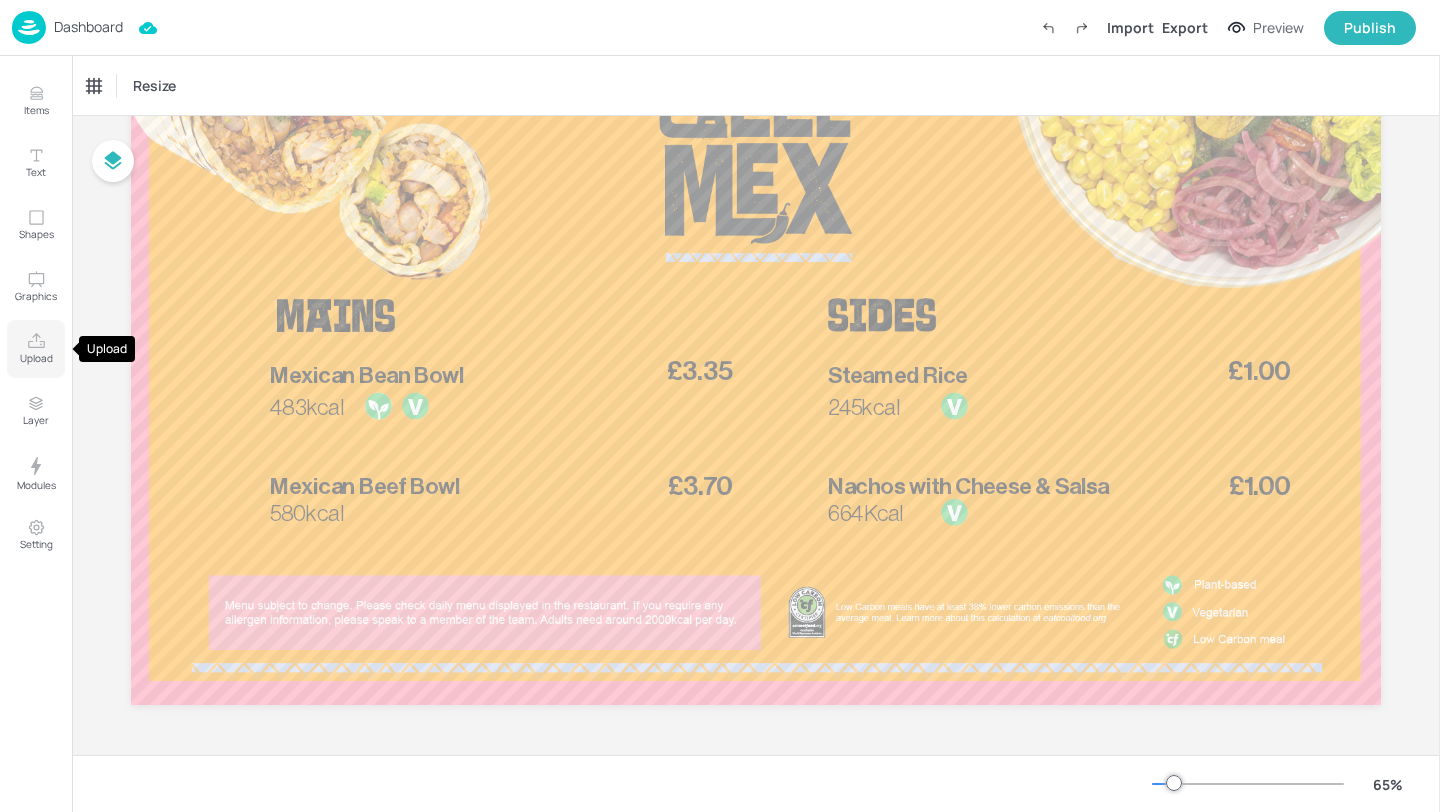 click 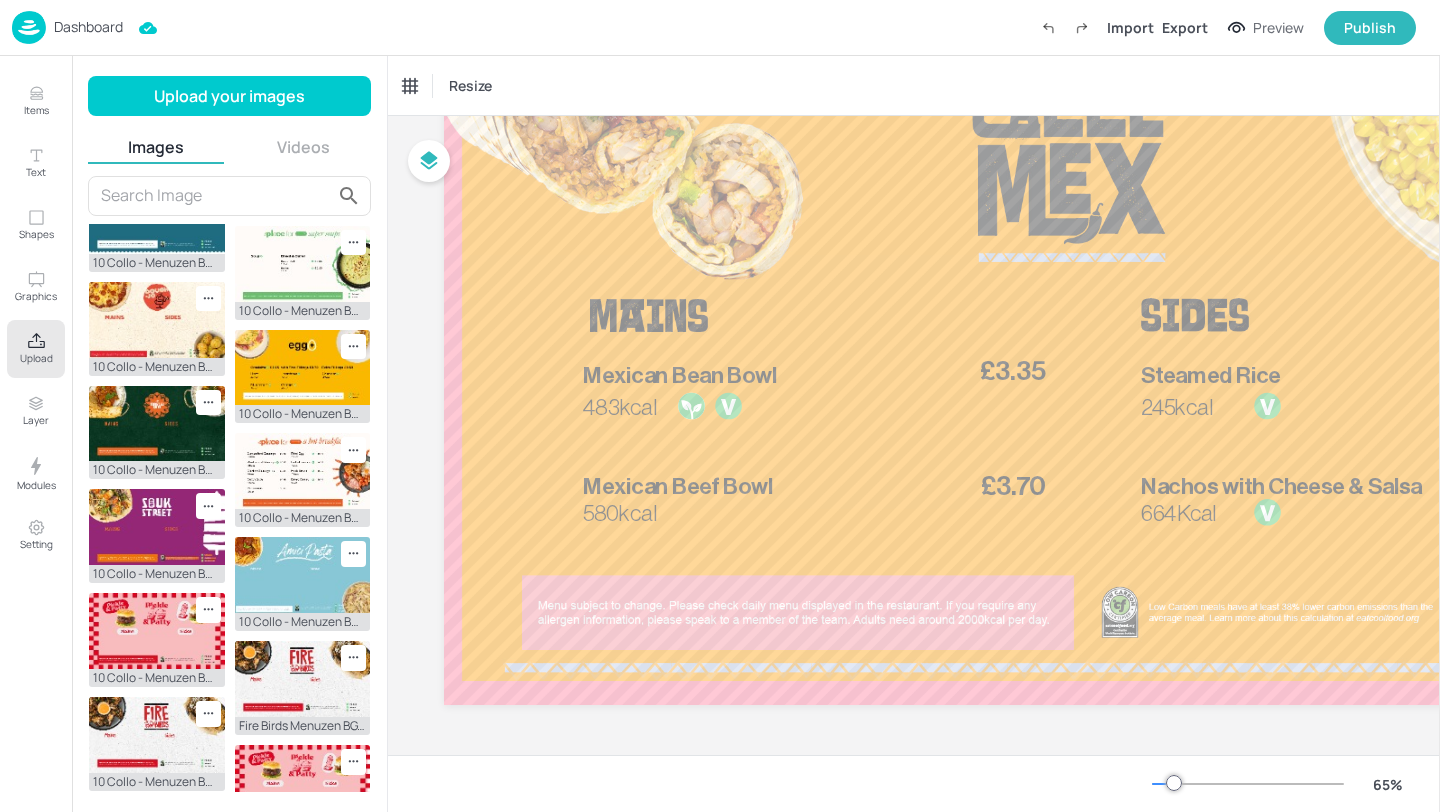 scroll, scrollTop: 420, scrollLeft: 0, axis: vertical 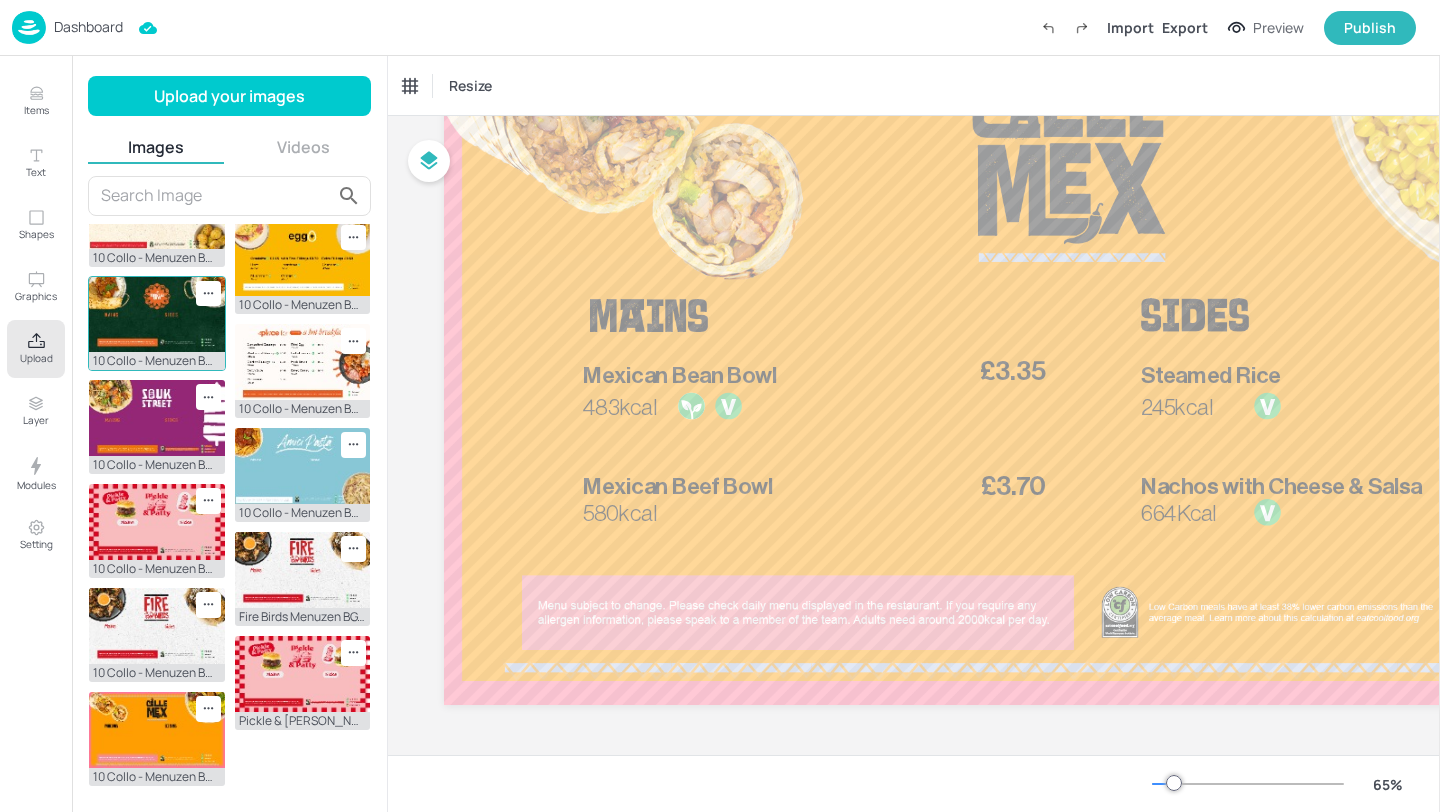 click at bounding box center [157, 315] 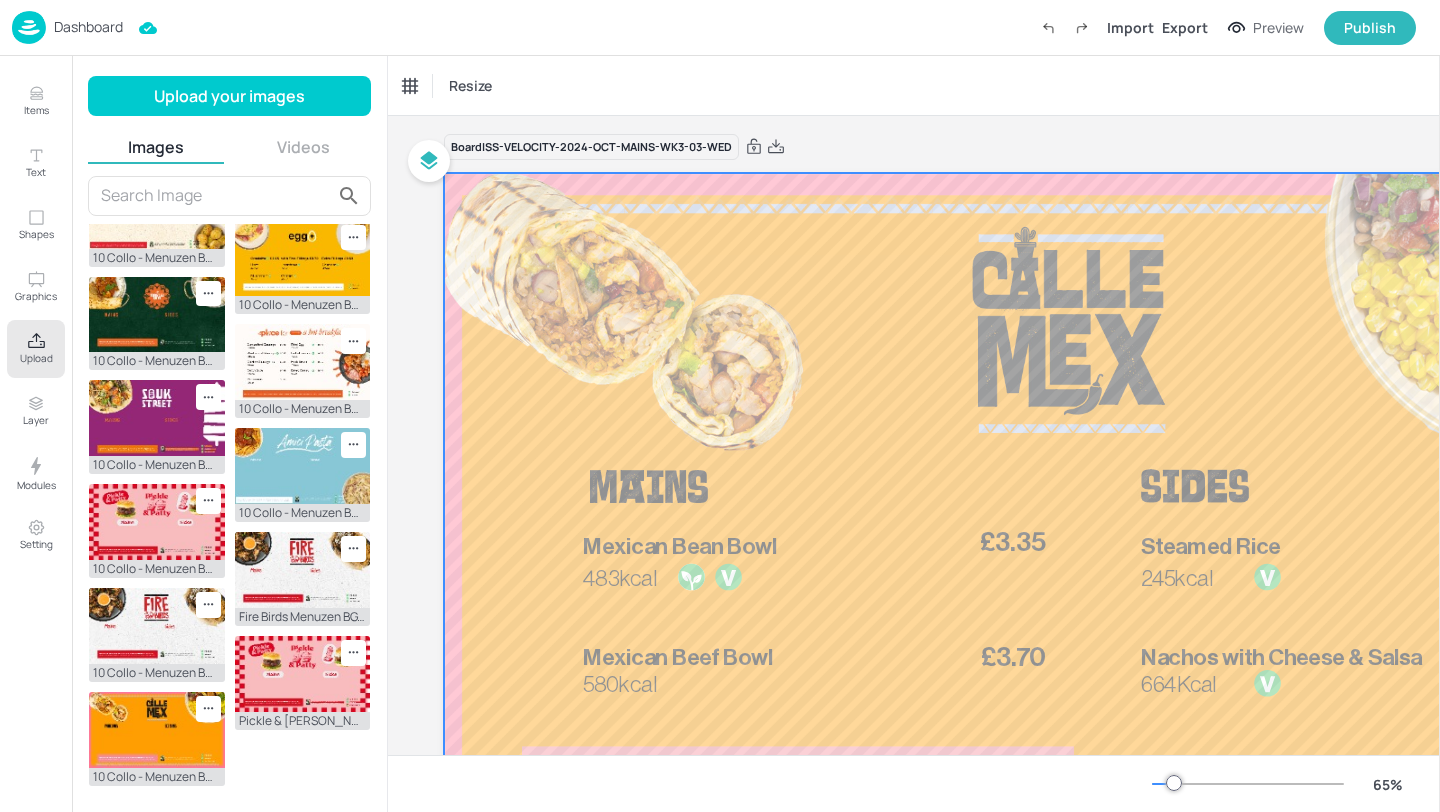 scroll, scrollTop: 0, scrollLeft: 0, axis: both 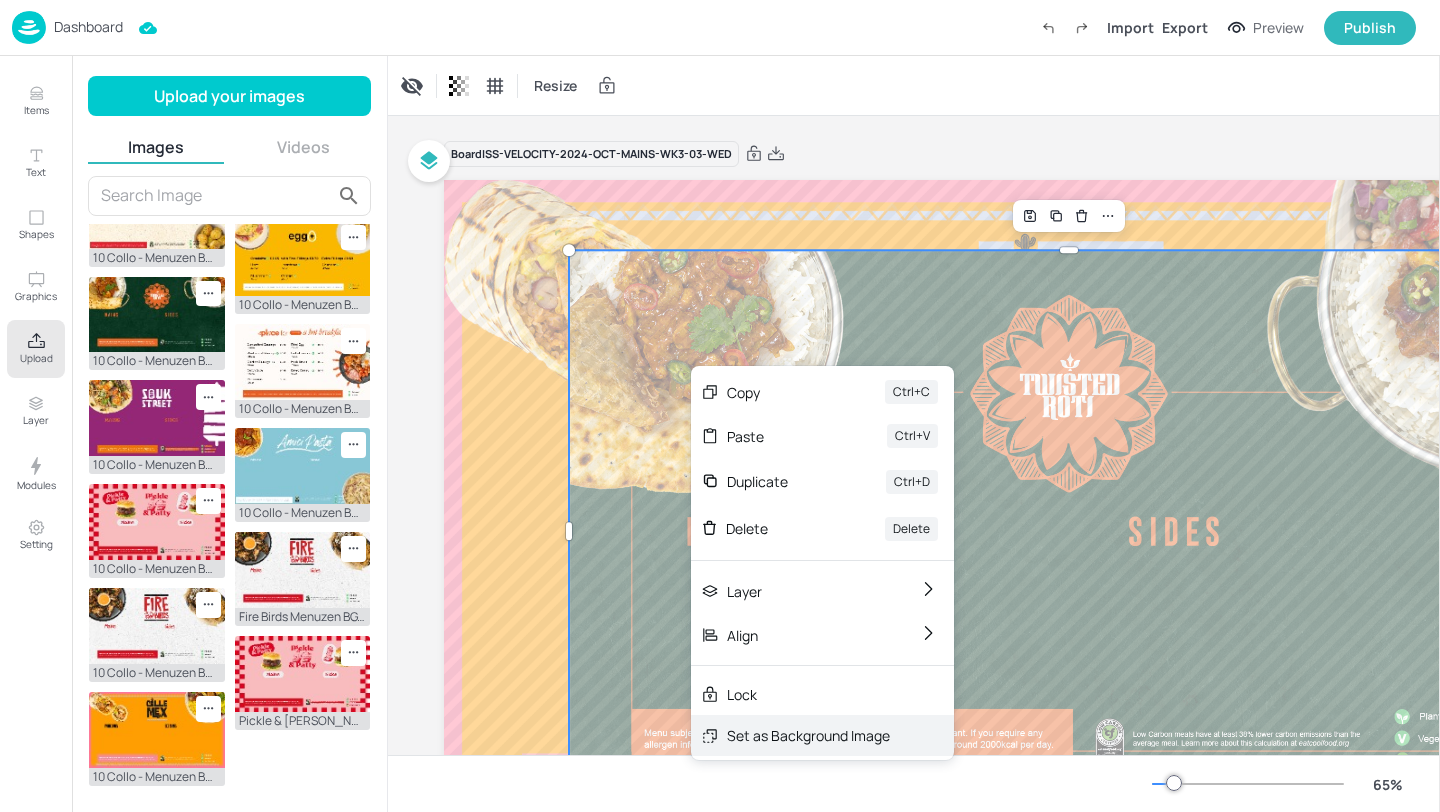 click on "Set as Background Image" at bounding box center (808, 735) 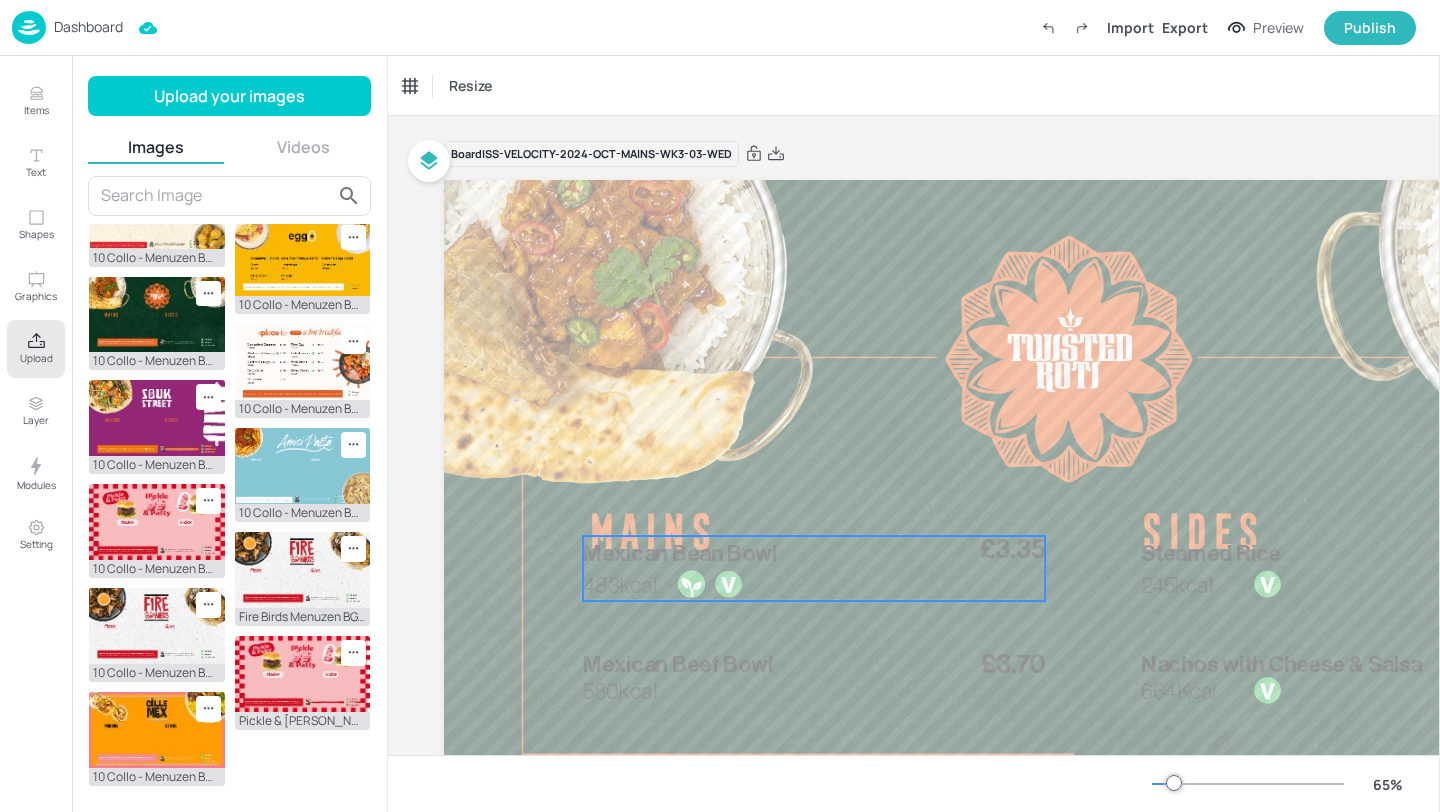 click on "Mexican Bean Bowl £3.35 483kcal" at bounding box center (814, 568) 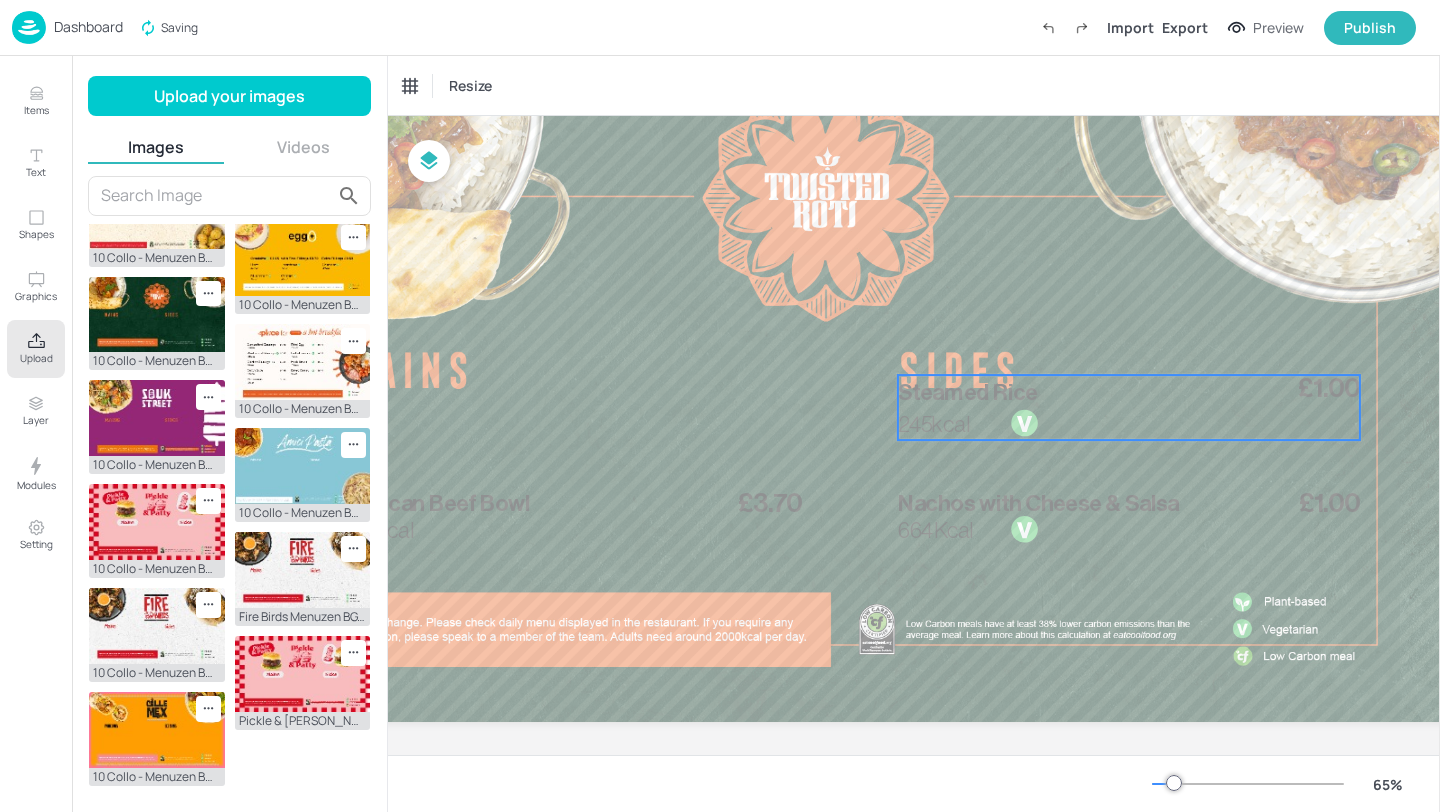 scroll, scrollTop: 176, scrollLeft: 243, axis: both 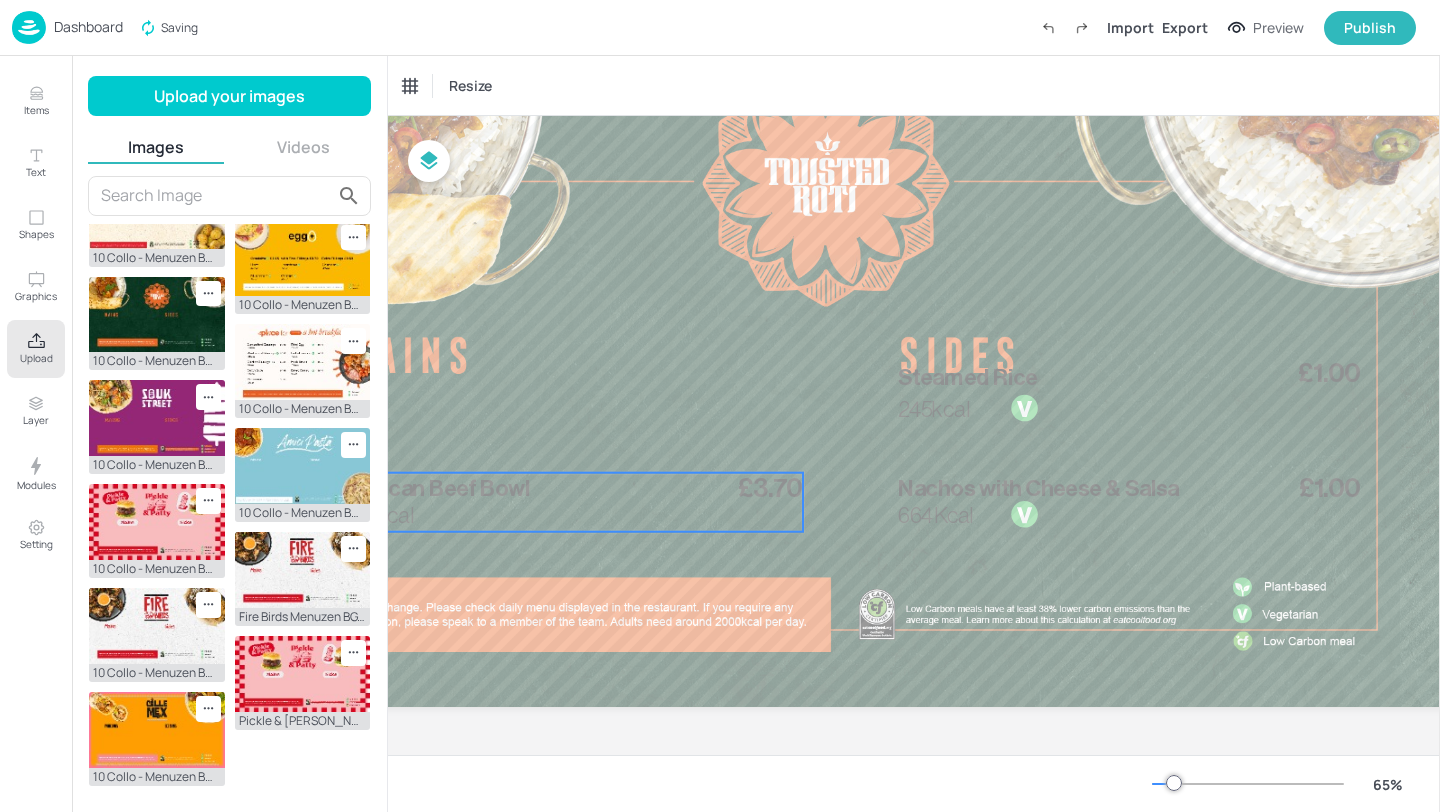 click on "£3.70" at bounding box center (770, 489) 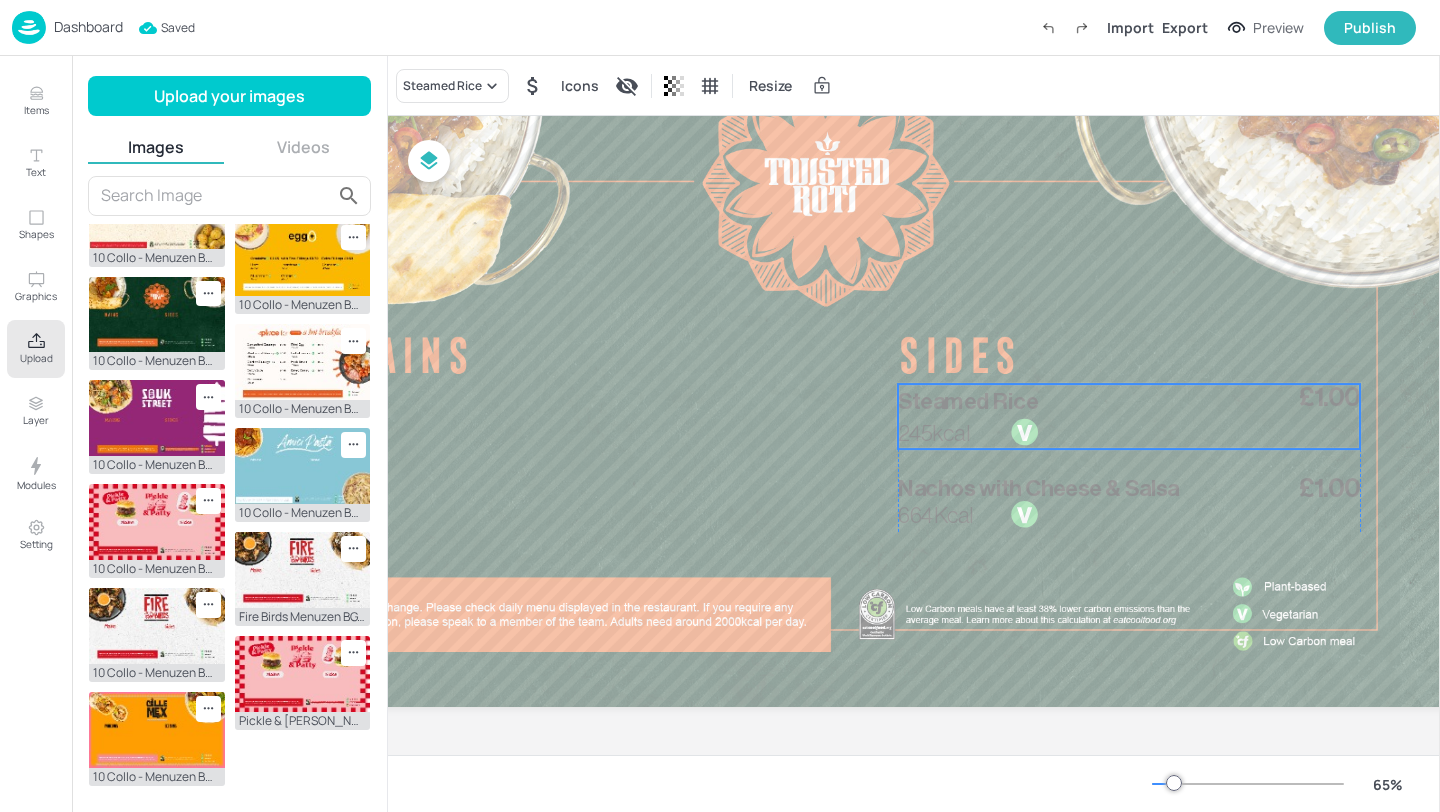 drag, startPoint x: 1105, startPoint y: 364, endPoint x: 1105, endPoint y: 388, distance: 24 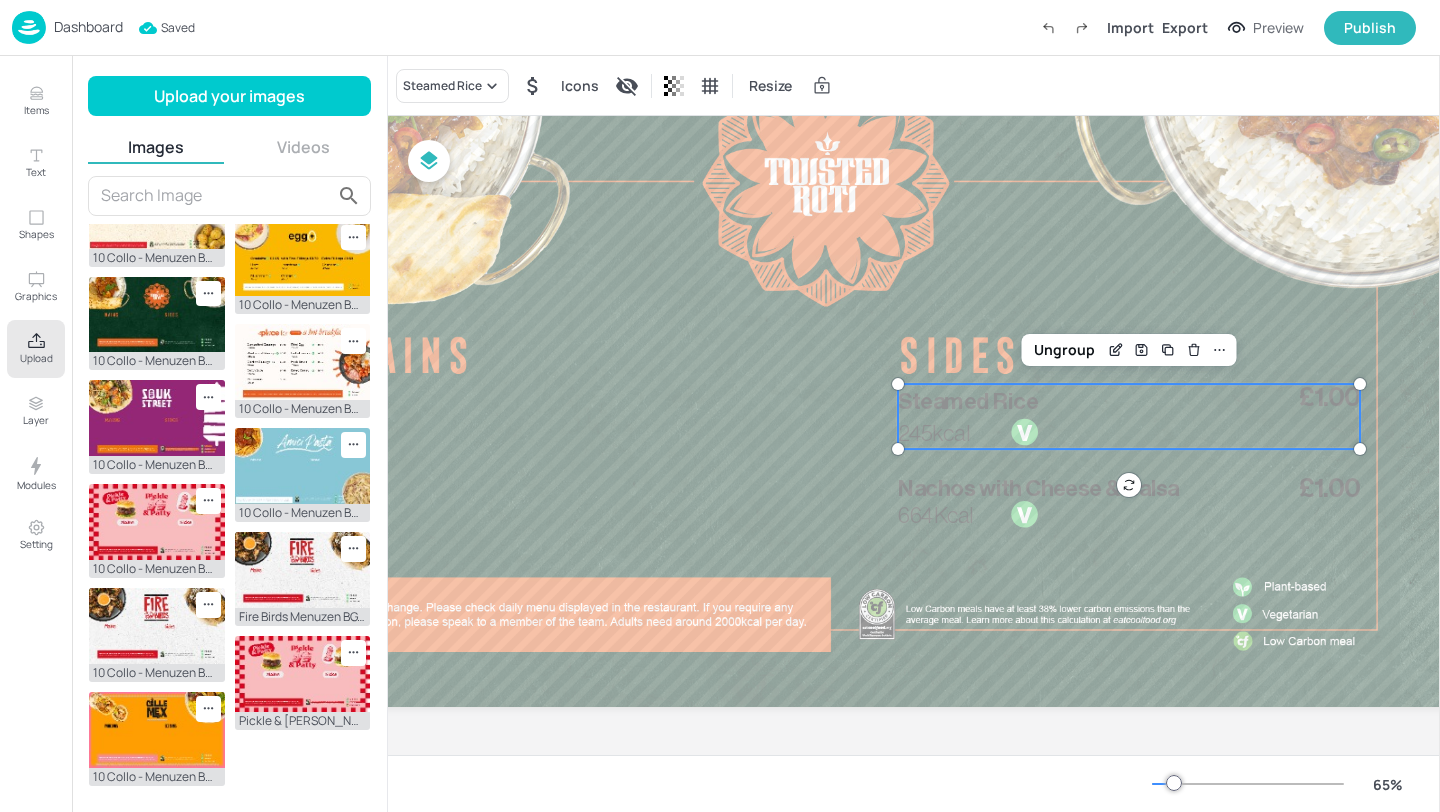 click on "Ungroup" at bounding box center (1129, 350) 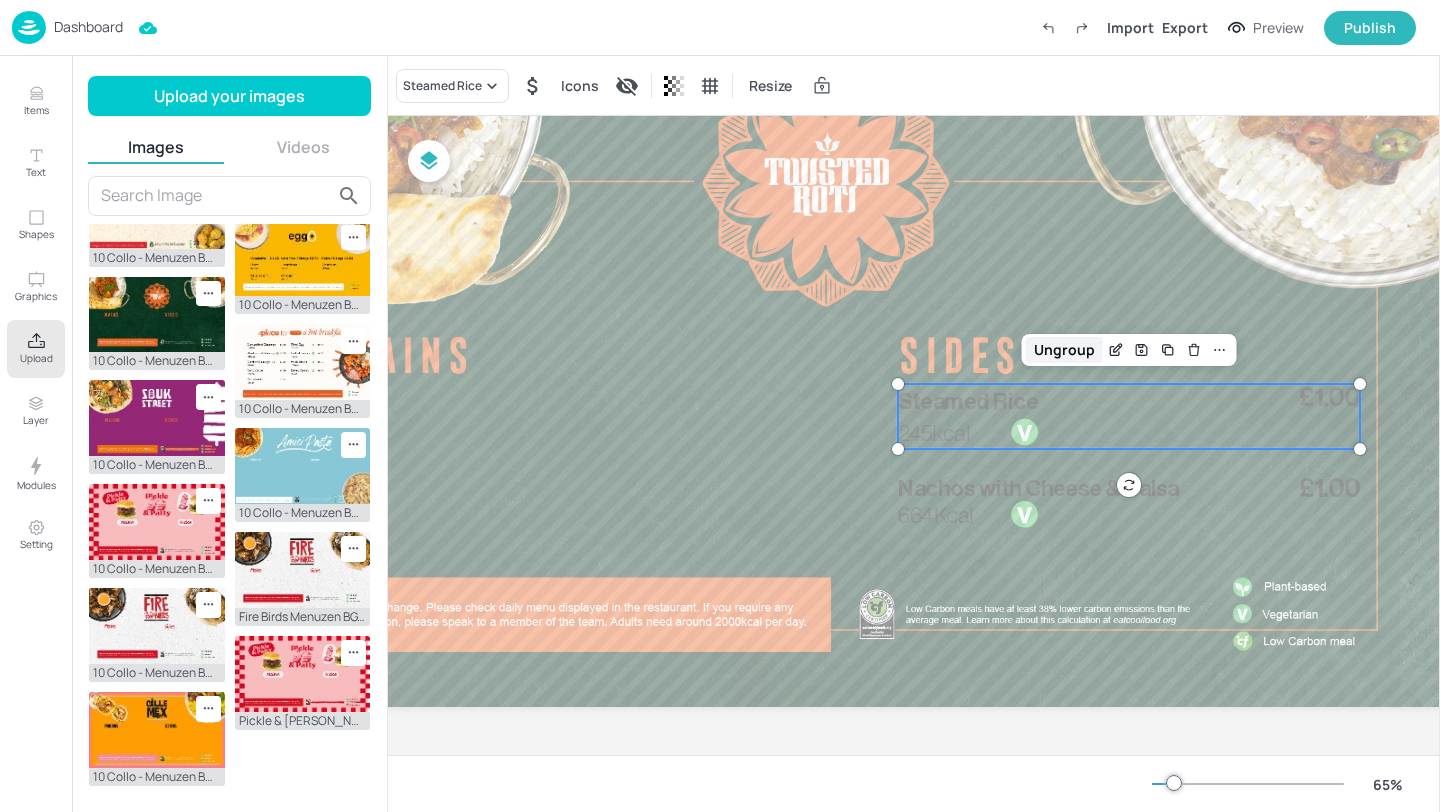 click on "Ungroup" at bounding box center [1064, 350] 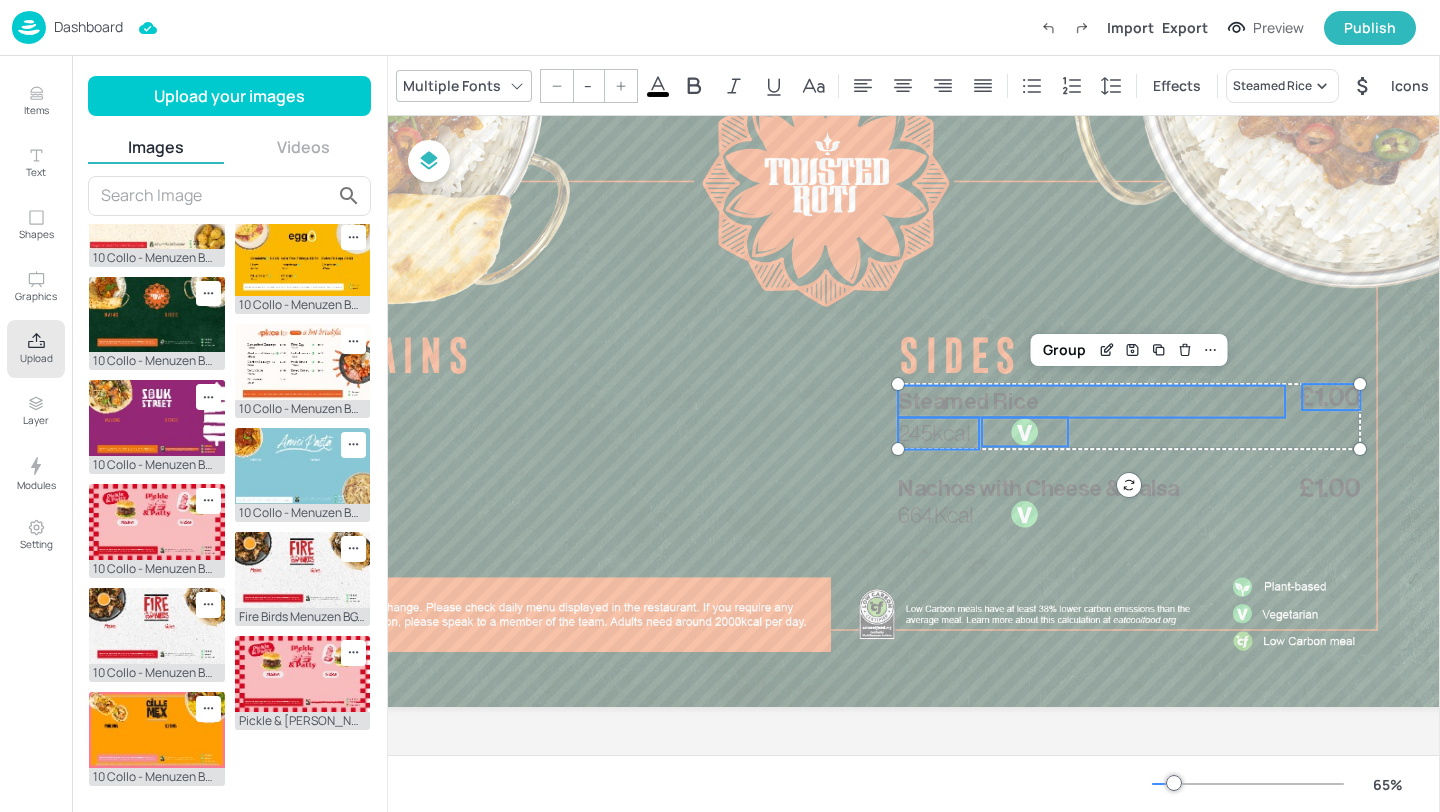 click 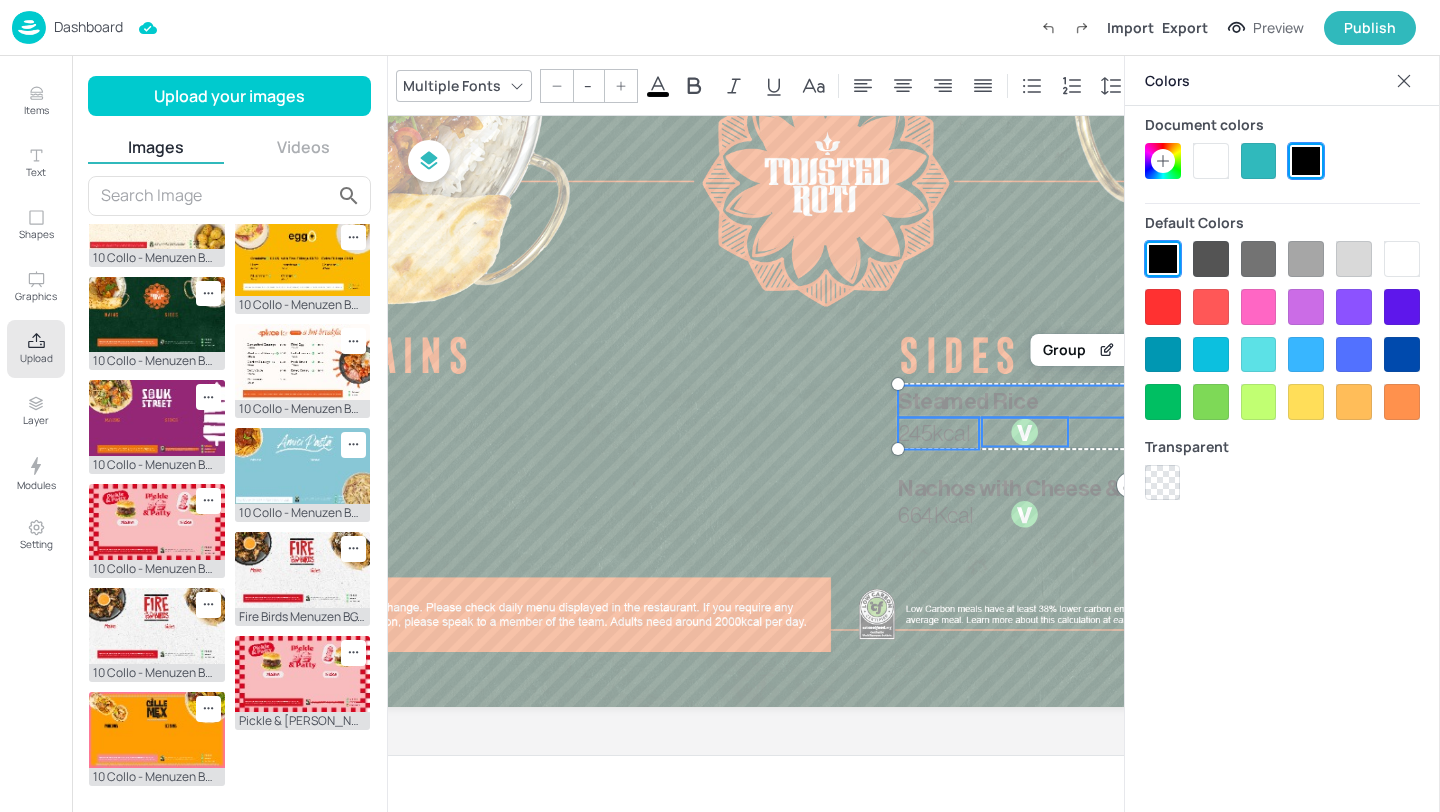 click at bounding box center (1211, 161) 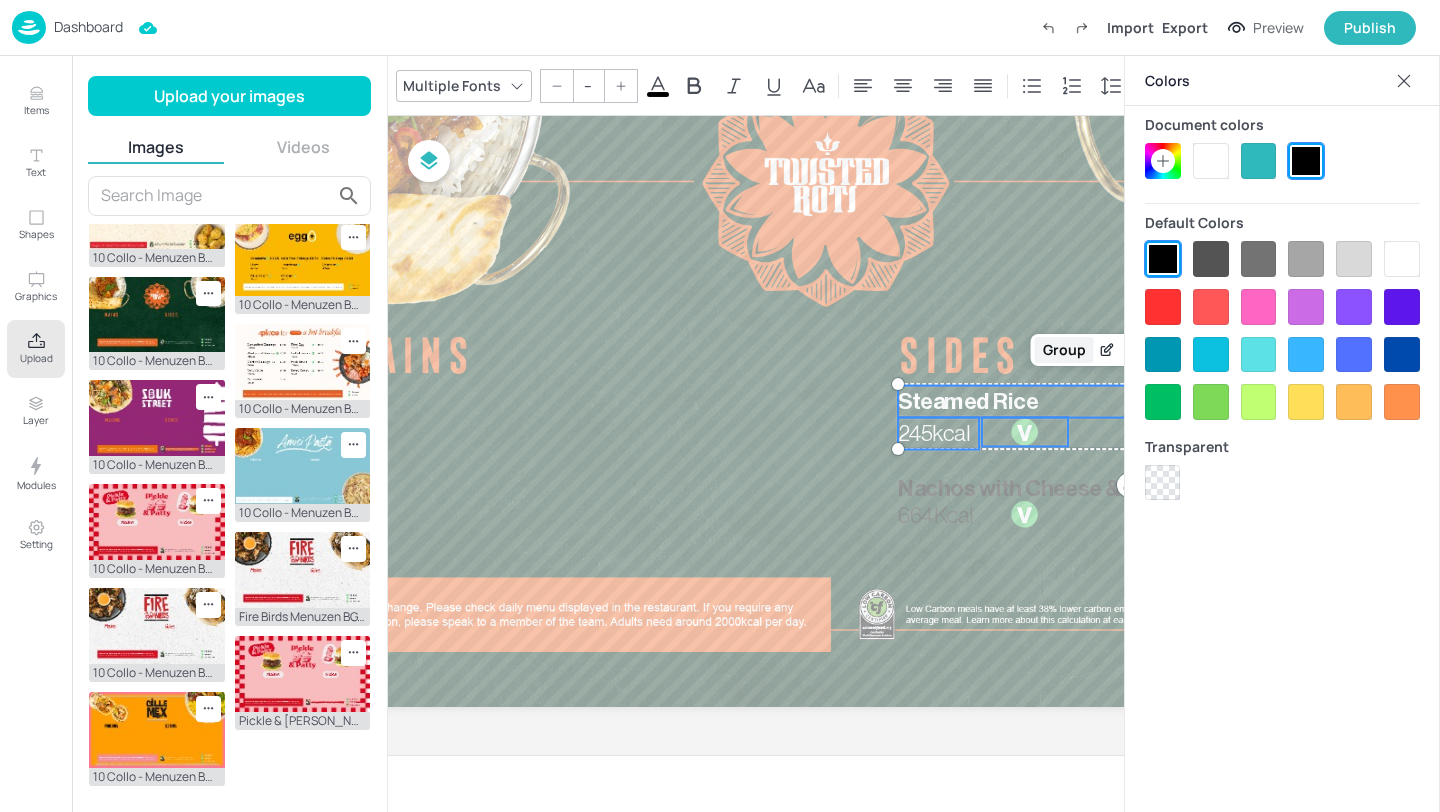 click on "Group" at bounding box center (1064, 350) 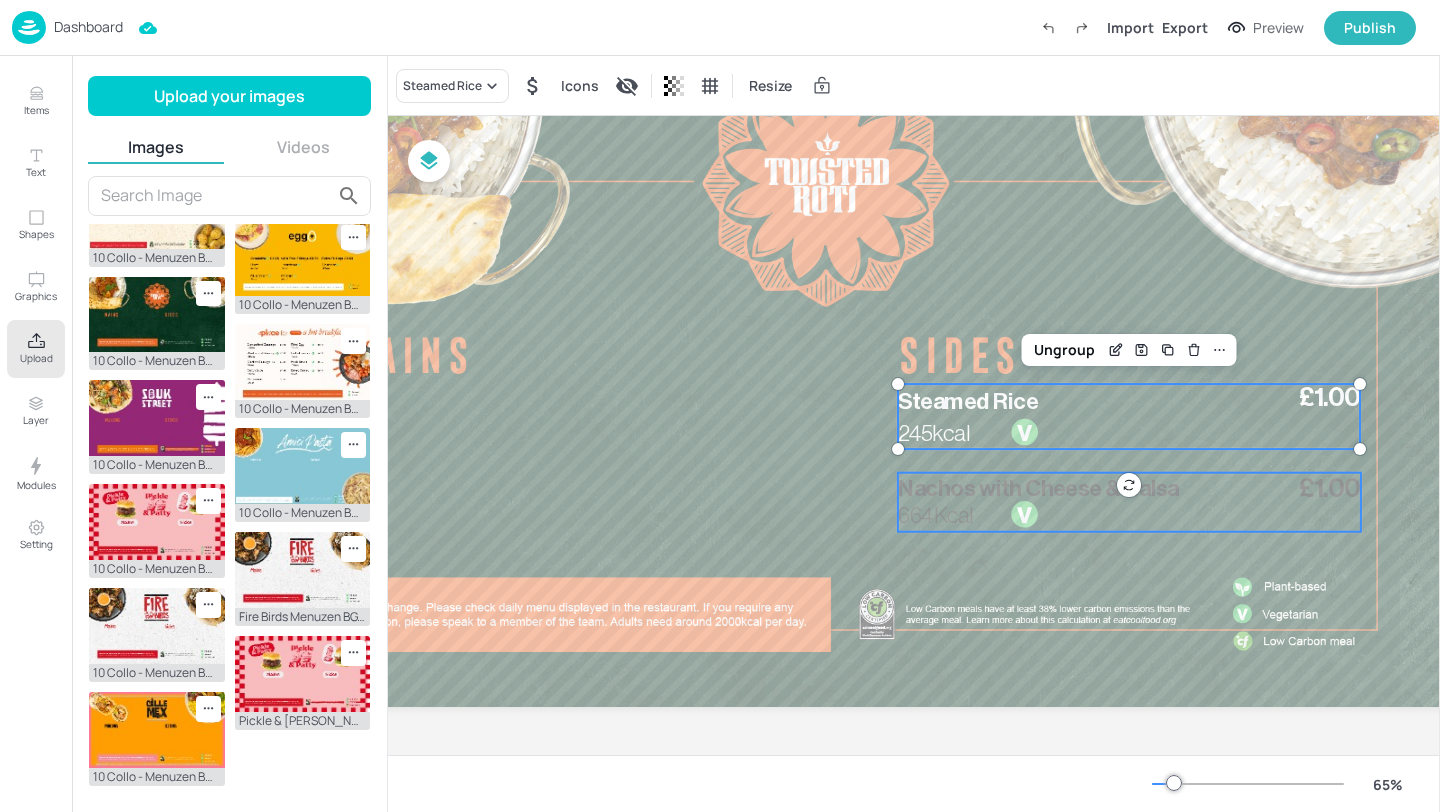 click at bounding box center [1025, 514] 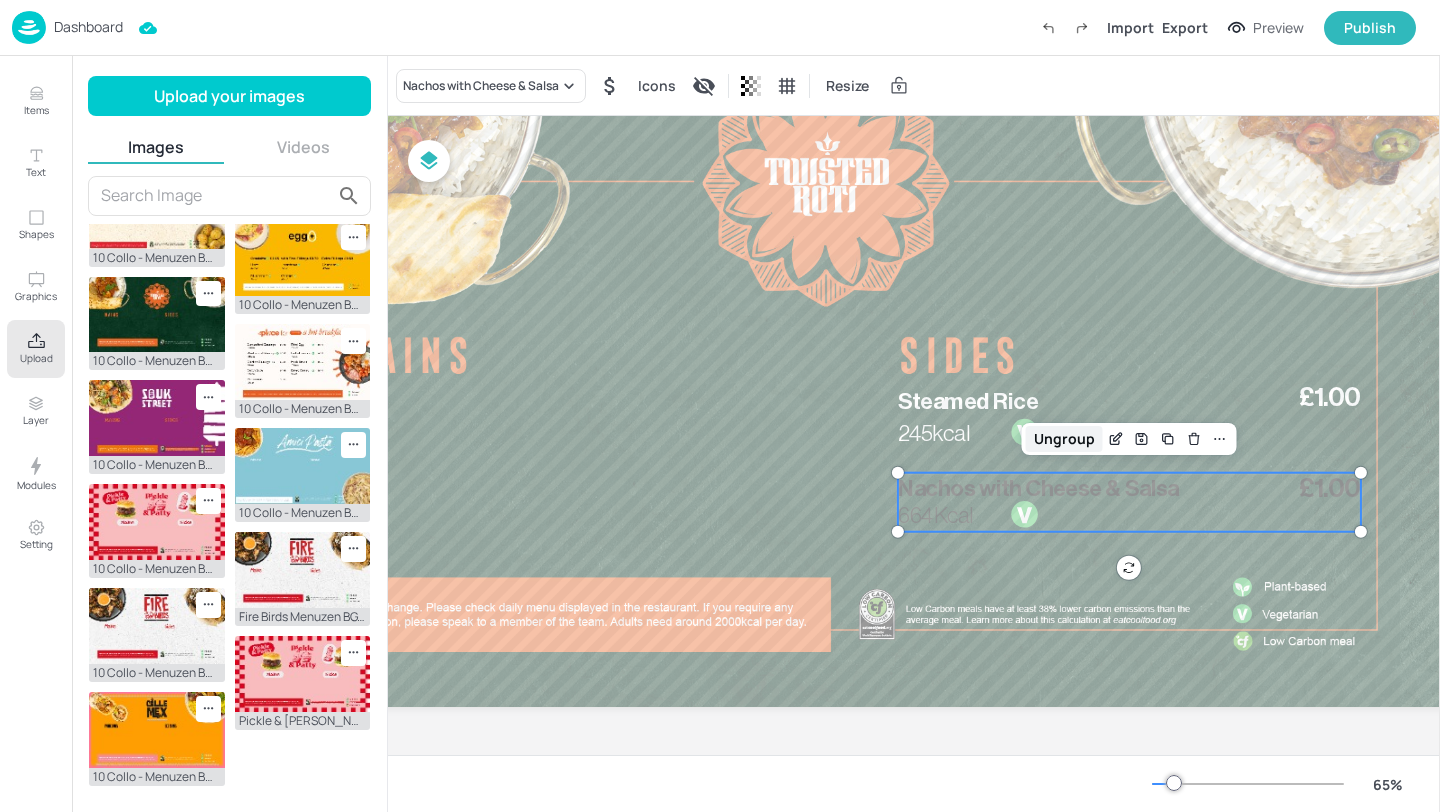 click on "Ungroup" at bounding box center [1064, 439] 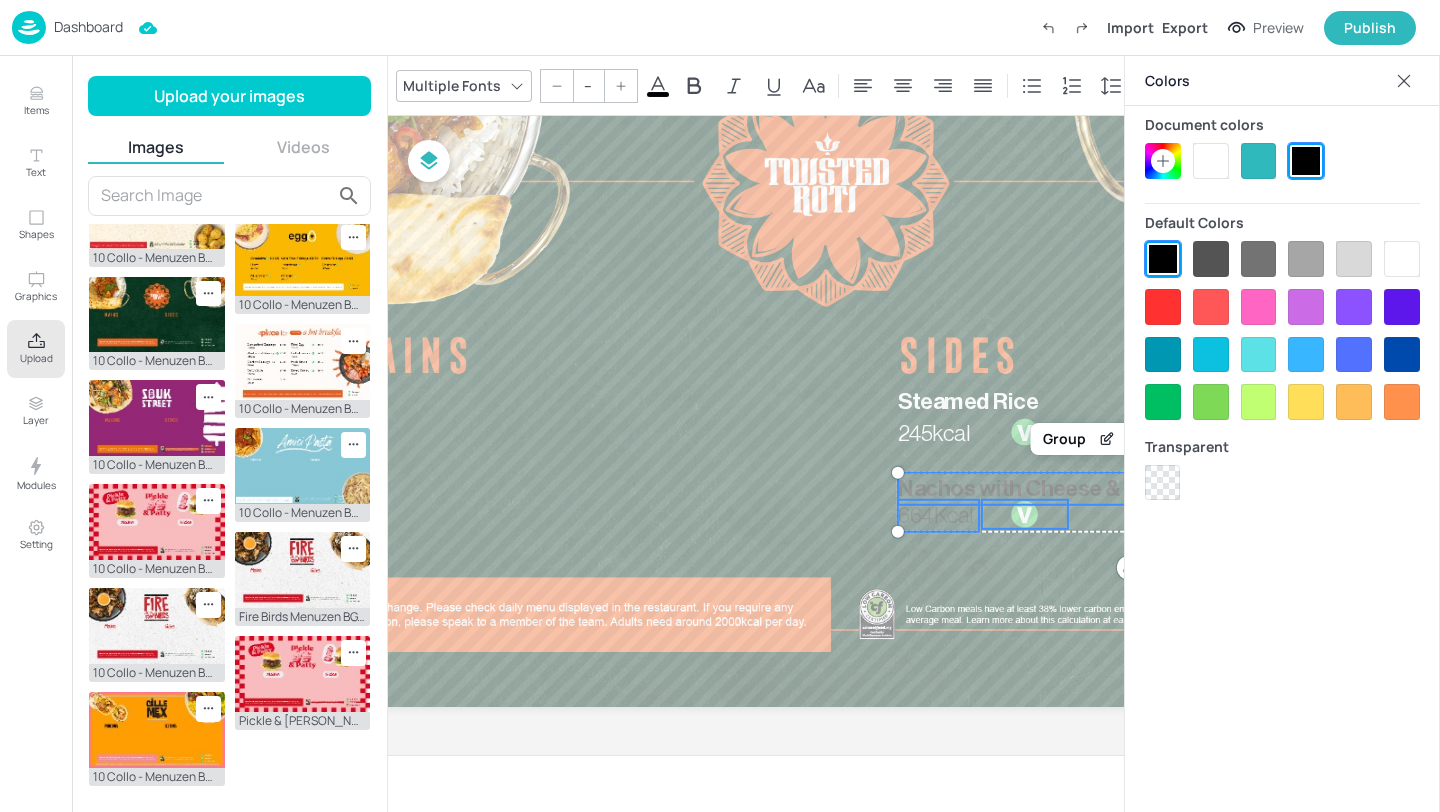 click at bounding box center (658, 94) 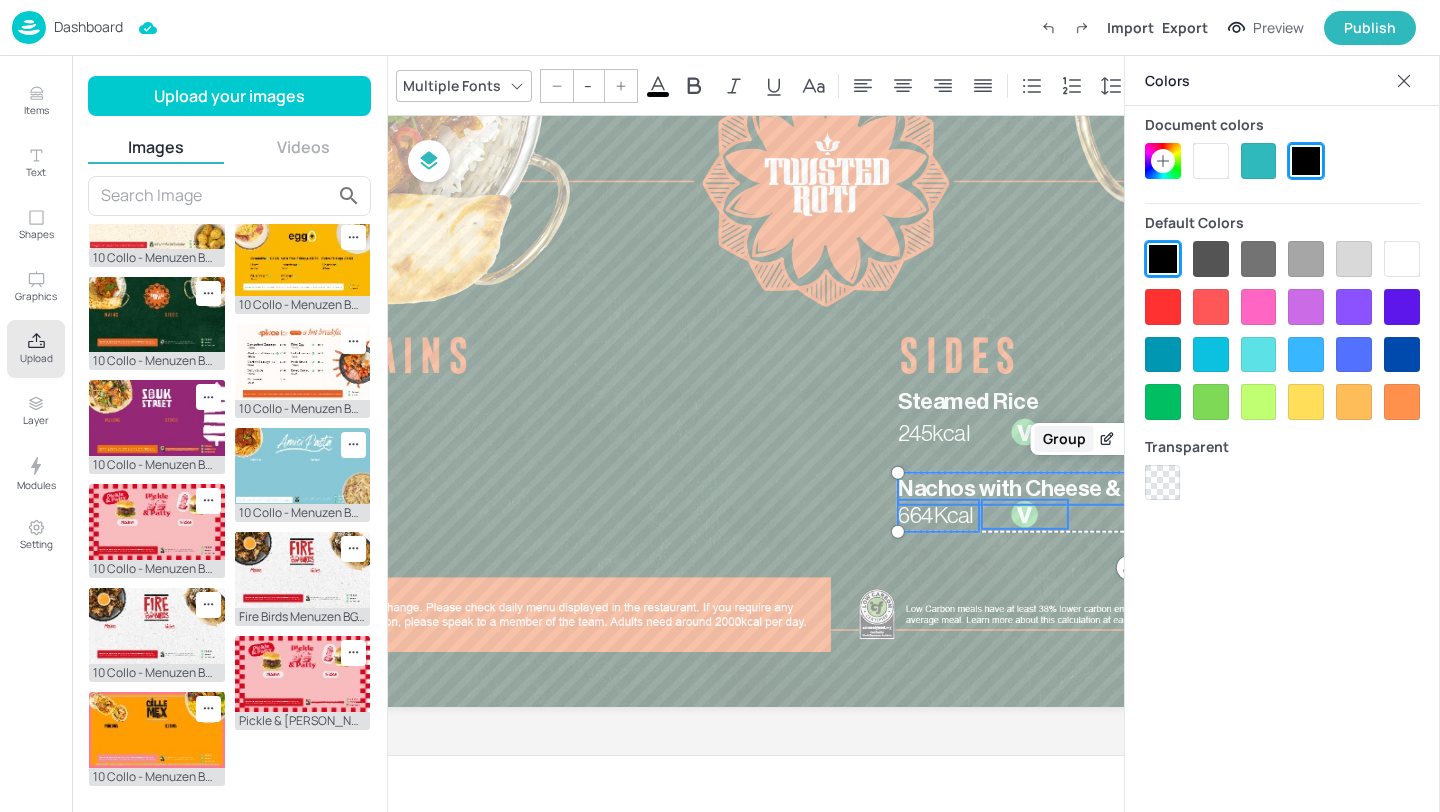 click on "Group" at bounding box center (1064, 439) 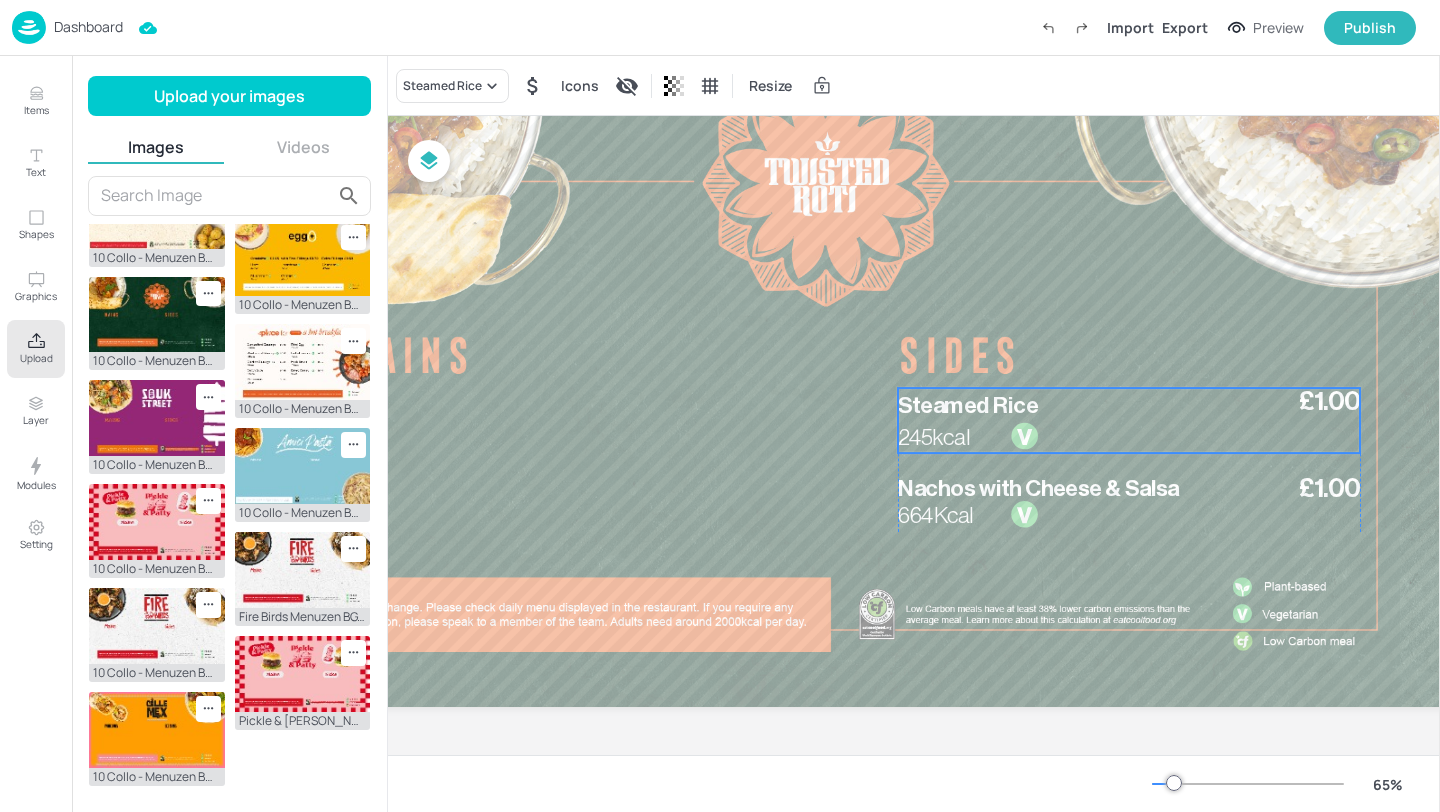 click on "245kcal" at bounding box center (934, 437) 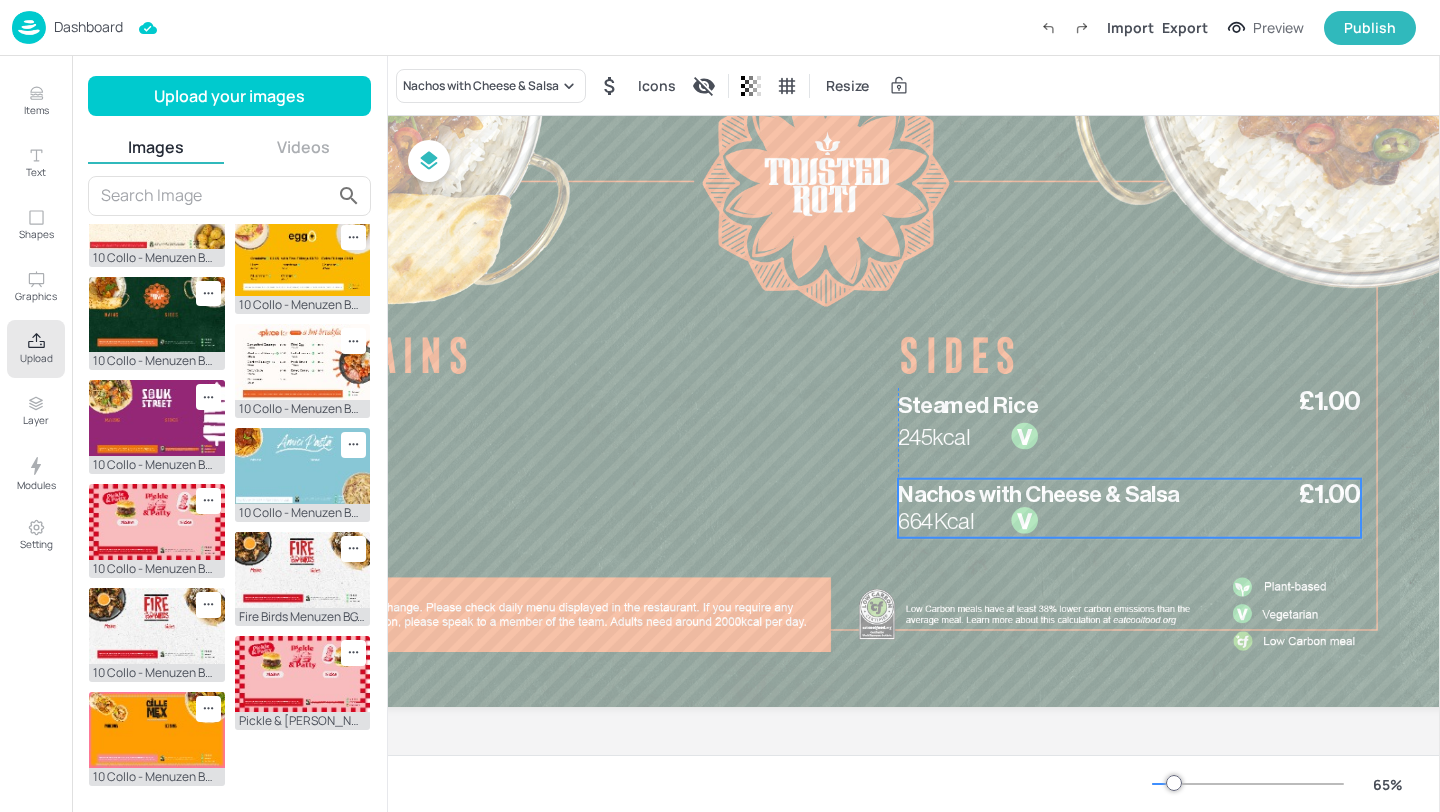 click on "664Kcal" at bounding box center (936, 521) 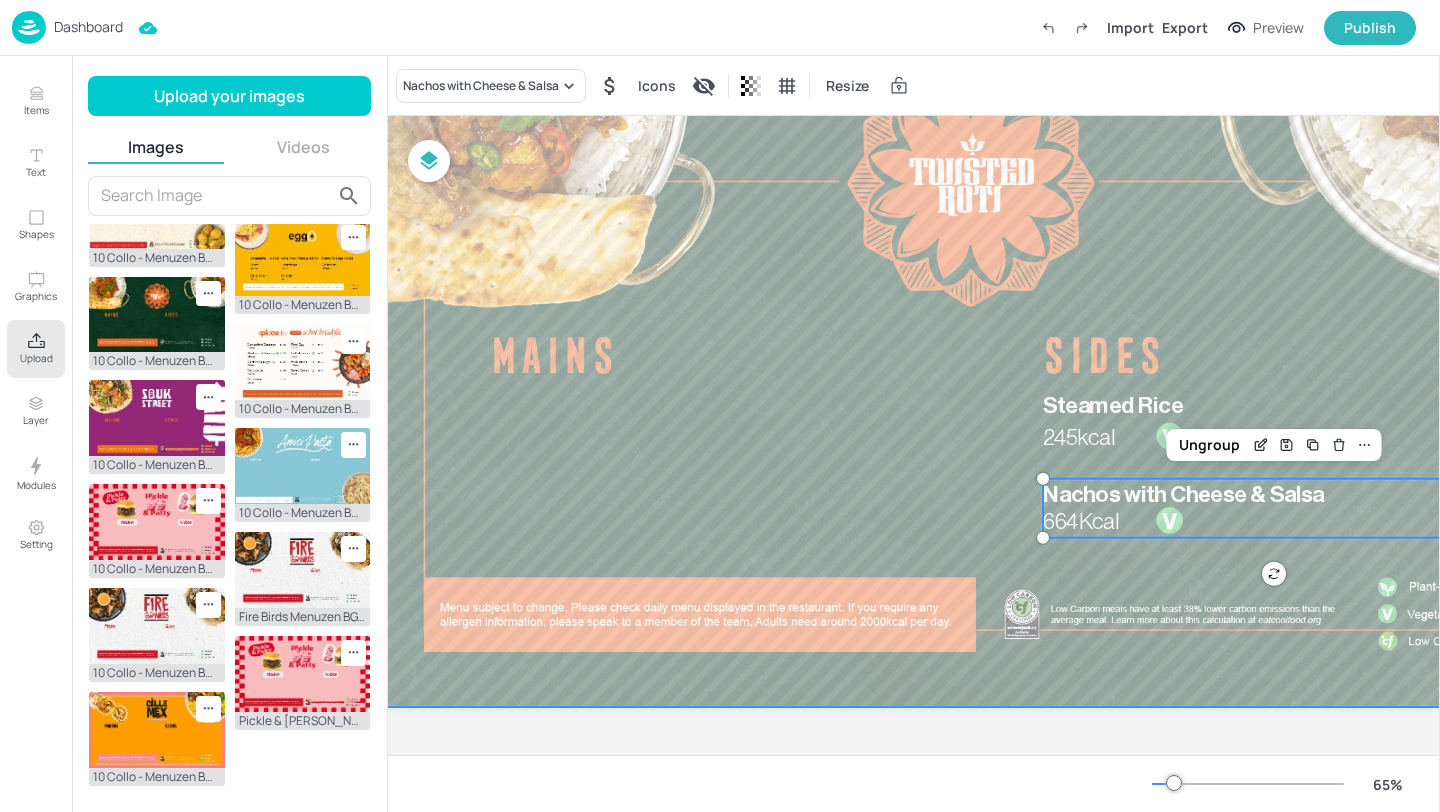 scroll, scrollTop: 176, scrollLeft: 0, axis: vertical 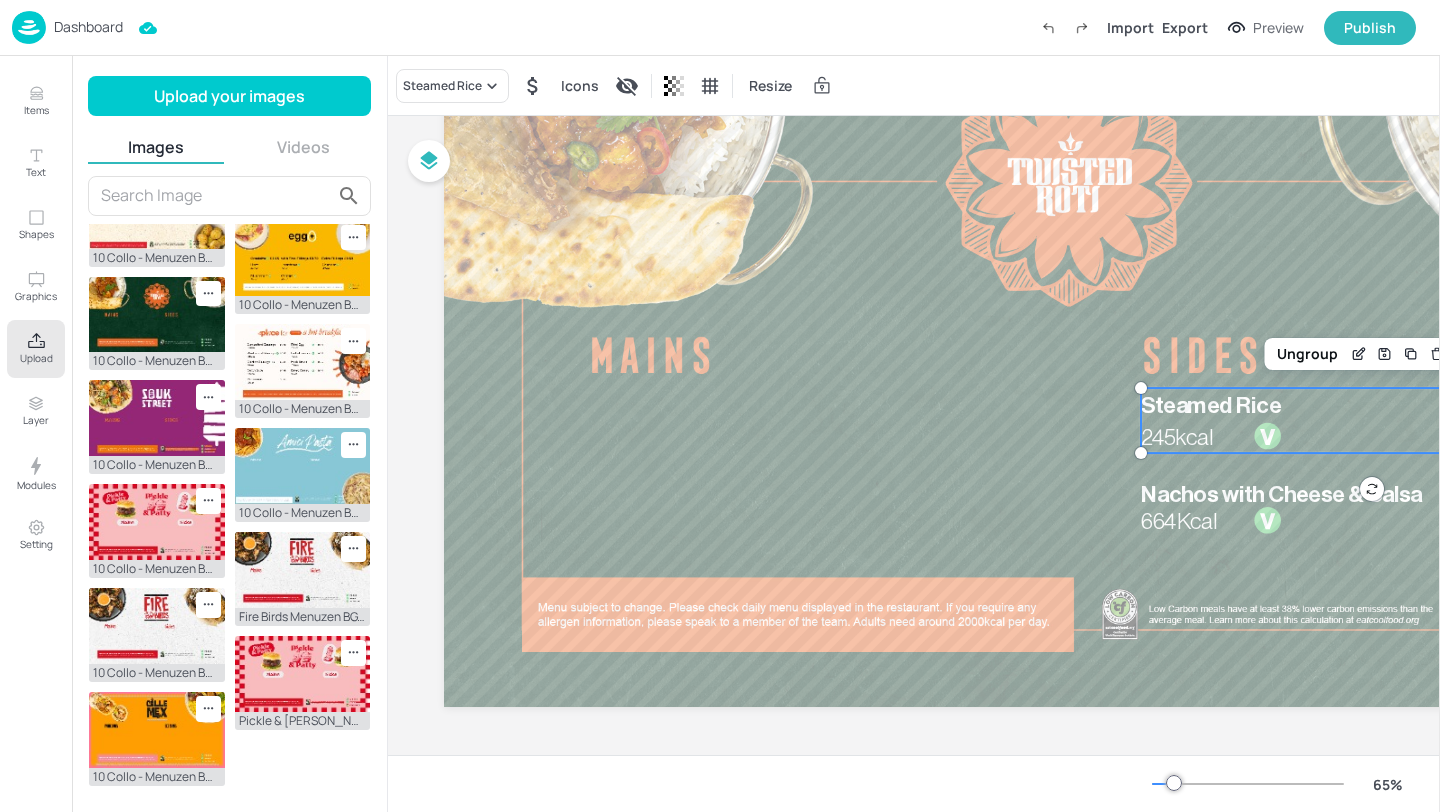 click on "245kcal" at bounding box center (1181, 437) 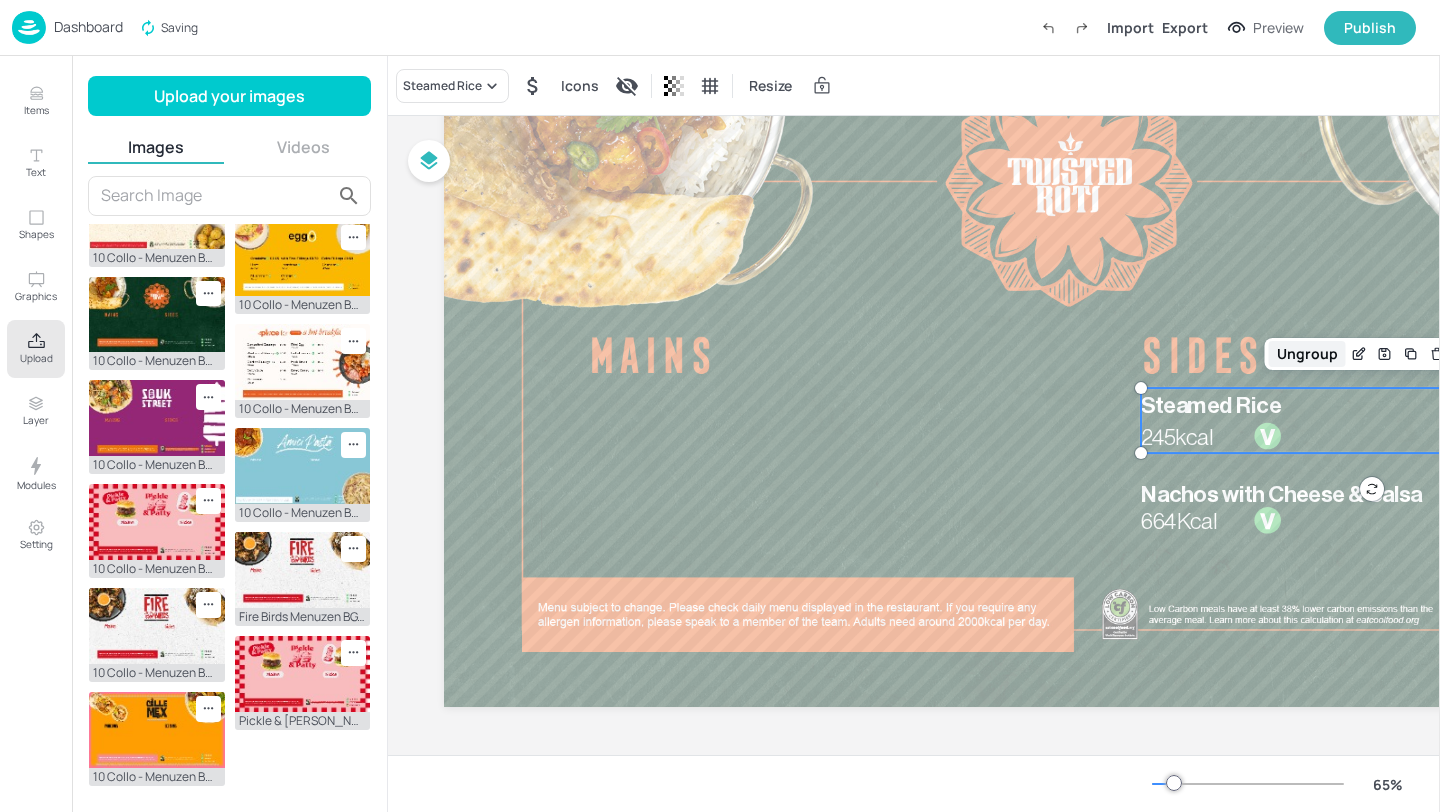 click on "Ungroup" at bounding box center [1307, 354] 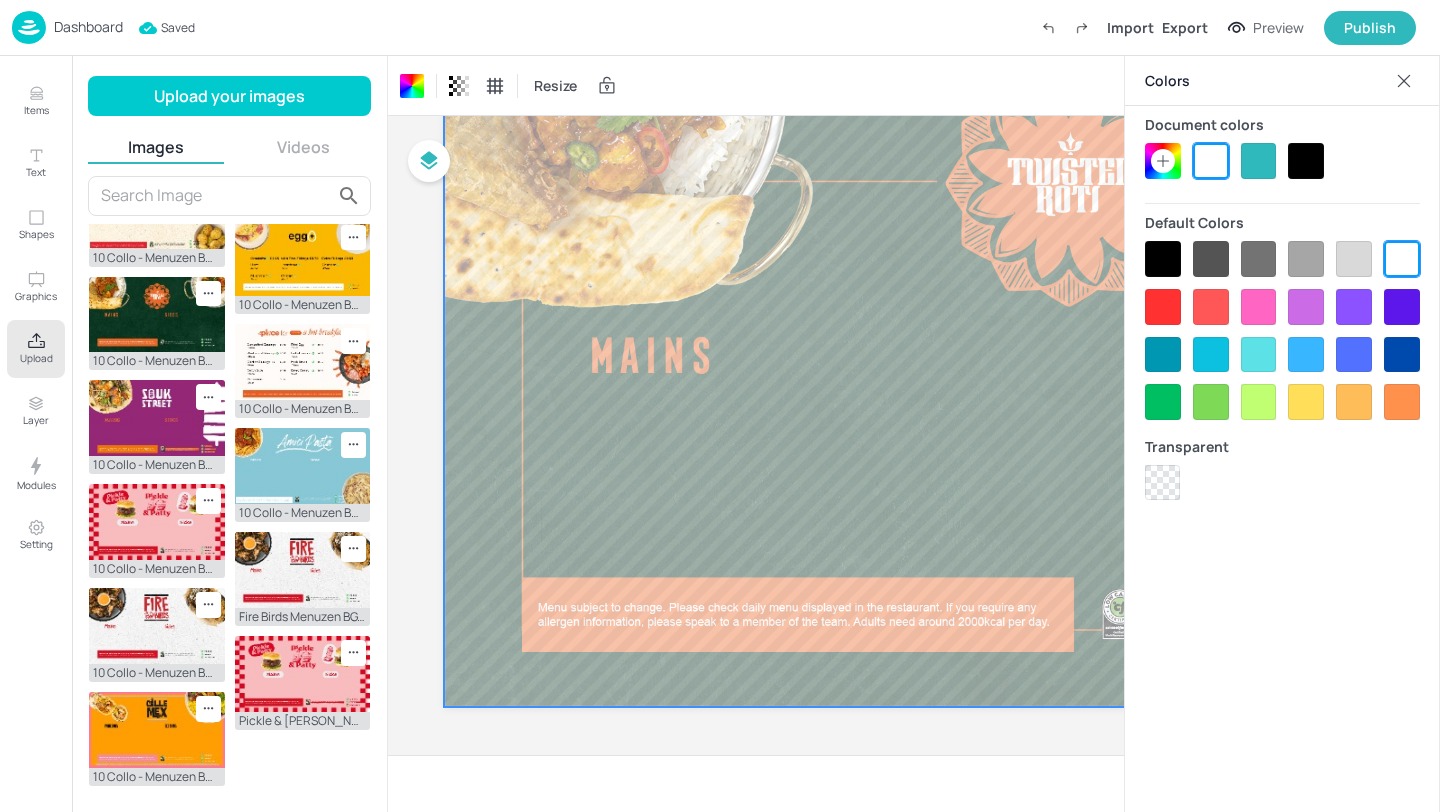 click 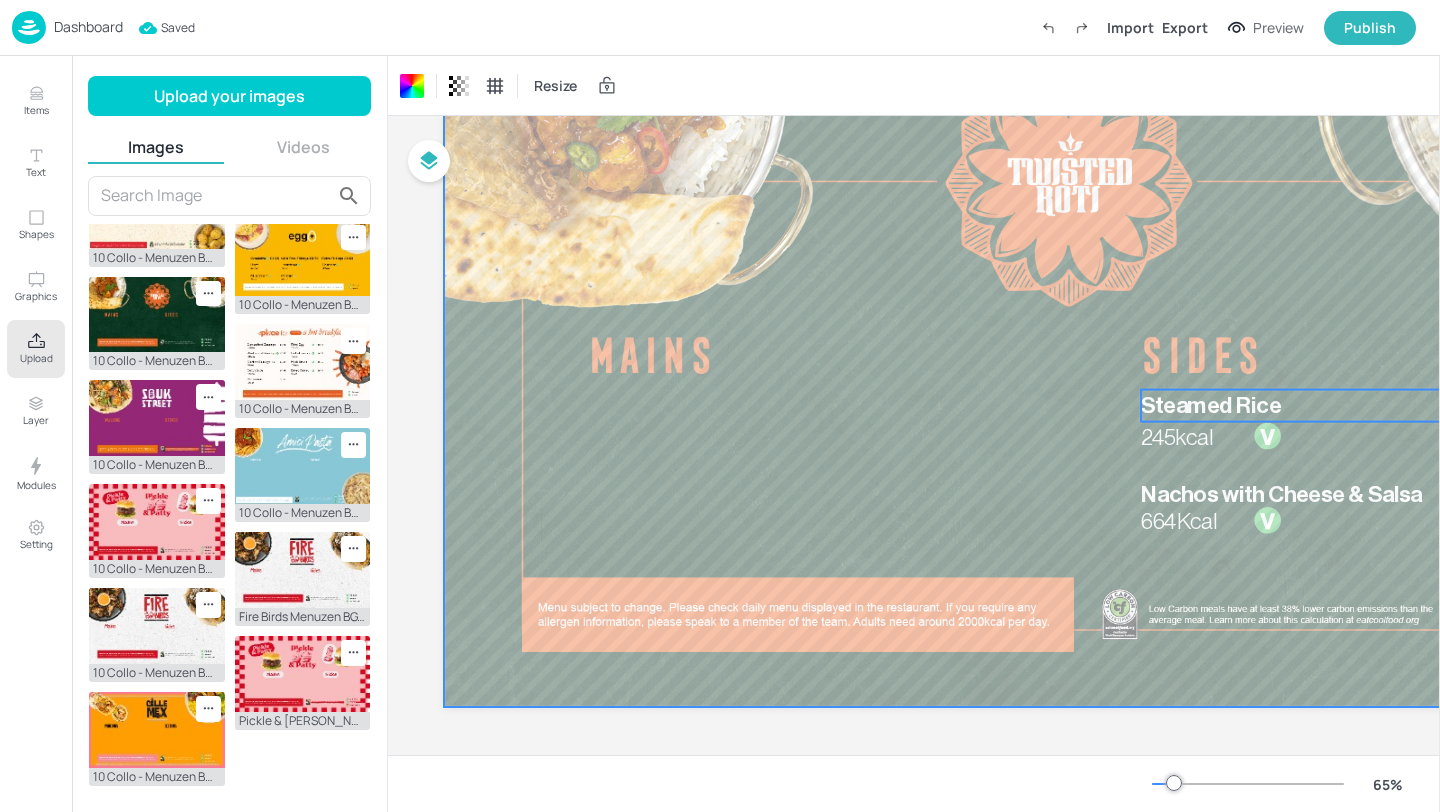 click on "Steamed Rice" at bounding box center (1211, 405) 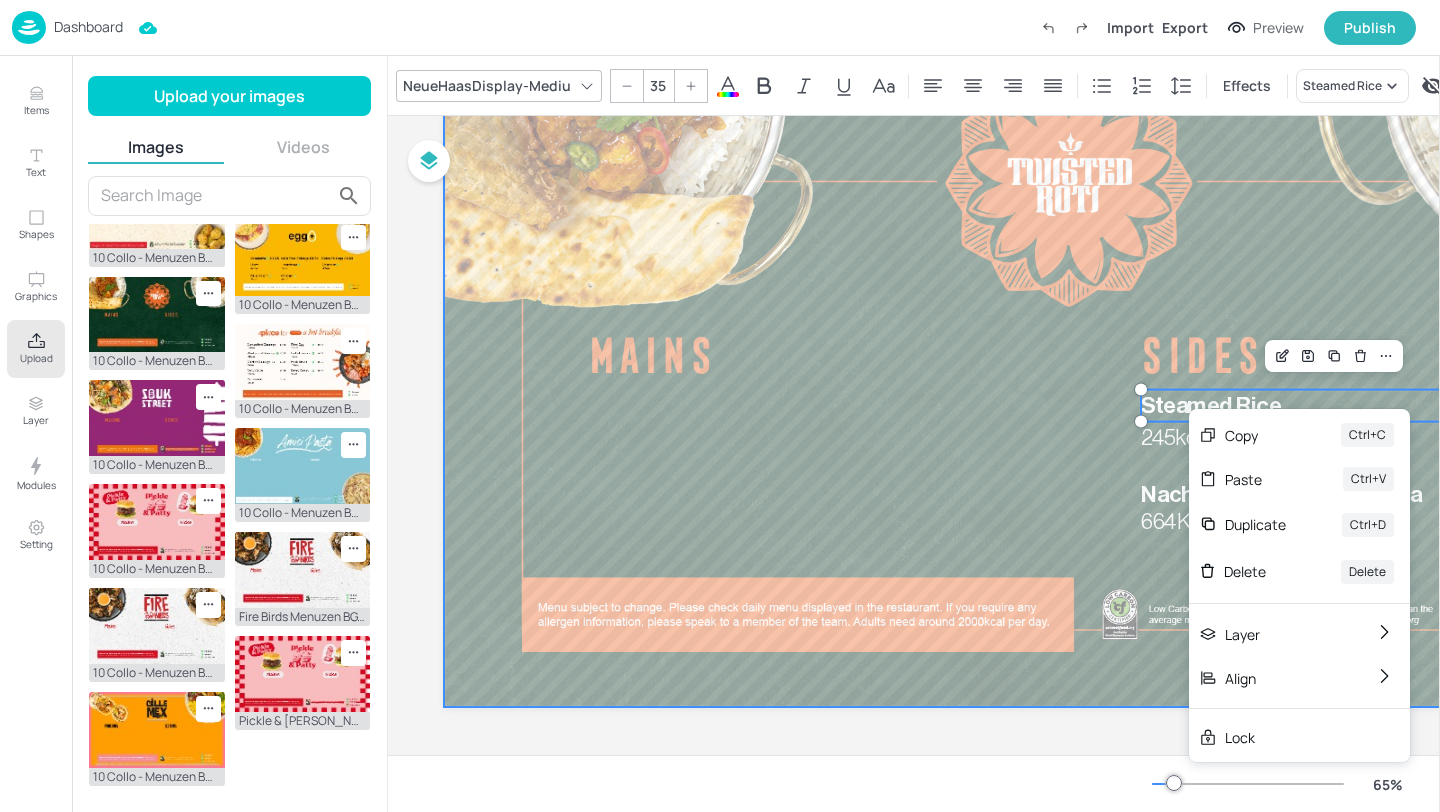 drag, startPoint x: 1189, startPoint y: 409, endPoint x: 1164, endPoint y: 333, distance: 80.00625 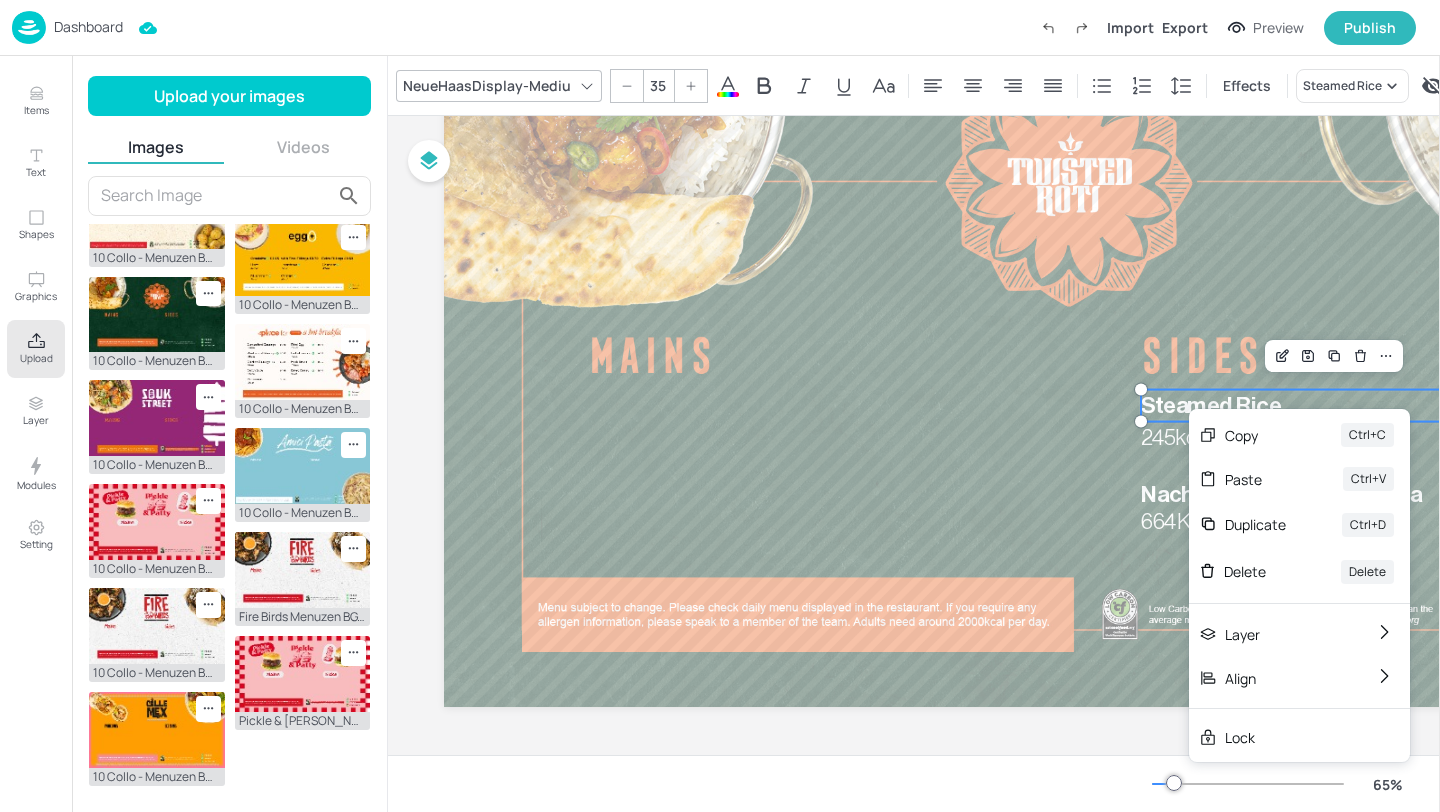 click on "Steamed Rice" at bounding box center [1211, 405] 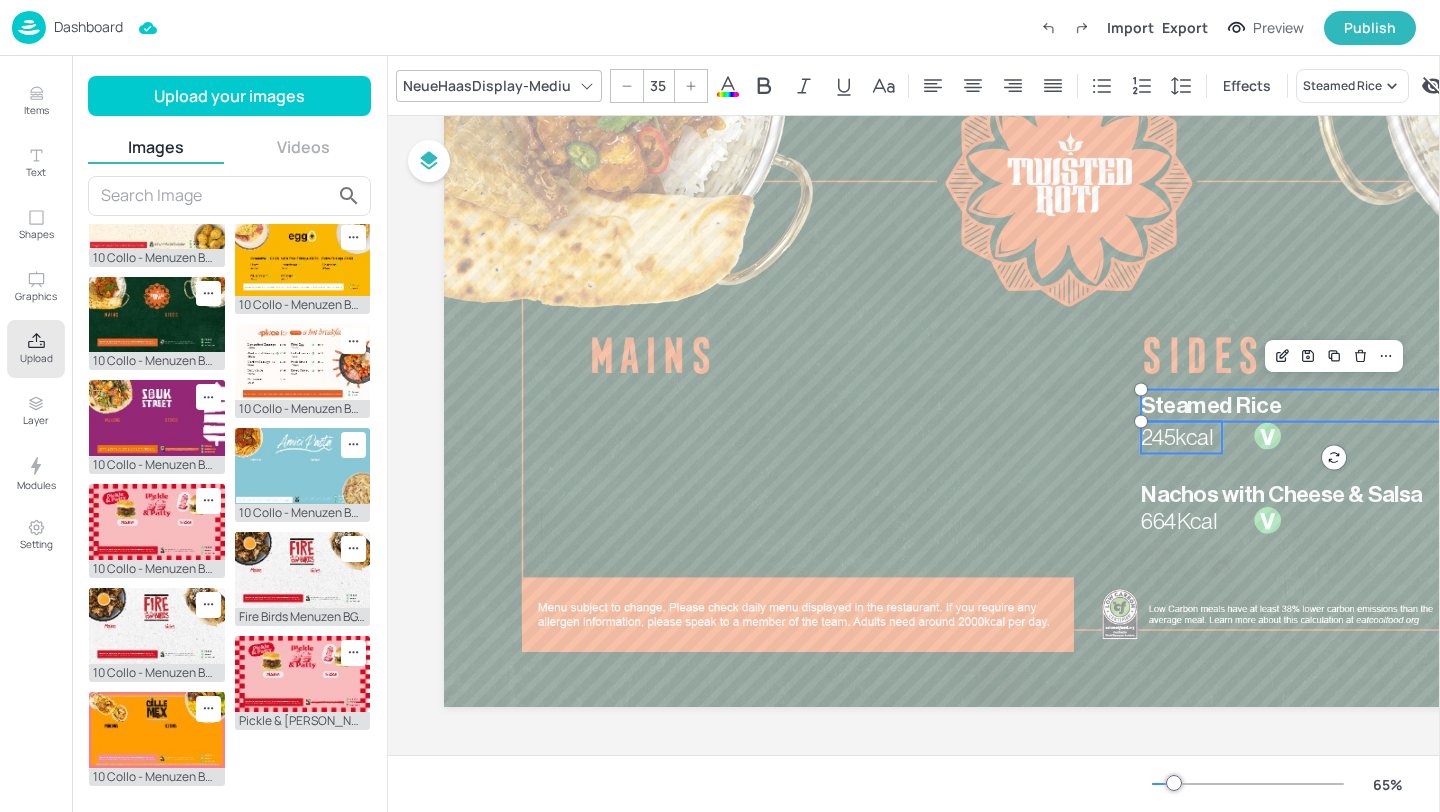 click on "245kcal" at bounding box center (1177, 437) 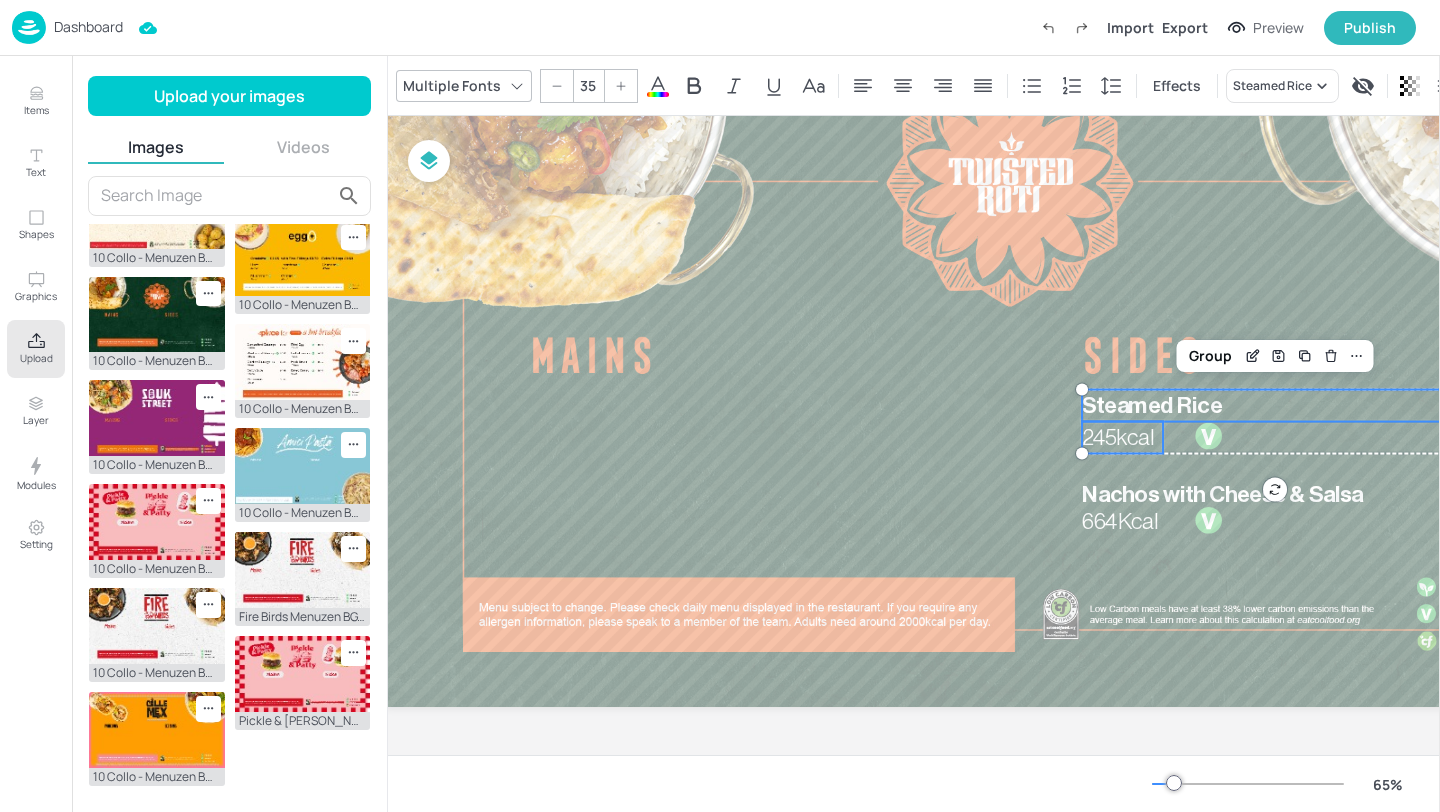 scroll, scrollTop: 176, scrollLeft: 150, axis: both 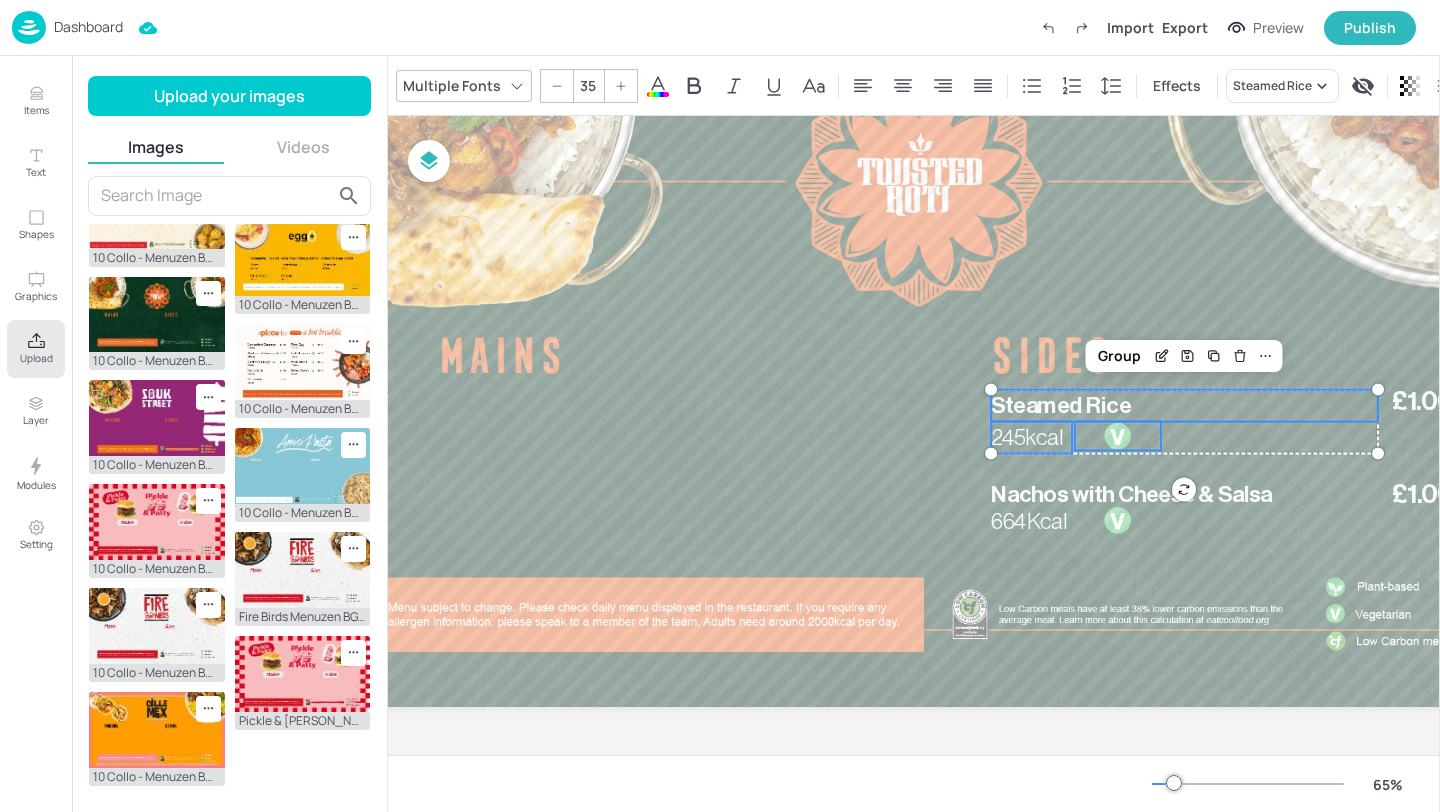 click at bounding box center [1117, 435] 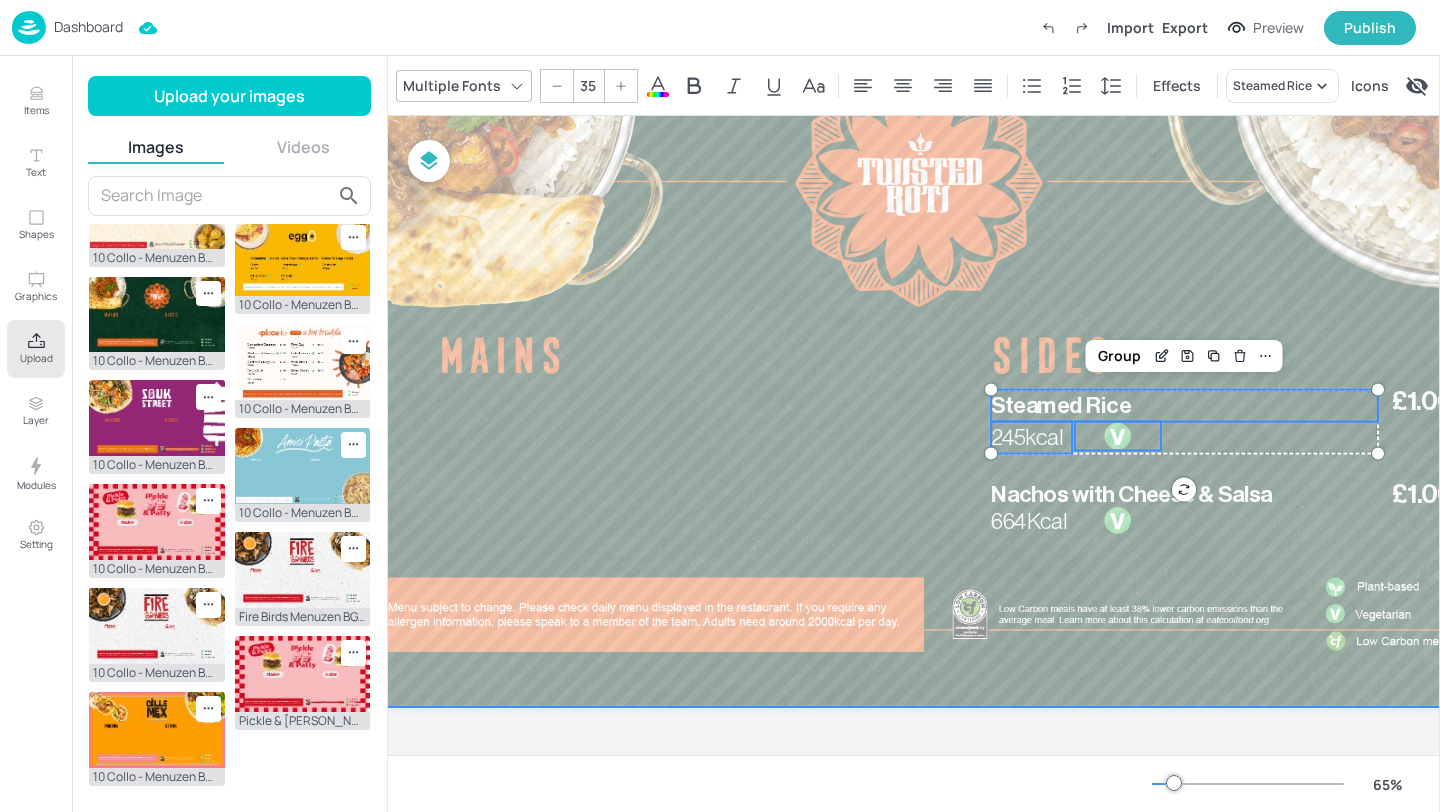 scroll, scrollTop: 176, scrollLeft: 316, axis: both 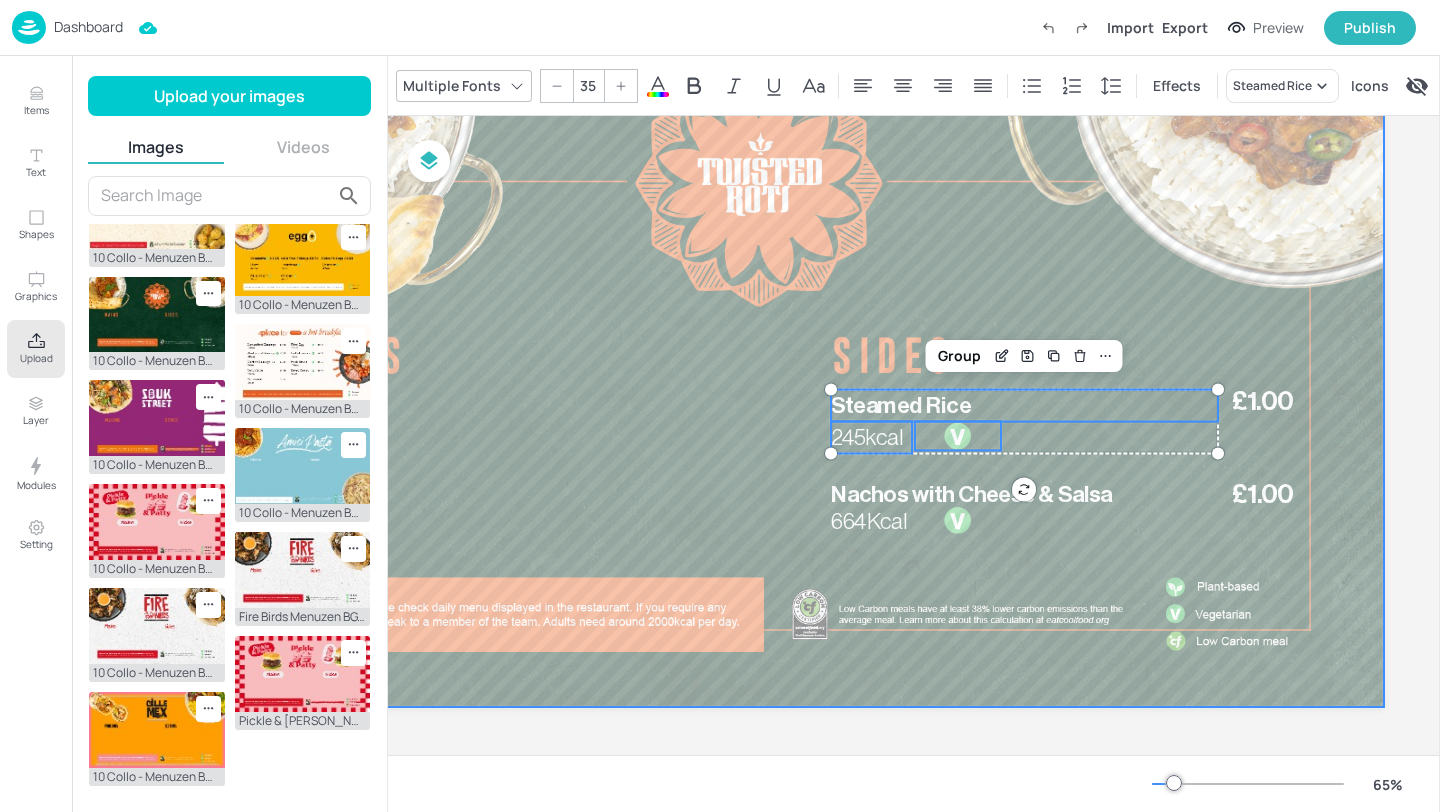 type on "--" 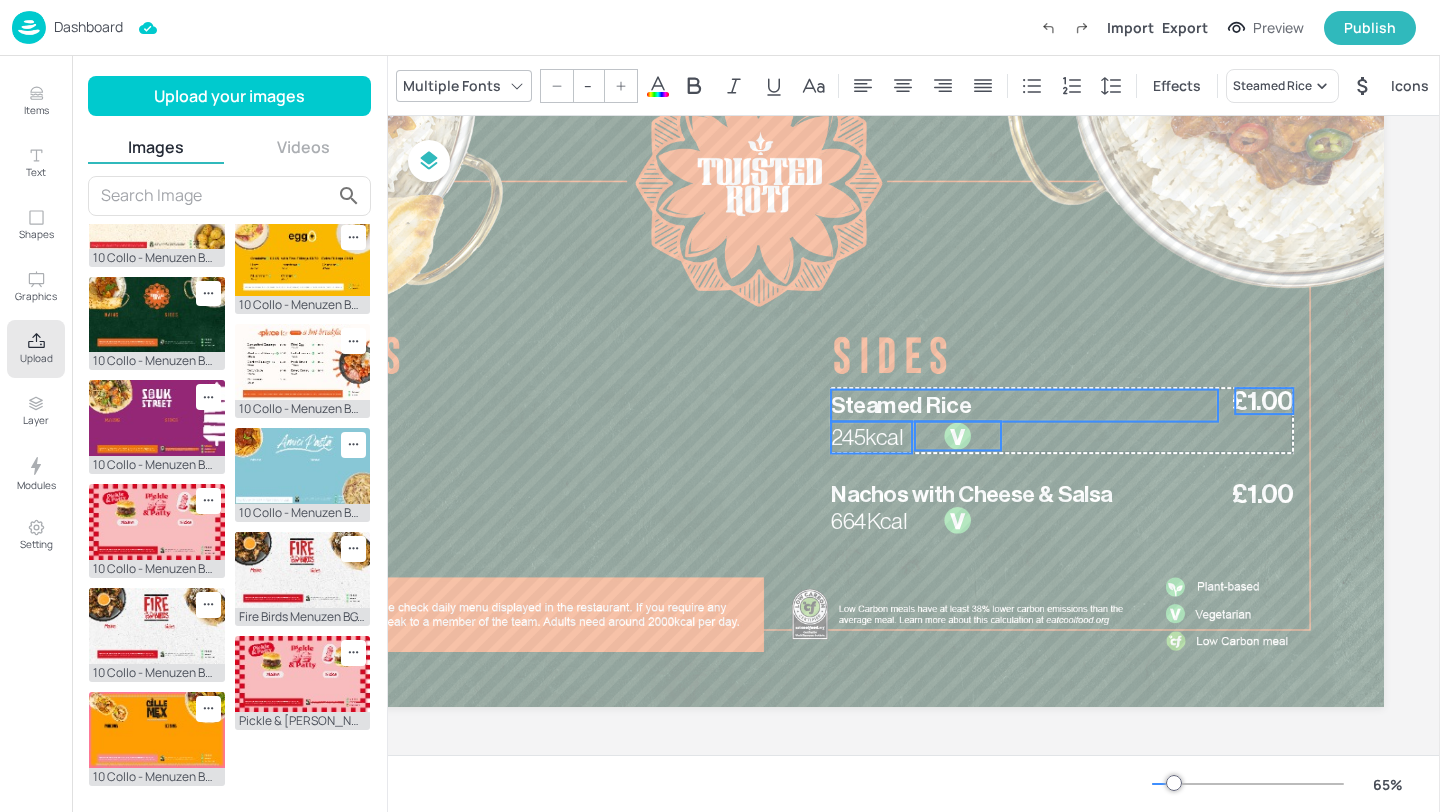 click on "£1.00" at bounding box center [1263, 401] 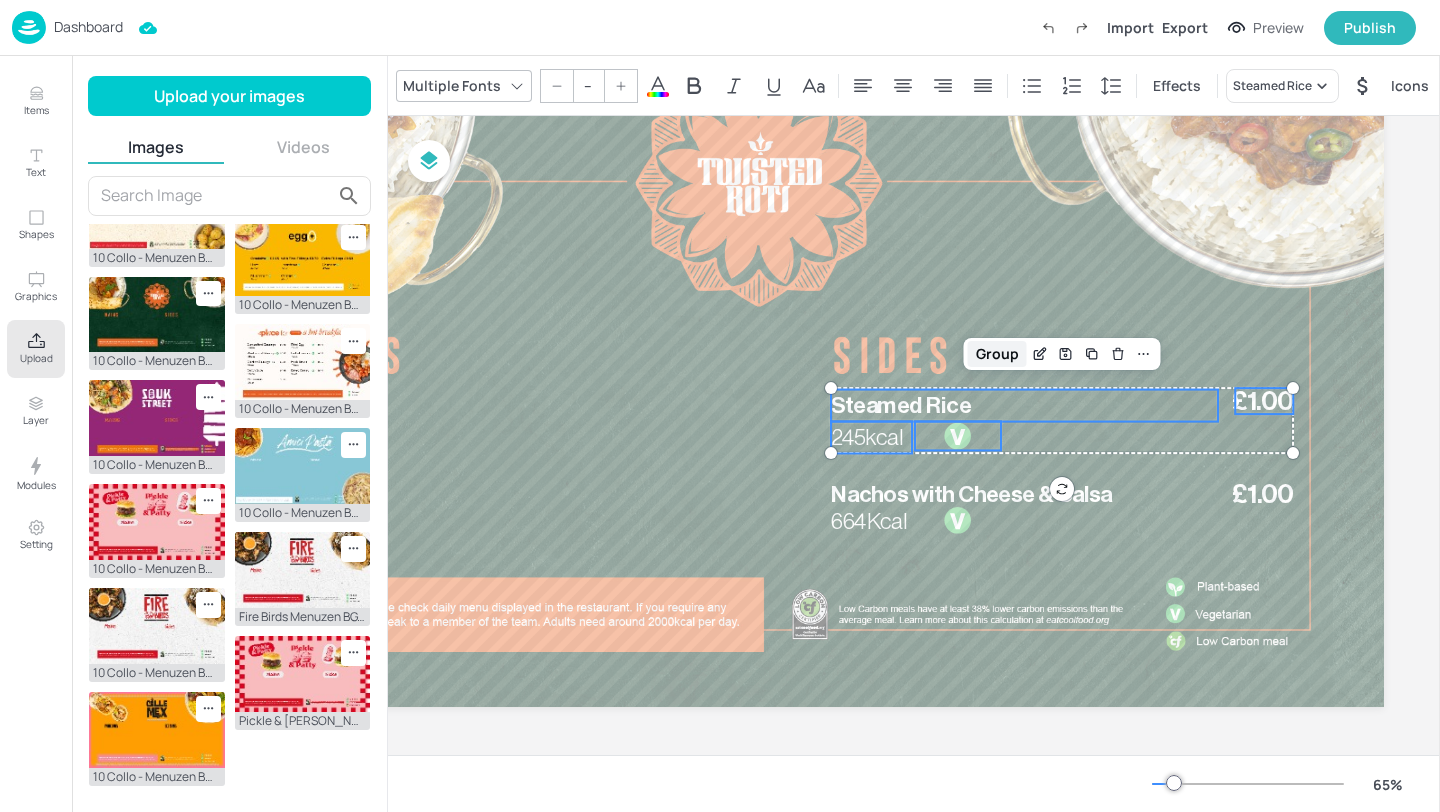 click on "Group" at bounding box center (997, 354) 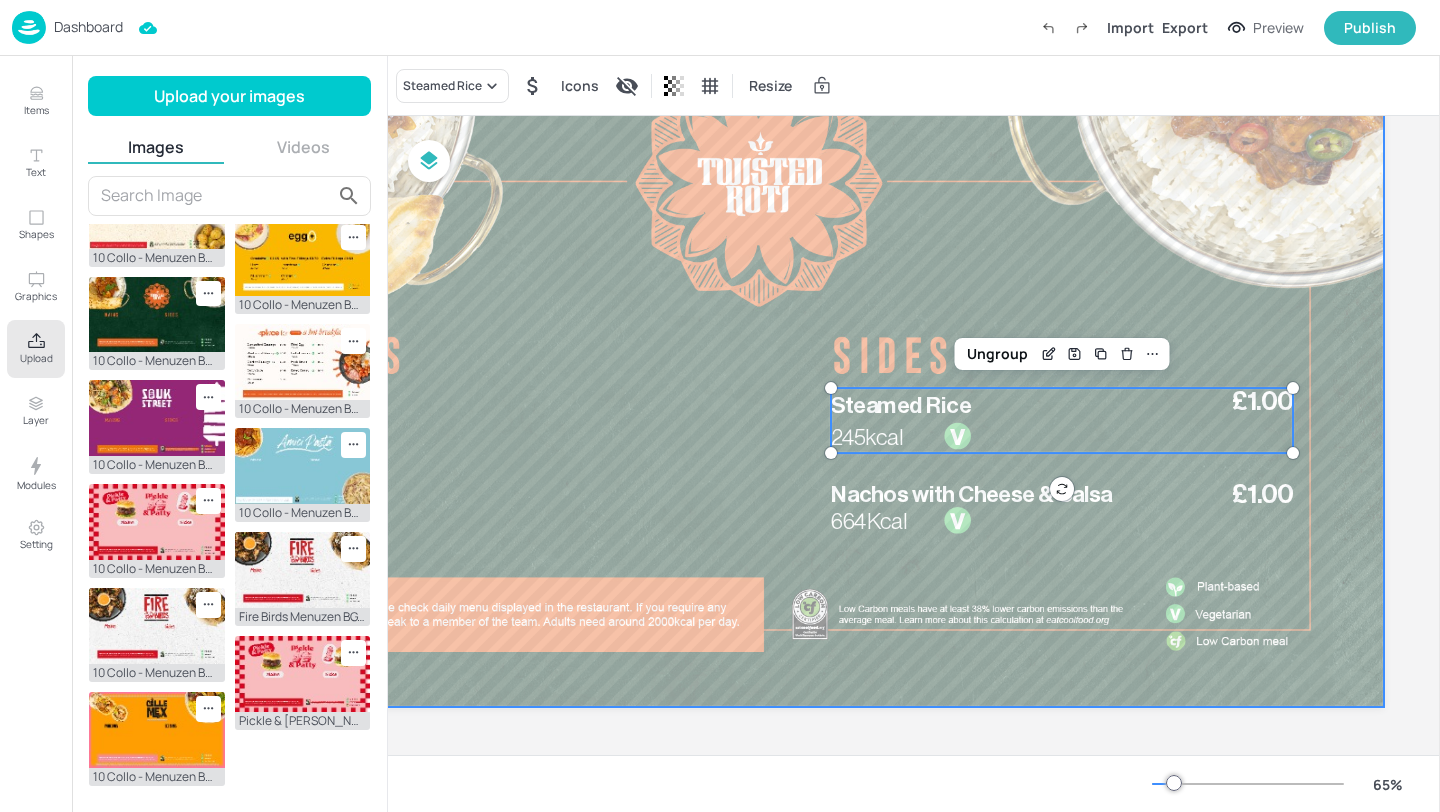 scroll, scrollTop: 176, scrollLeft: 0, axis: vertical 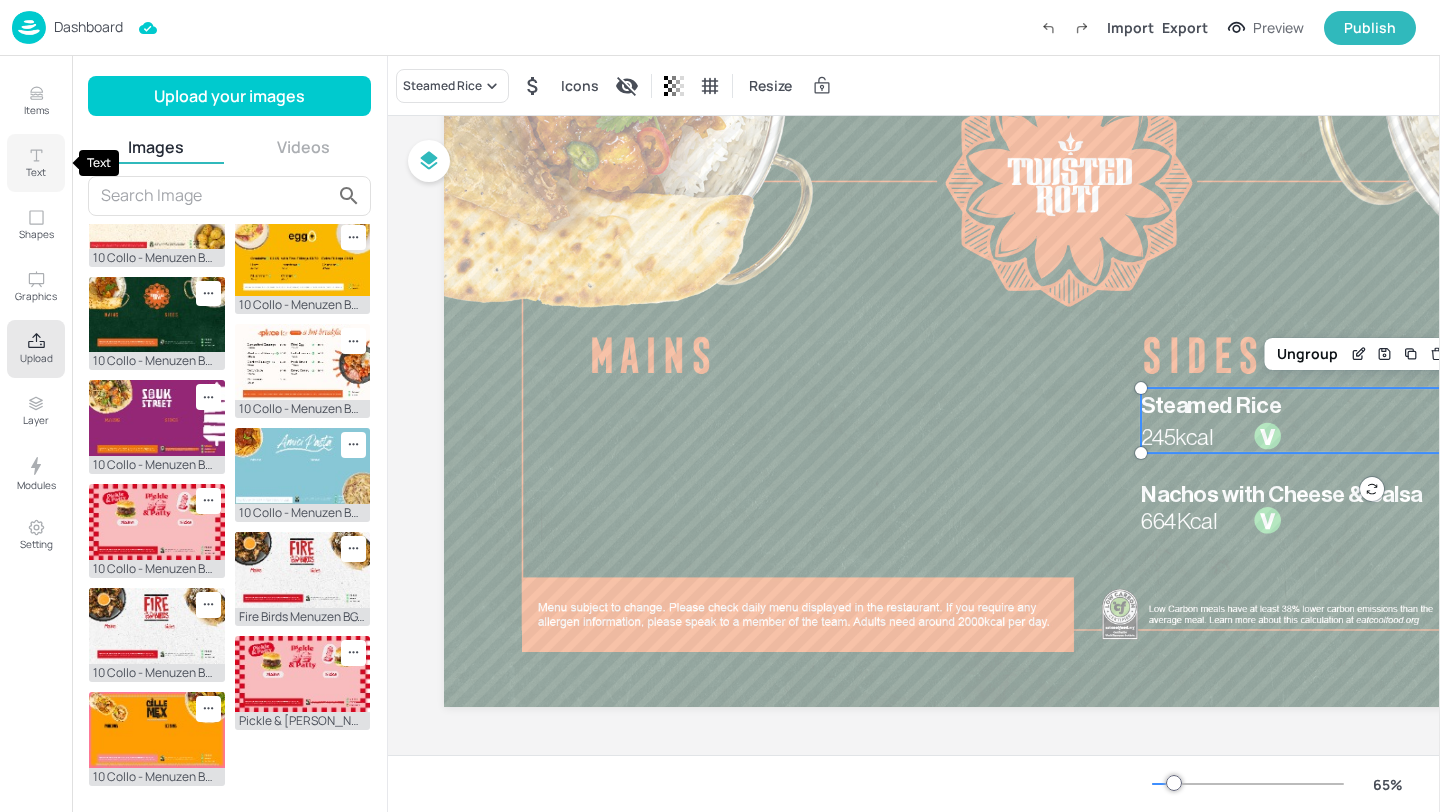 click on "Text" at bounding box center [36, 163] 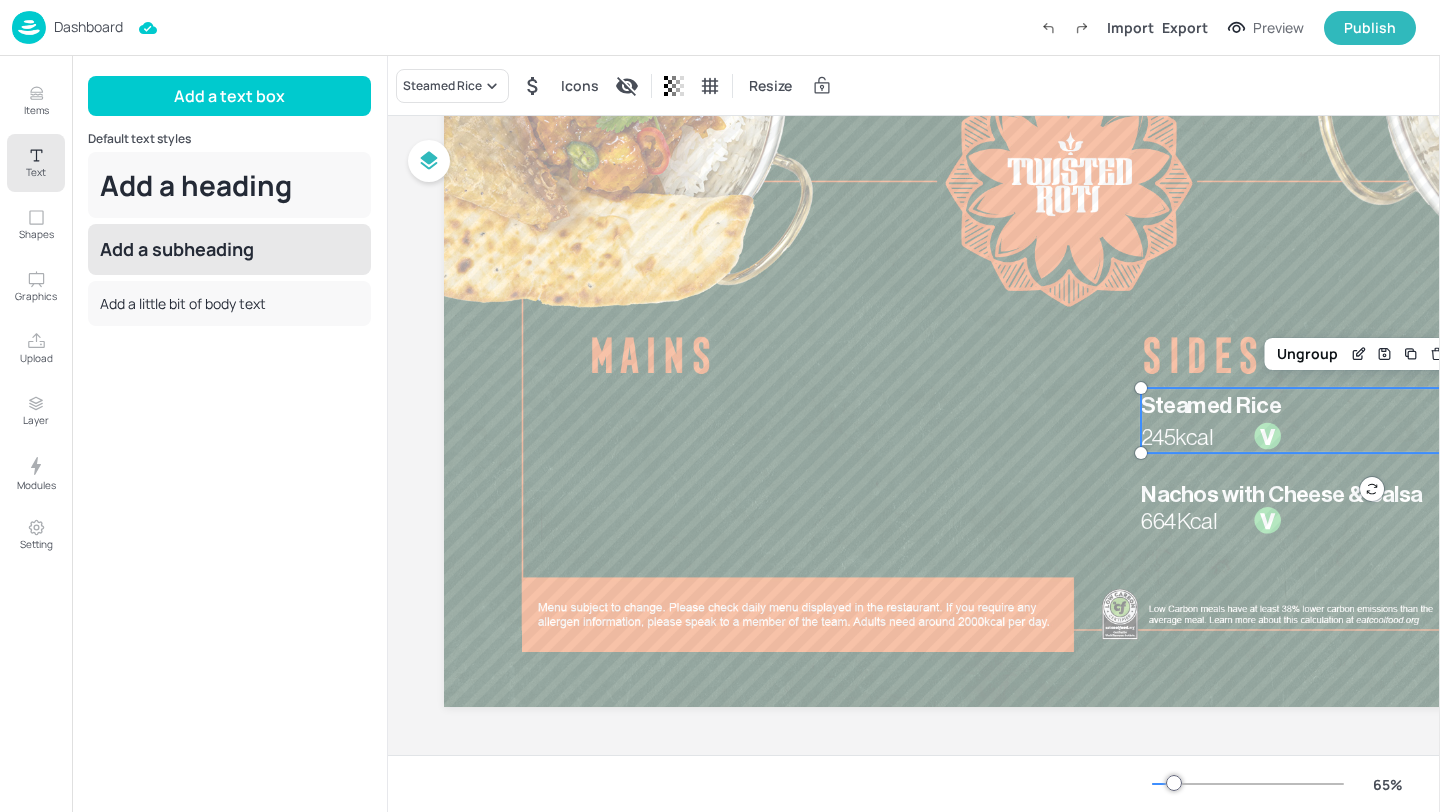click on "Add a subheading" at bounding box center (229, 249) 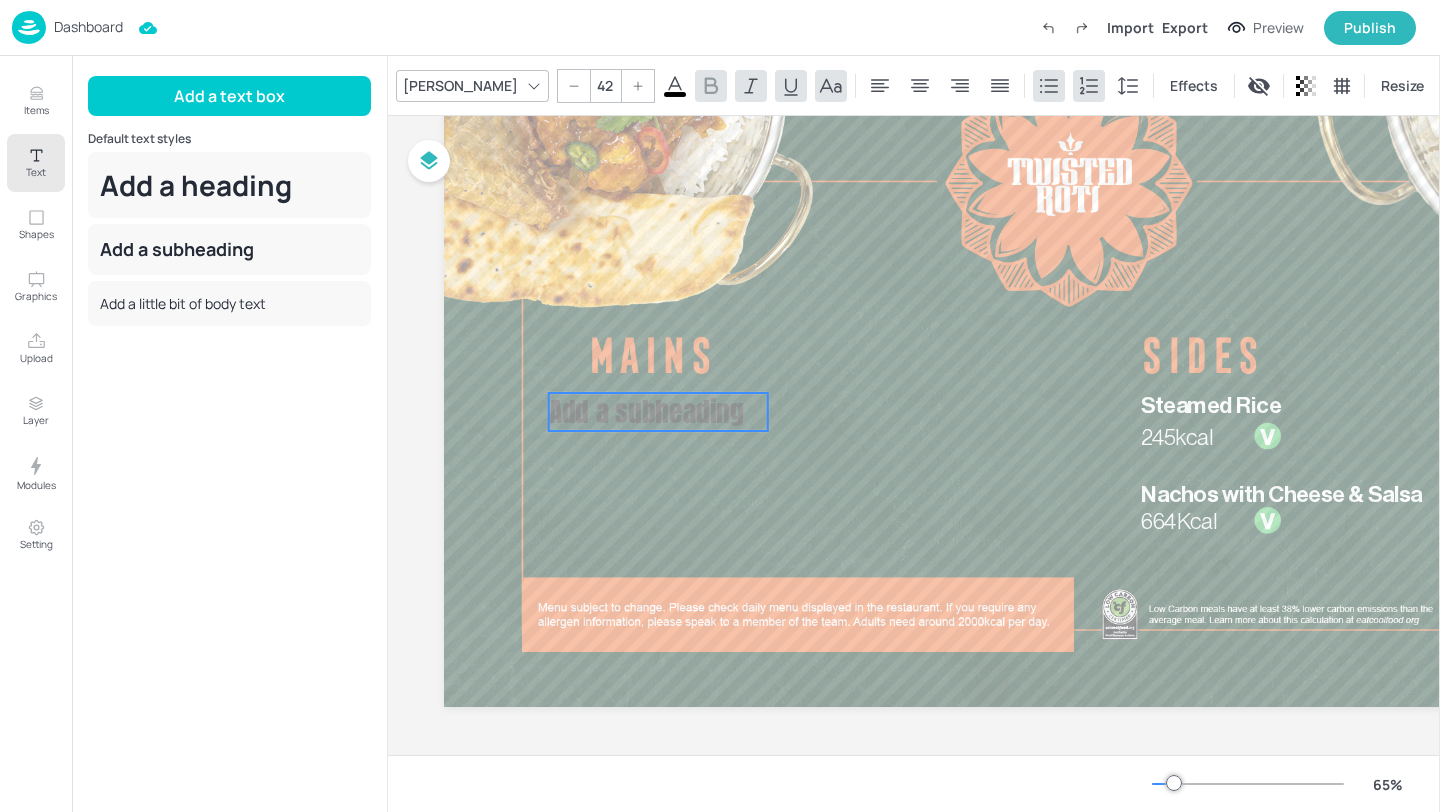 drag, startPoint x: 642, startPoint y: 157, endPoint x: 647, endPoint y: 418, distance: 261.04788 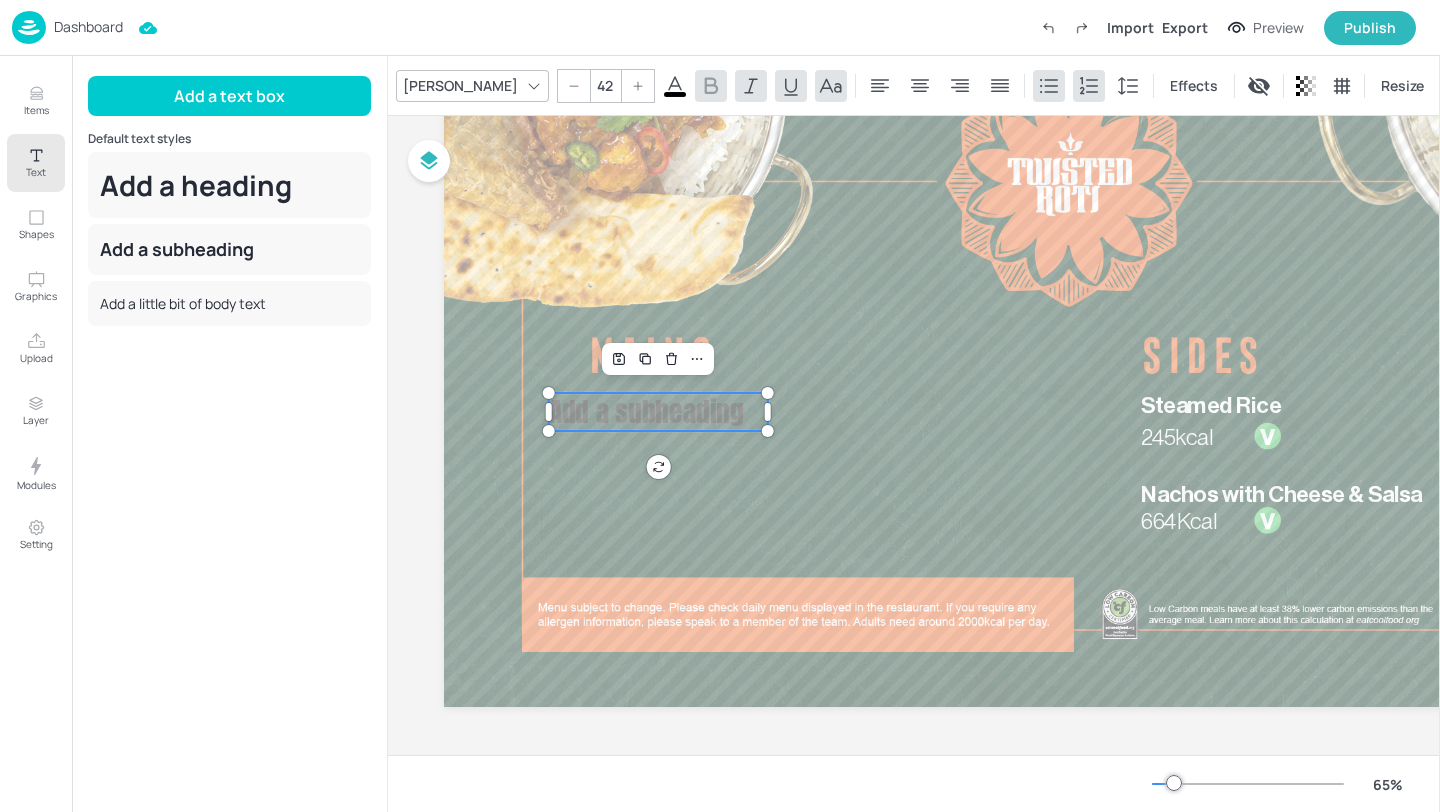 click 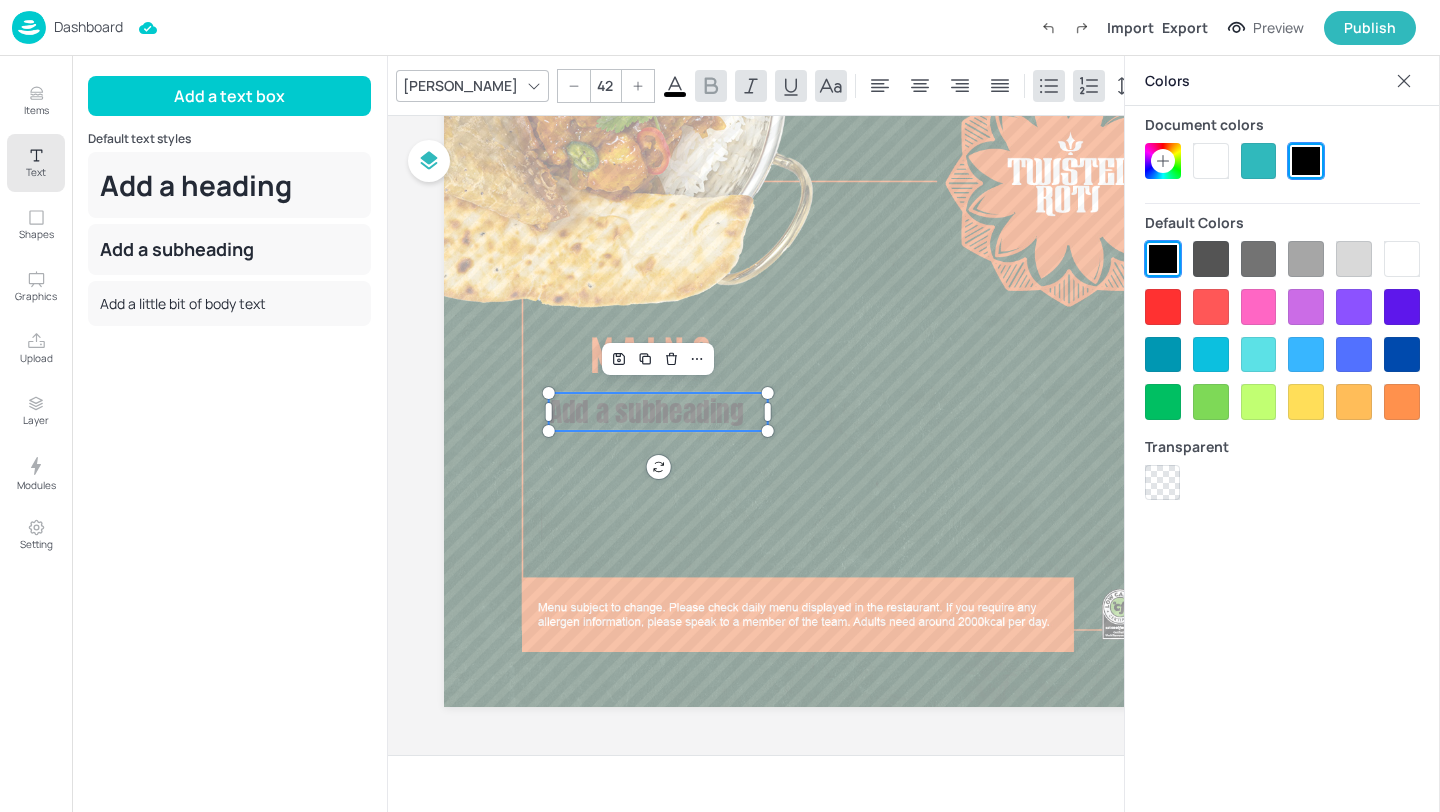 click at bounding box center [1211, 161] 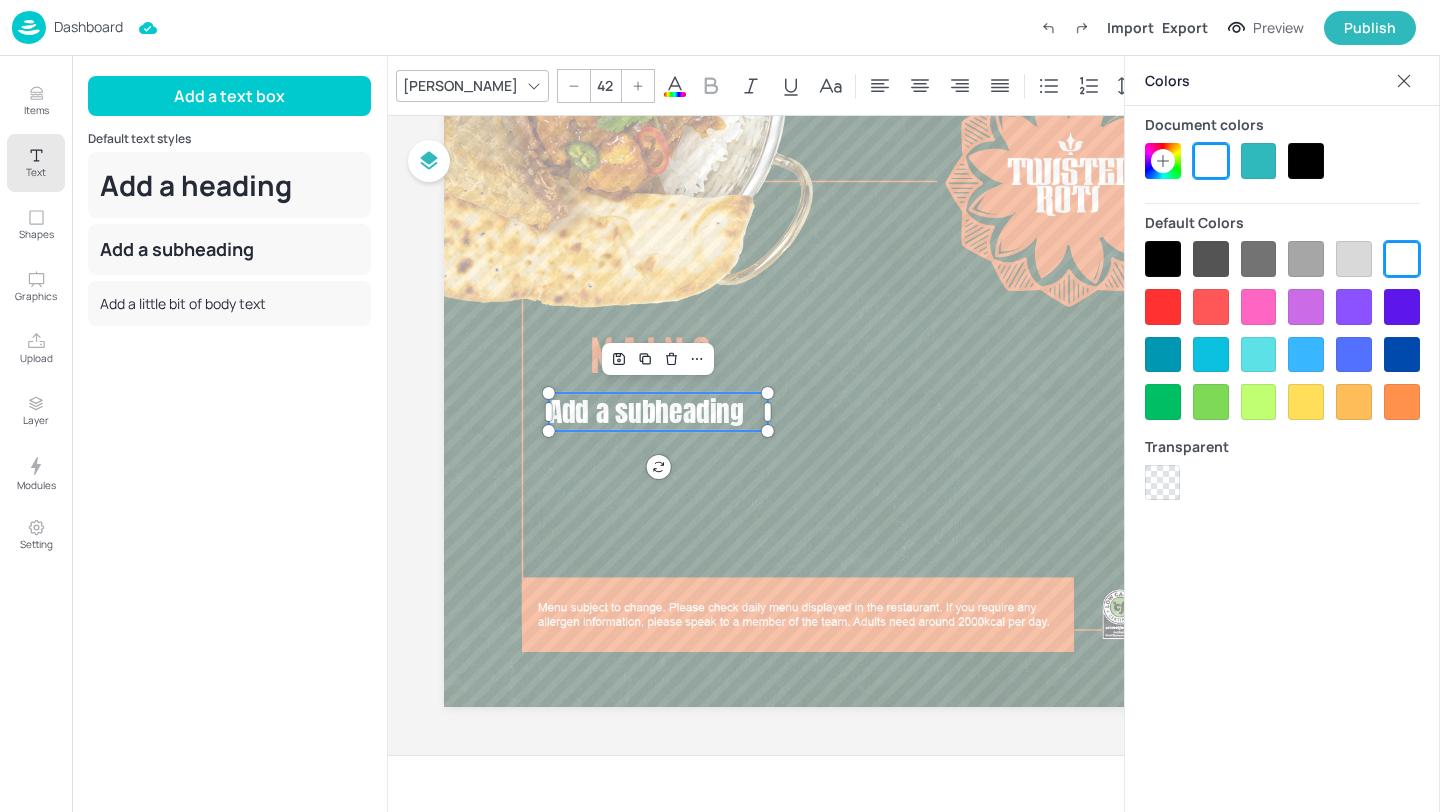 click 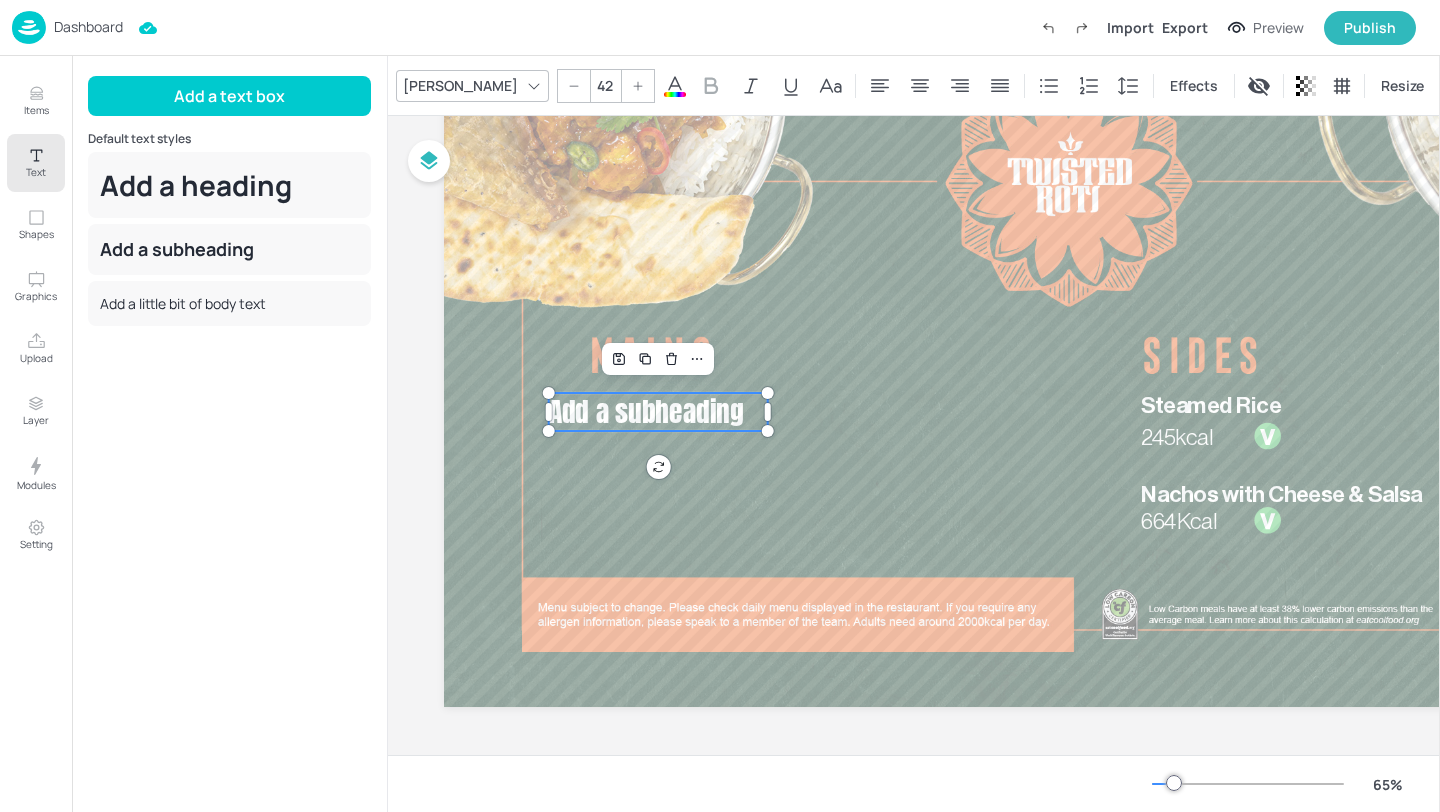 click on "[PERSON_NAME] 42 Effects Resize" at bounding box center (942, 86) 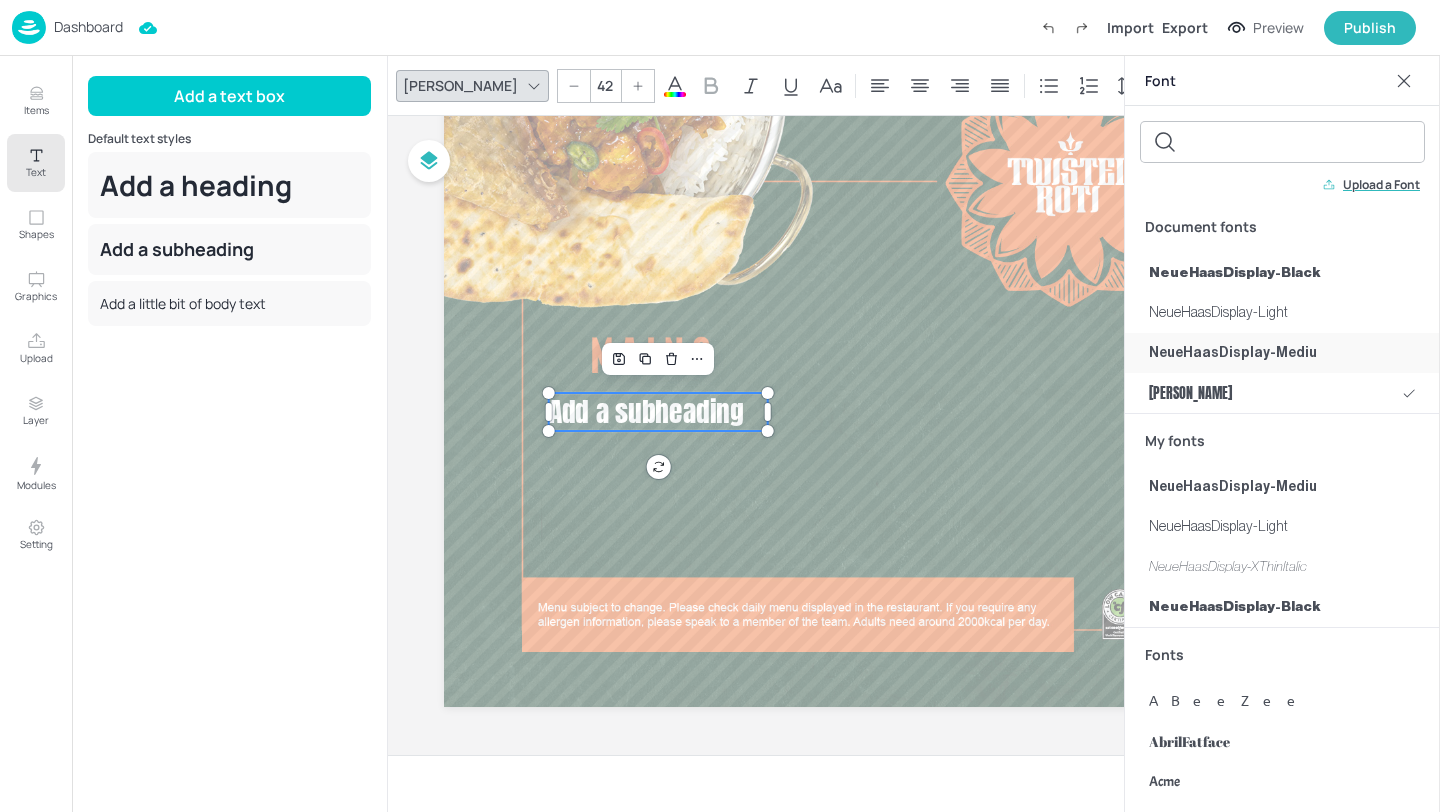 click on "NeueHaasDisplay-Mediu" at bounding box center [1233, 353] 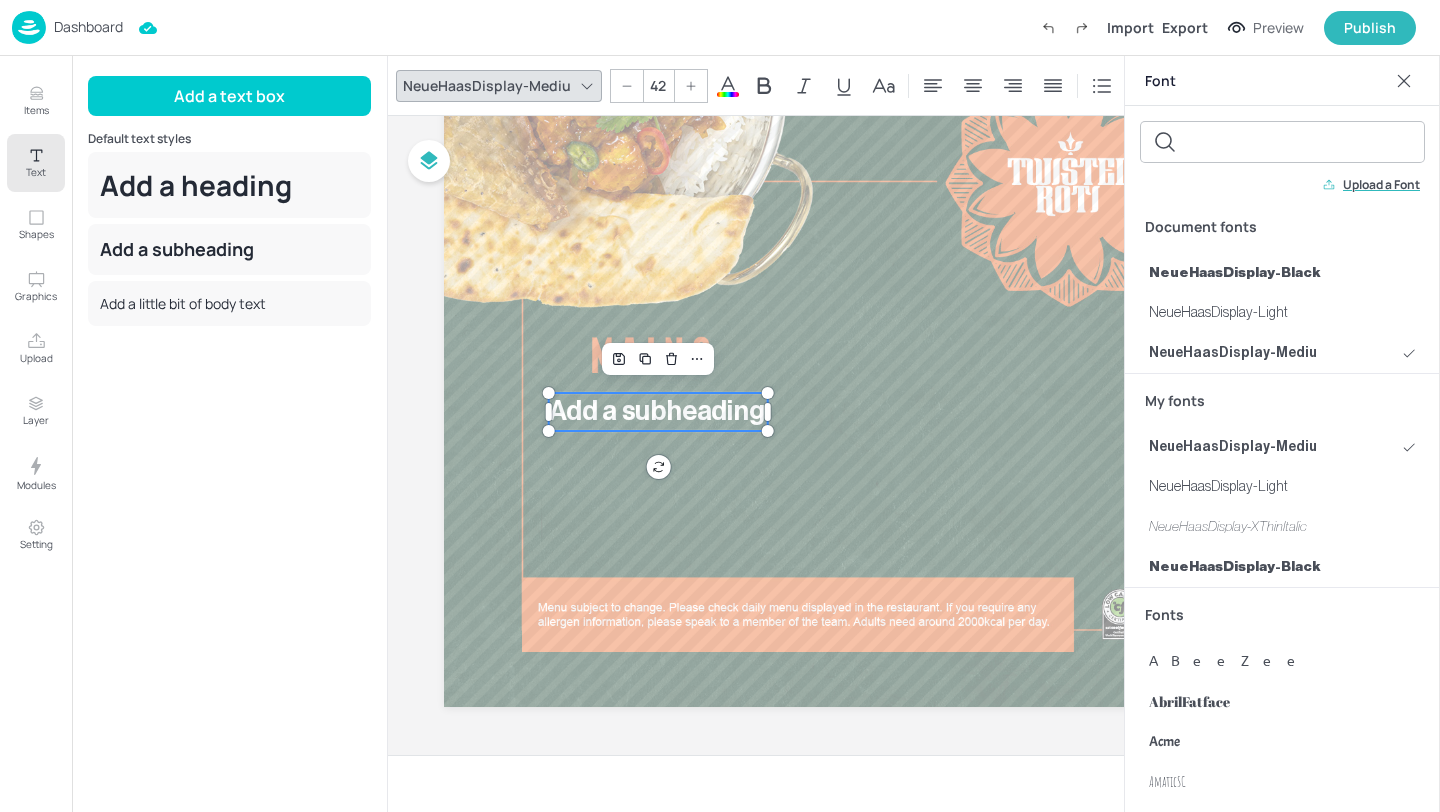 click on "Add a subheading" at bounding box center (656, 411) 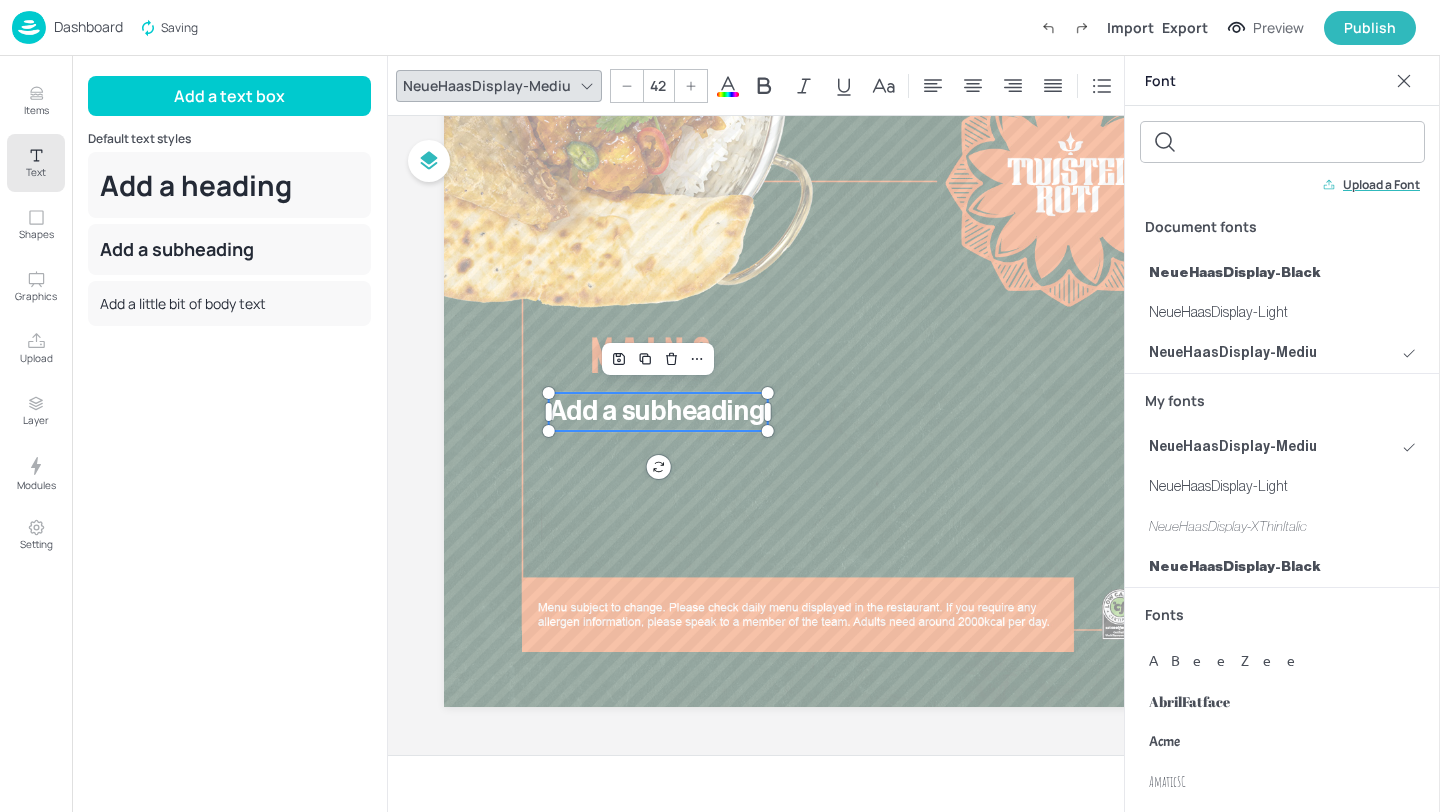 click 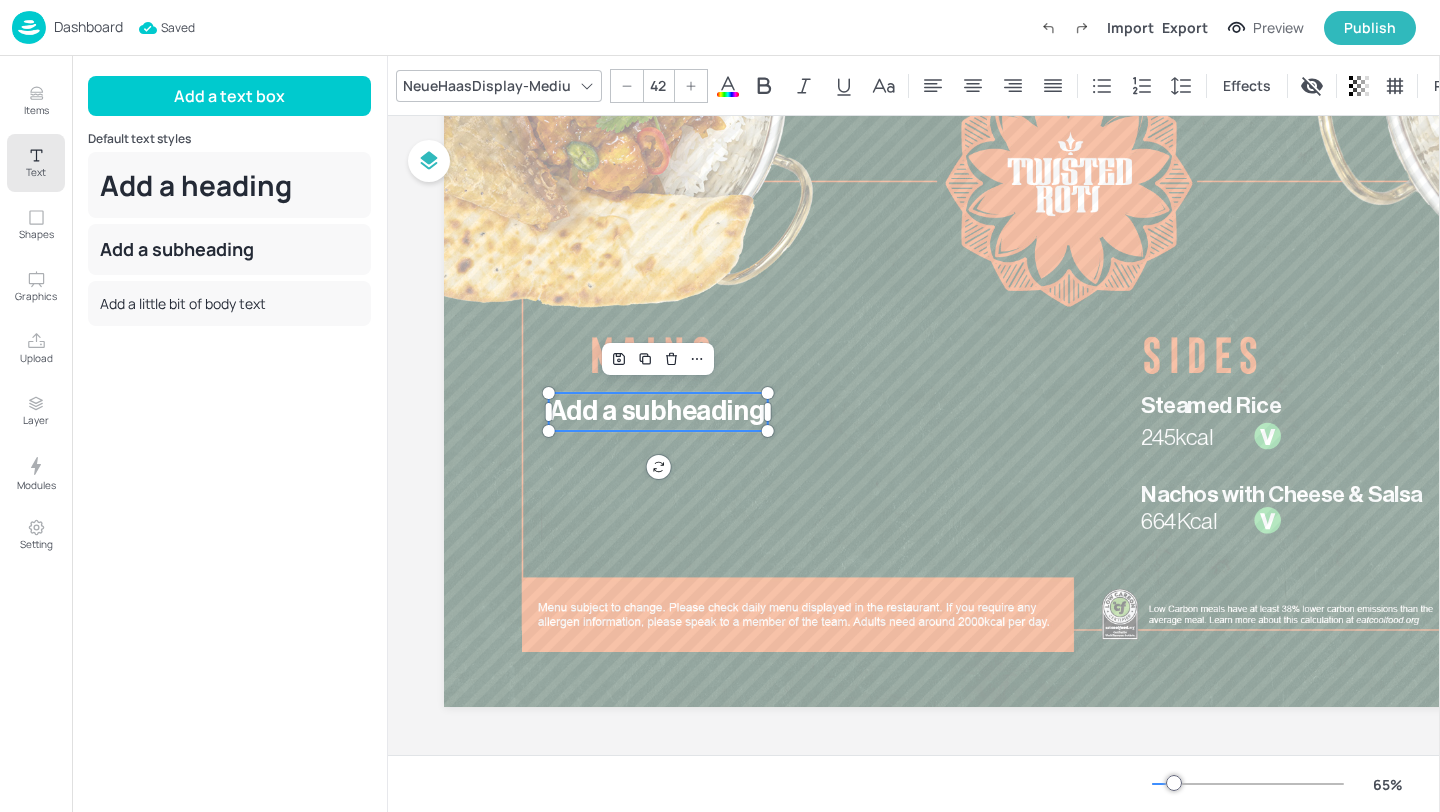 drag, startPoint x: 662, startPoint y: 82, endPoint x: 636, endPoint y: 82, distance: 26 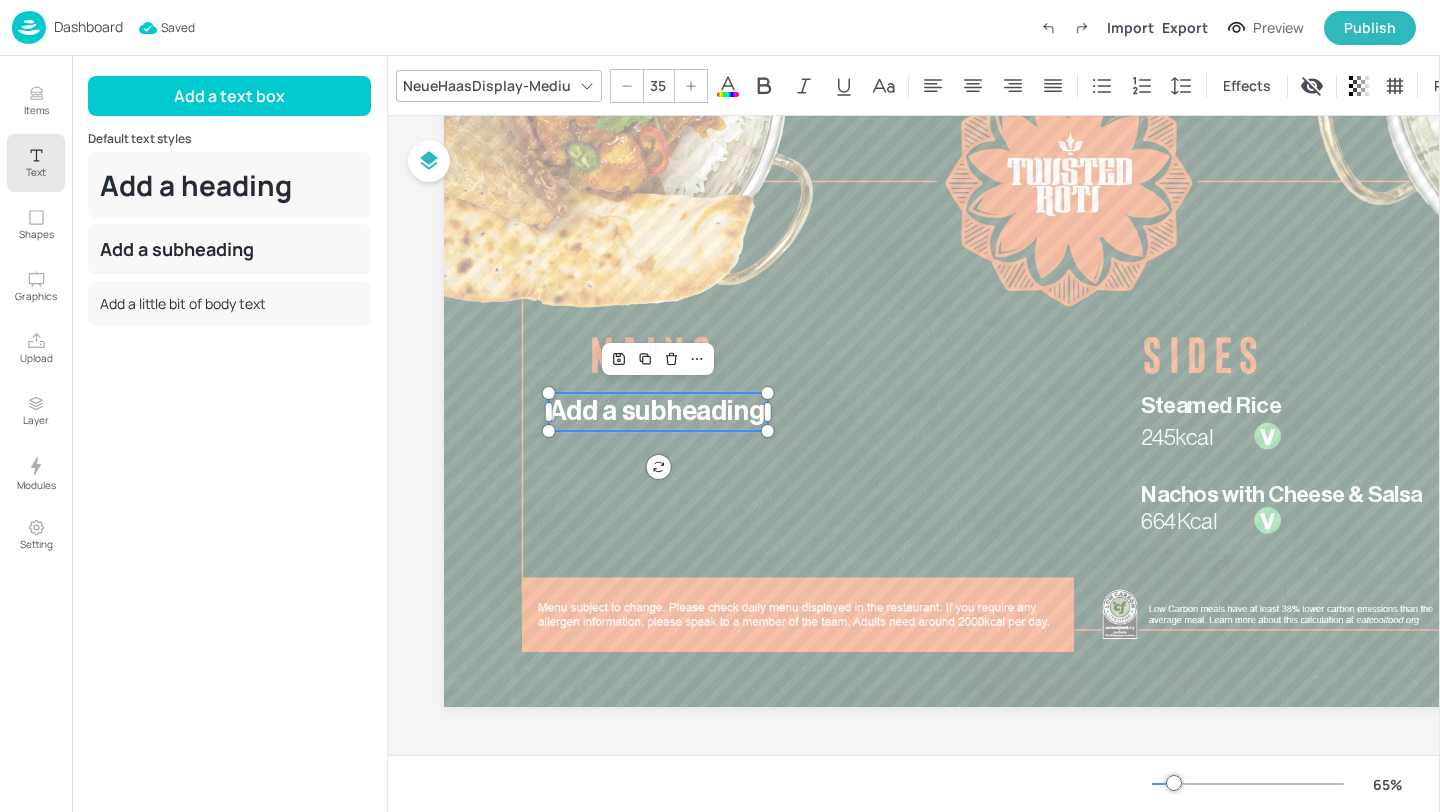 type on "35" 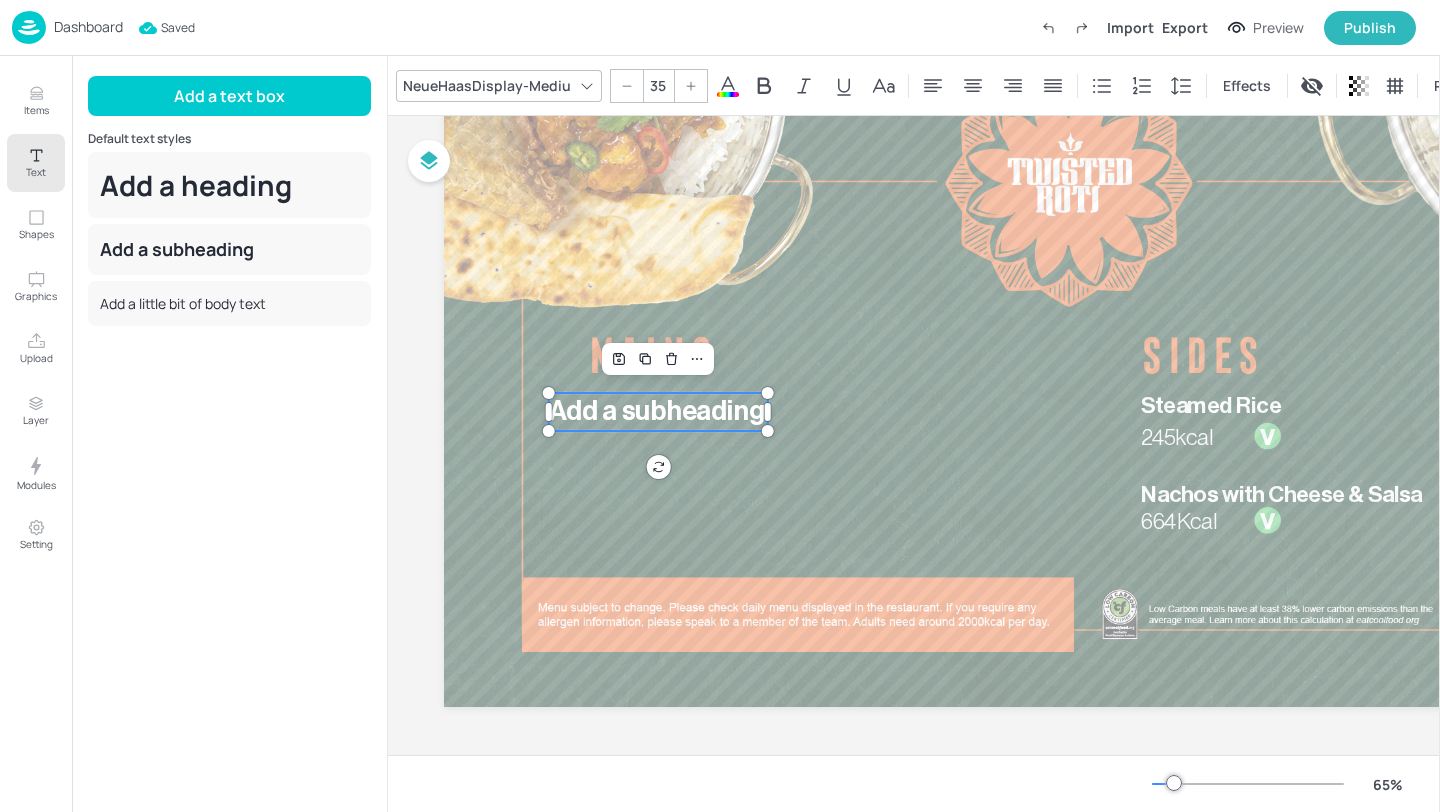 type 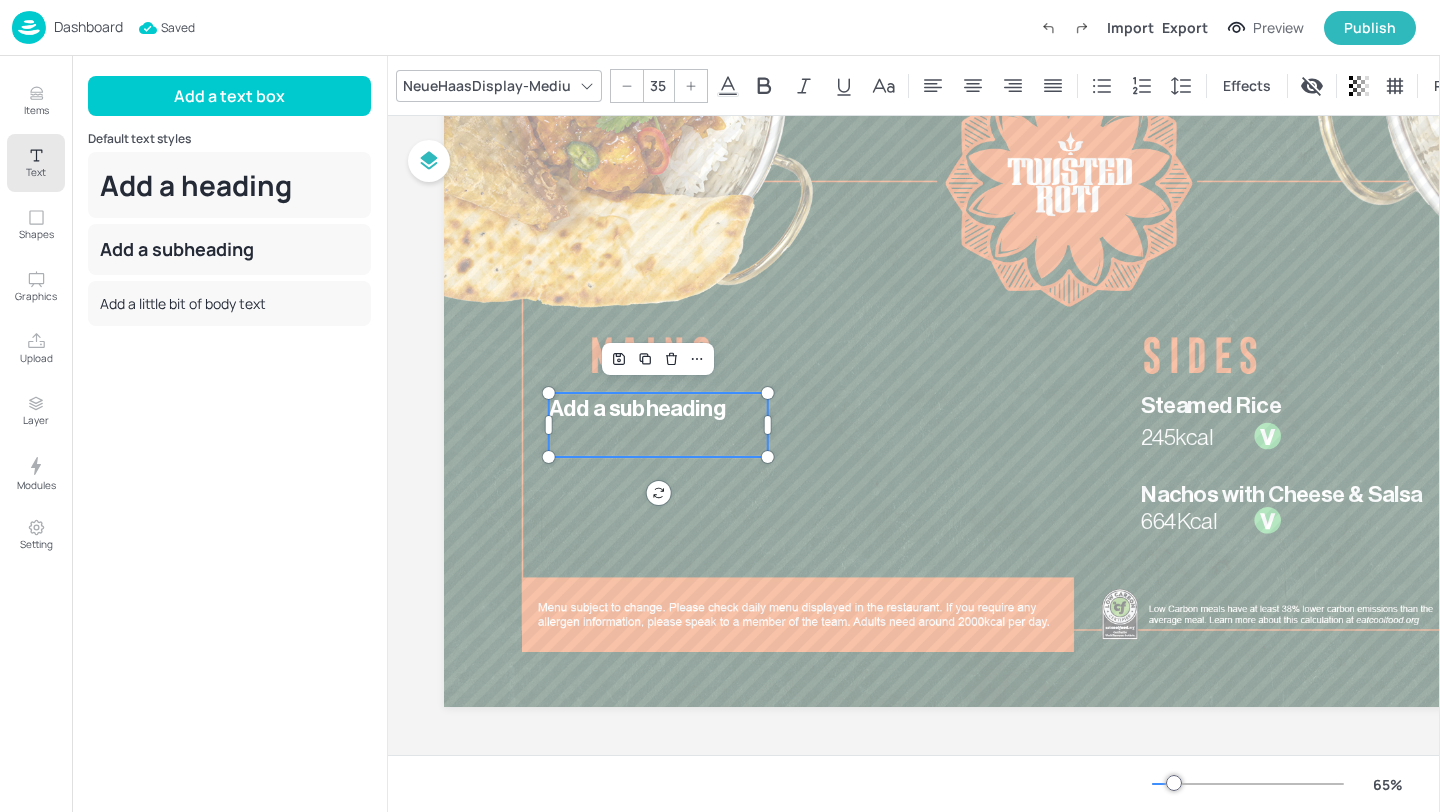 scroll, scrollTop: 55, scrollLeft: 0, axis: vertical 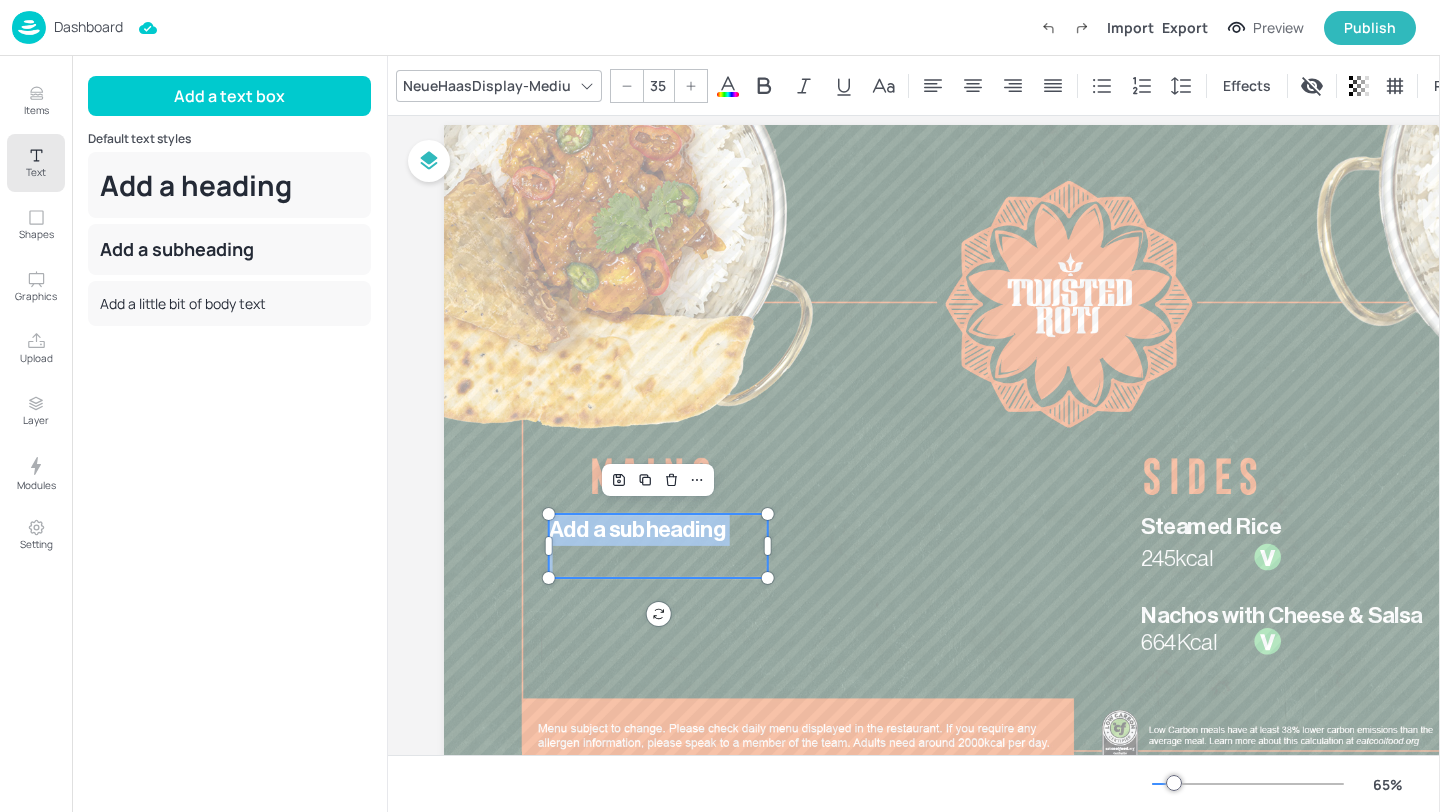 drag, startPoint x: 651, startPoint y: 568, endPoint x: 550, endPoint y: 518, distance: 112.698715 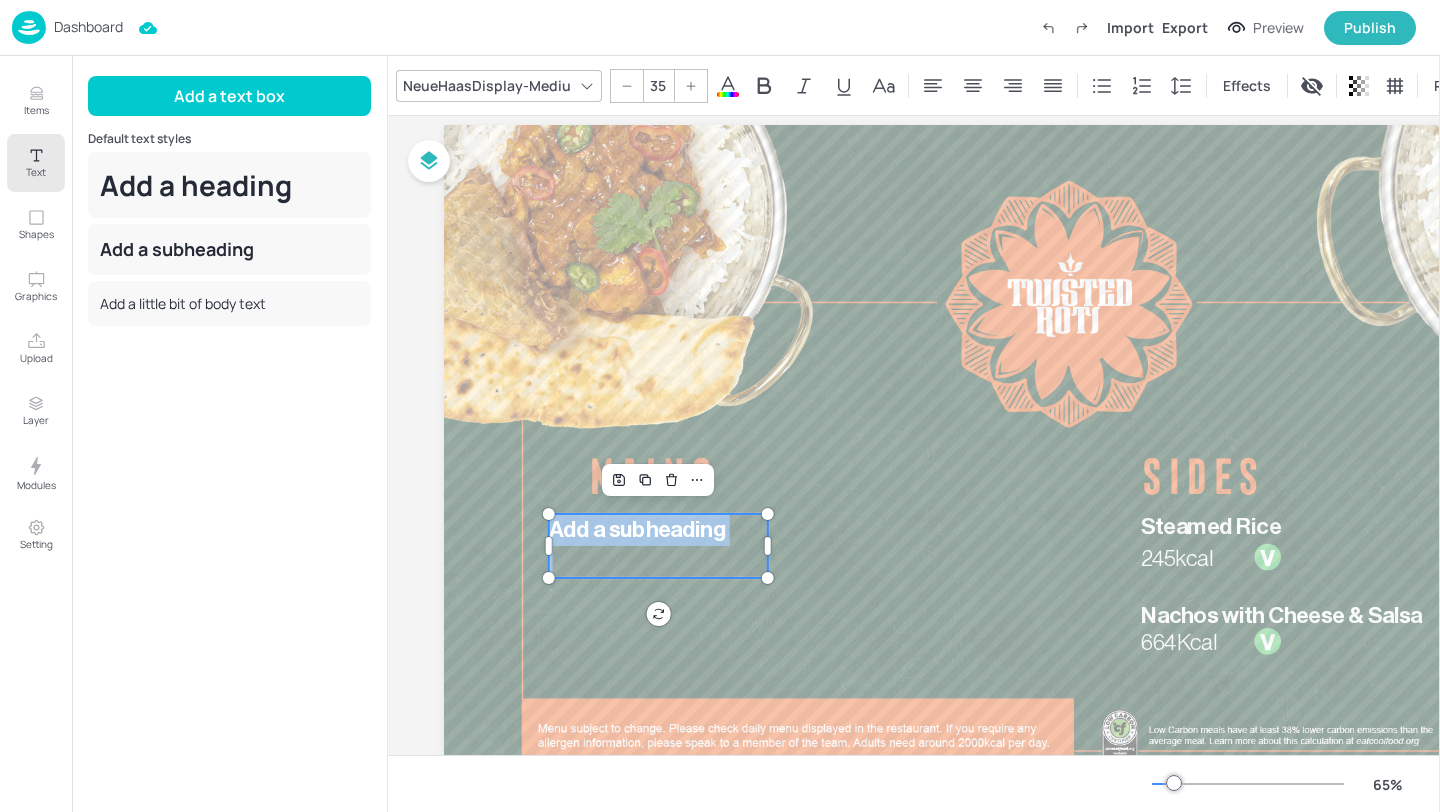 click on "Steamed Rice £1.00 245kcal
Nachos with Cheese & Salsa 664Kcal £1.00 Add a subheading Add a subheading" at bounding box center [1069, 476] 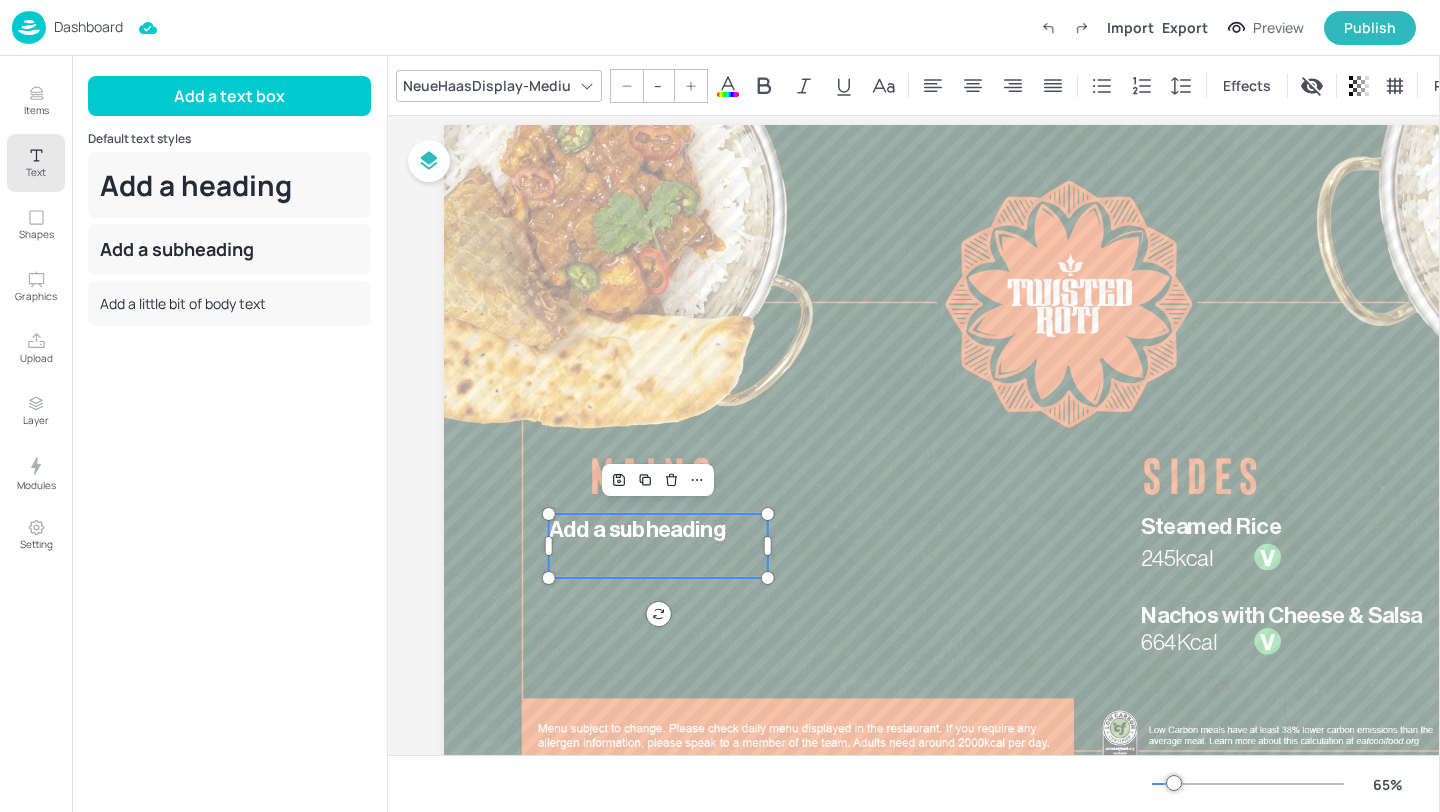 scroll, scrollTop: 0, scrollLeft: 0, axis: both 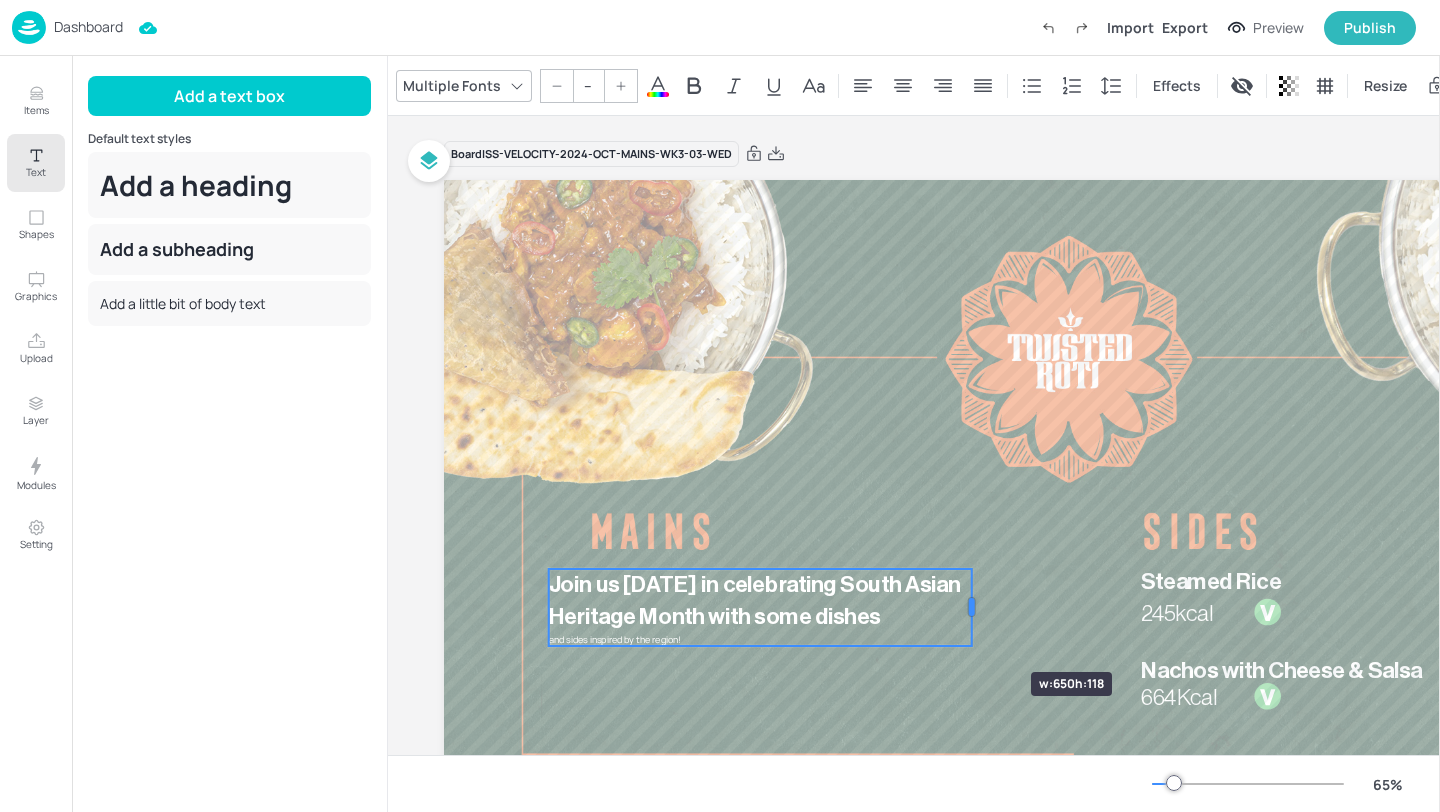 drag, startPoint x: 767, startPoint y: 632, endPoint x: 971, endPoint y: 636, distance: 204.03922 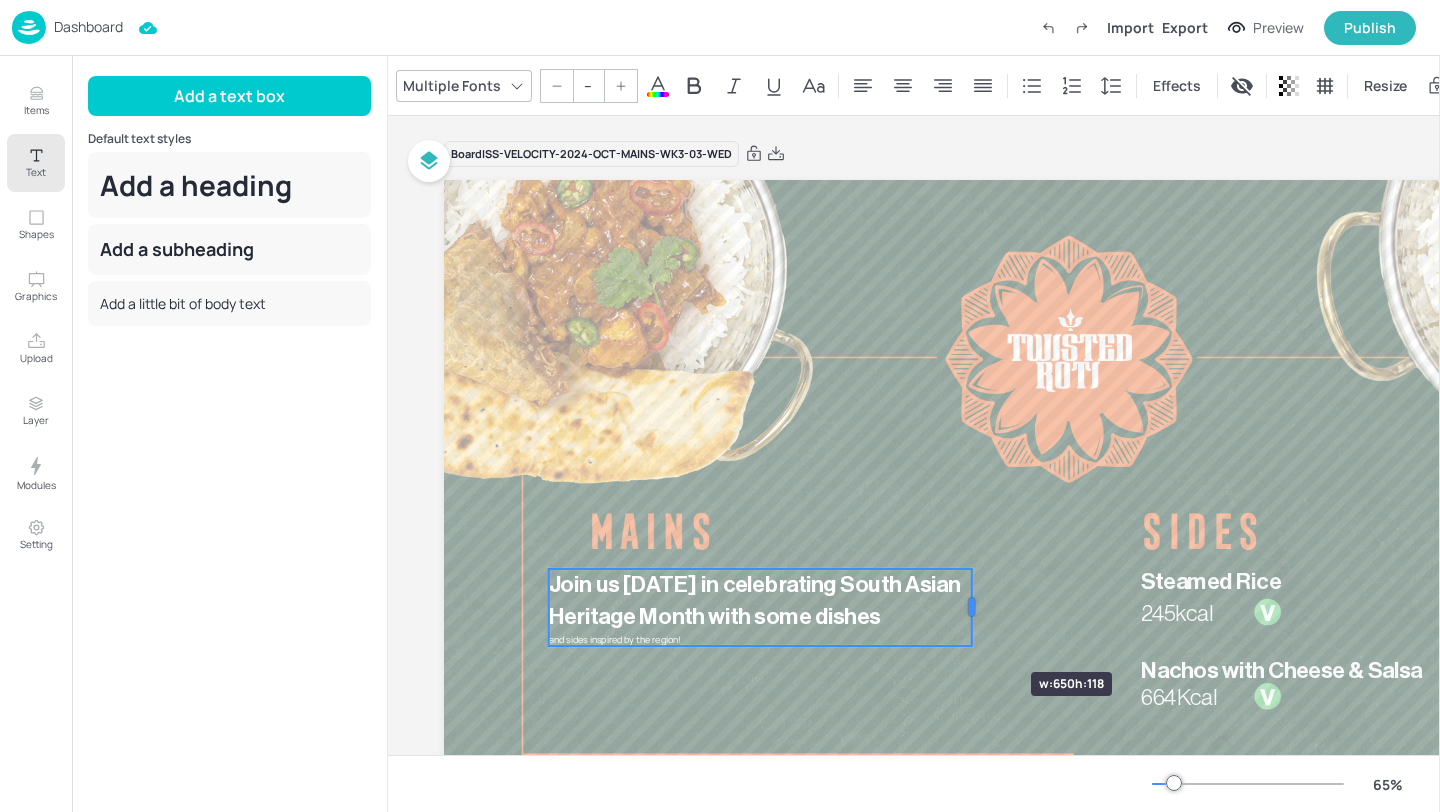 click at bounding box center (972, 607) 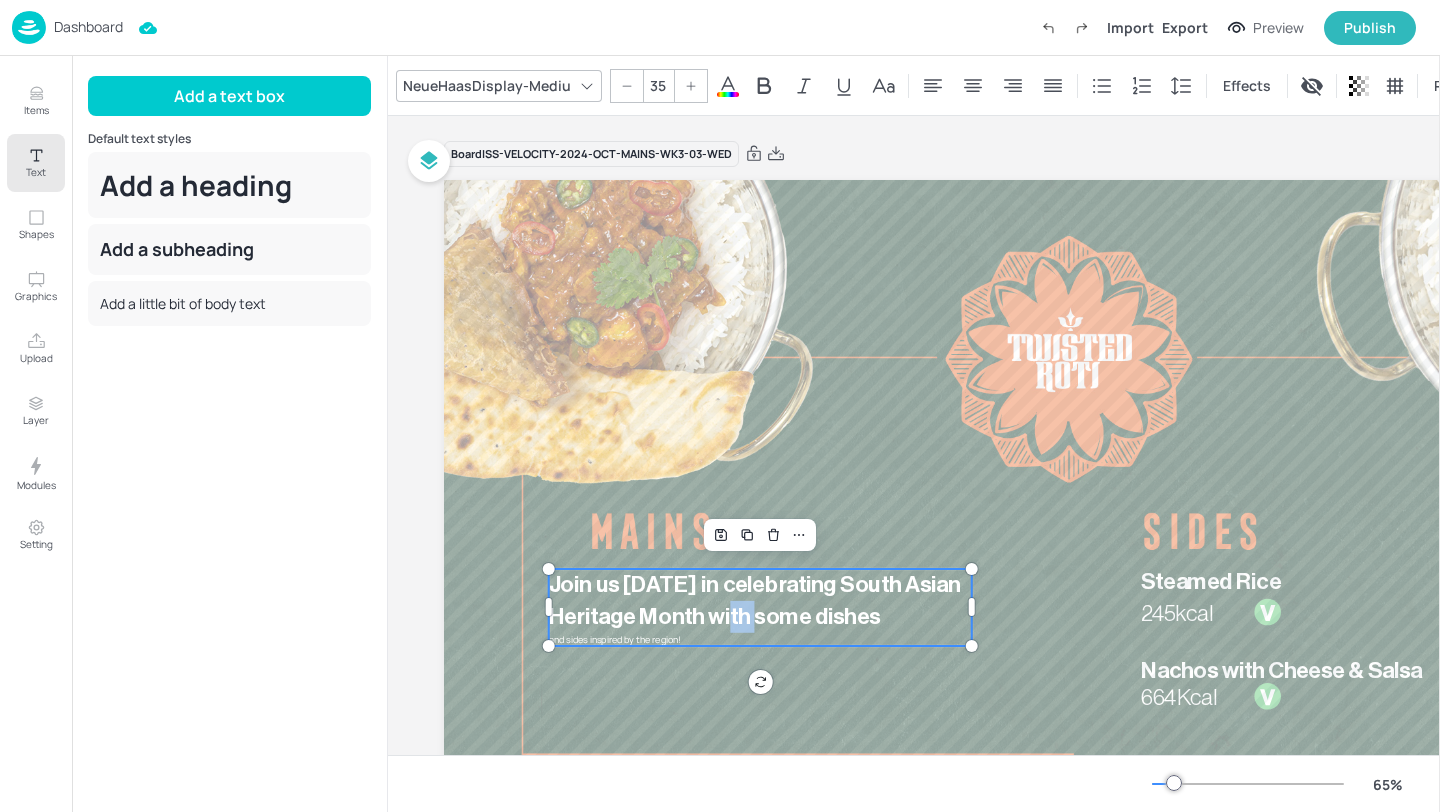 drag, startPoint x: 740, startPoint y: 613, endPoint x: 765, endPoint y: 613, distance: 25 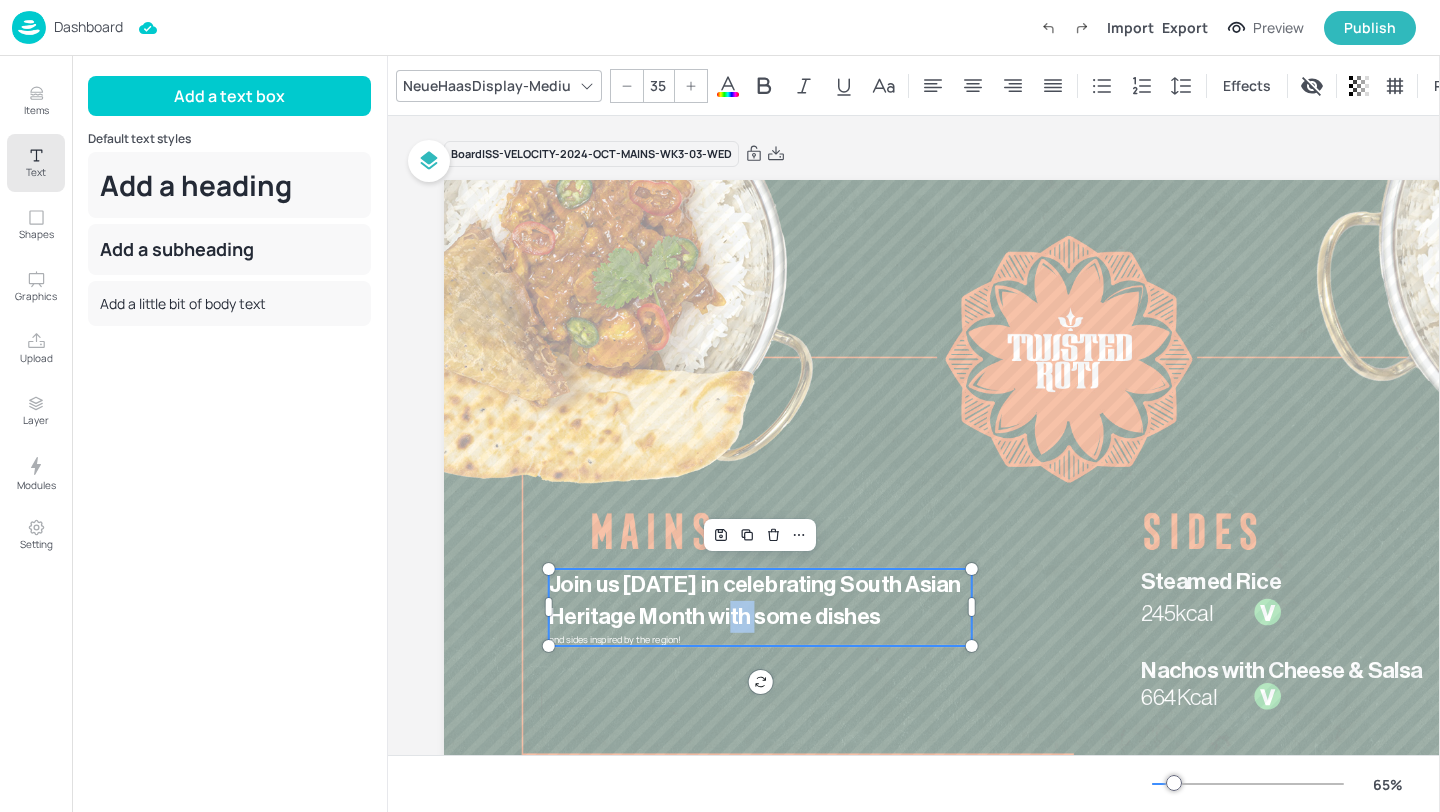 click on "Join us [DATE] in celebrating South Asian Heritage Month with some dishes" at bounding box center (754, 601) 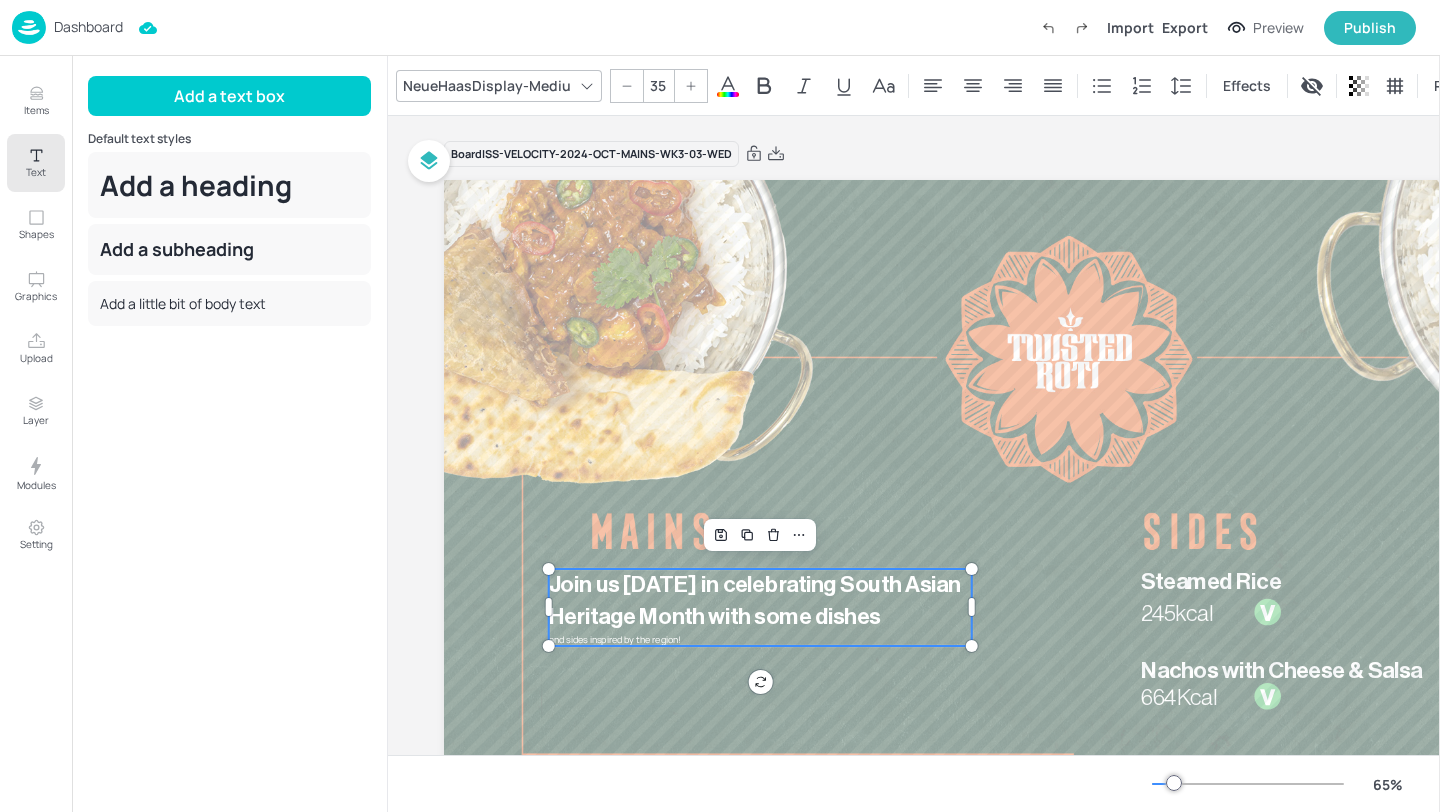 click on "Join us [DATE] in celebrating South Asian Heritage Month with some dishes" at bounding box center [754, 601] 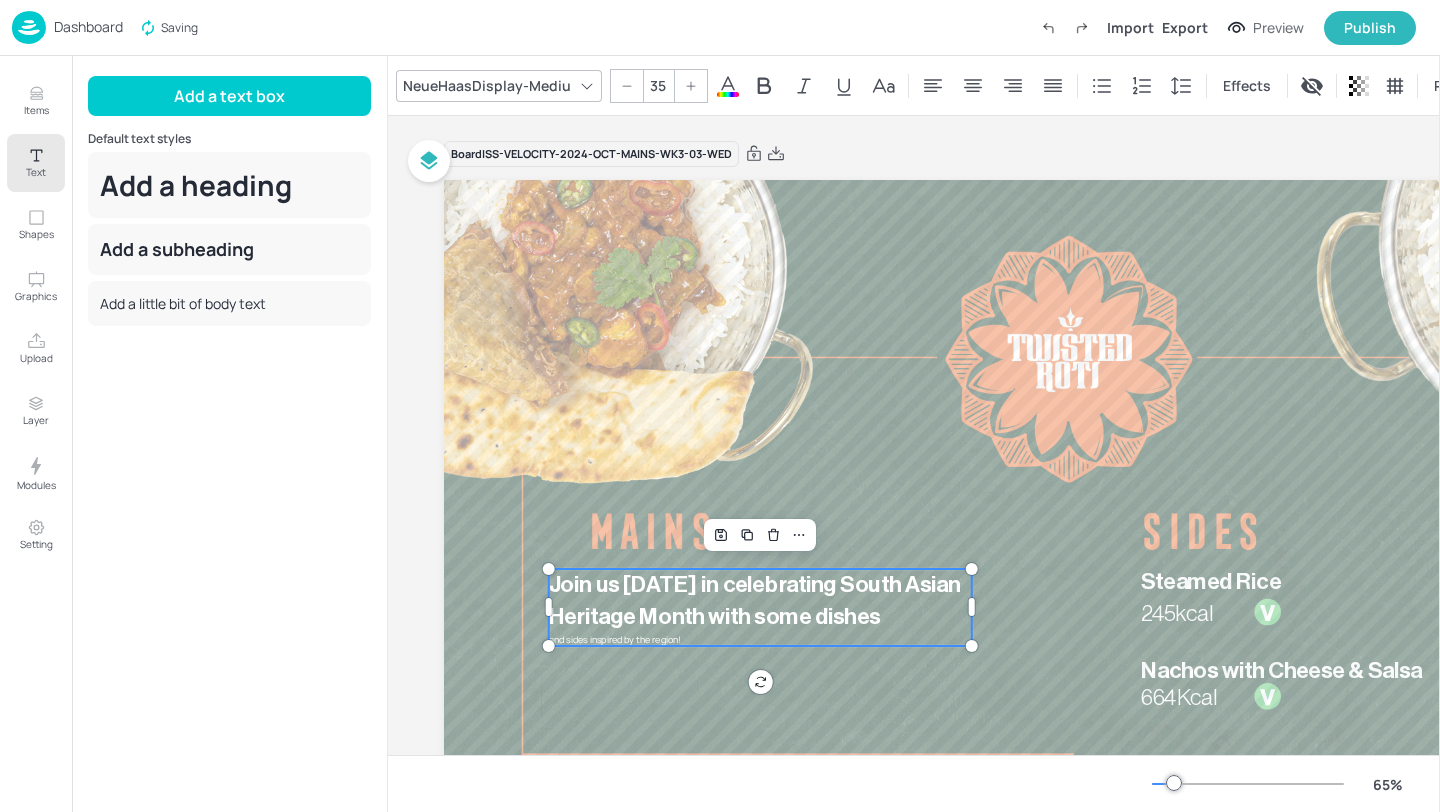 click on "Join us [DATE] in celebrating South Asian Heritage Month with some dishes" at bounding box center [754, 601] 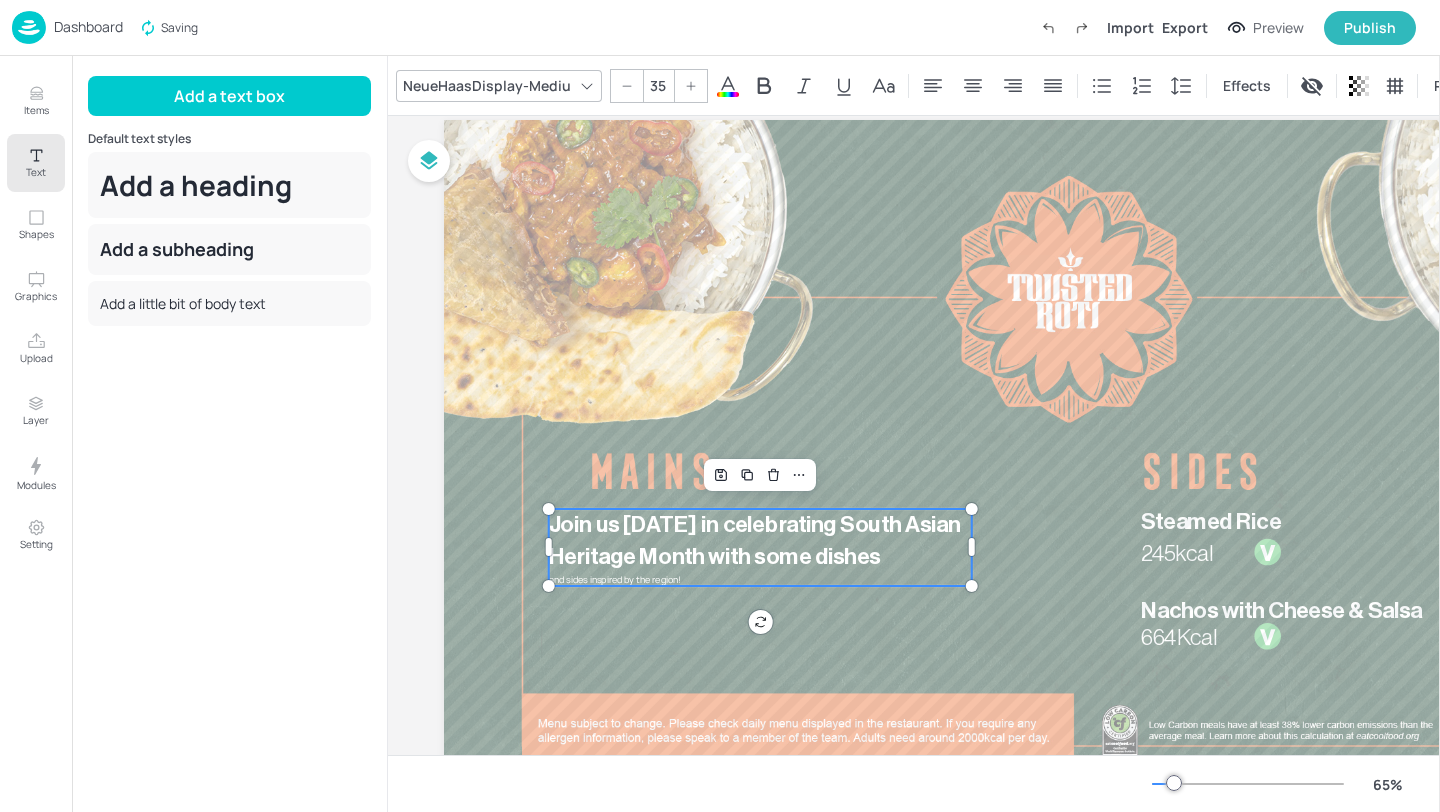 scroll, scrollTop: 87, scrollLeft: 0, axis: vertical 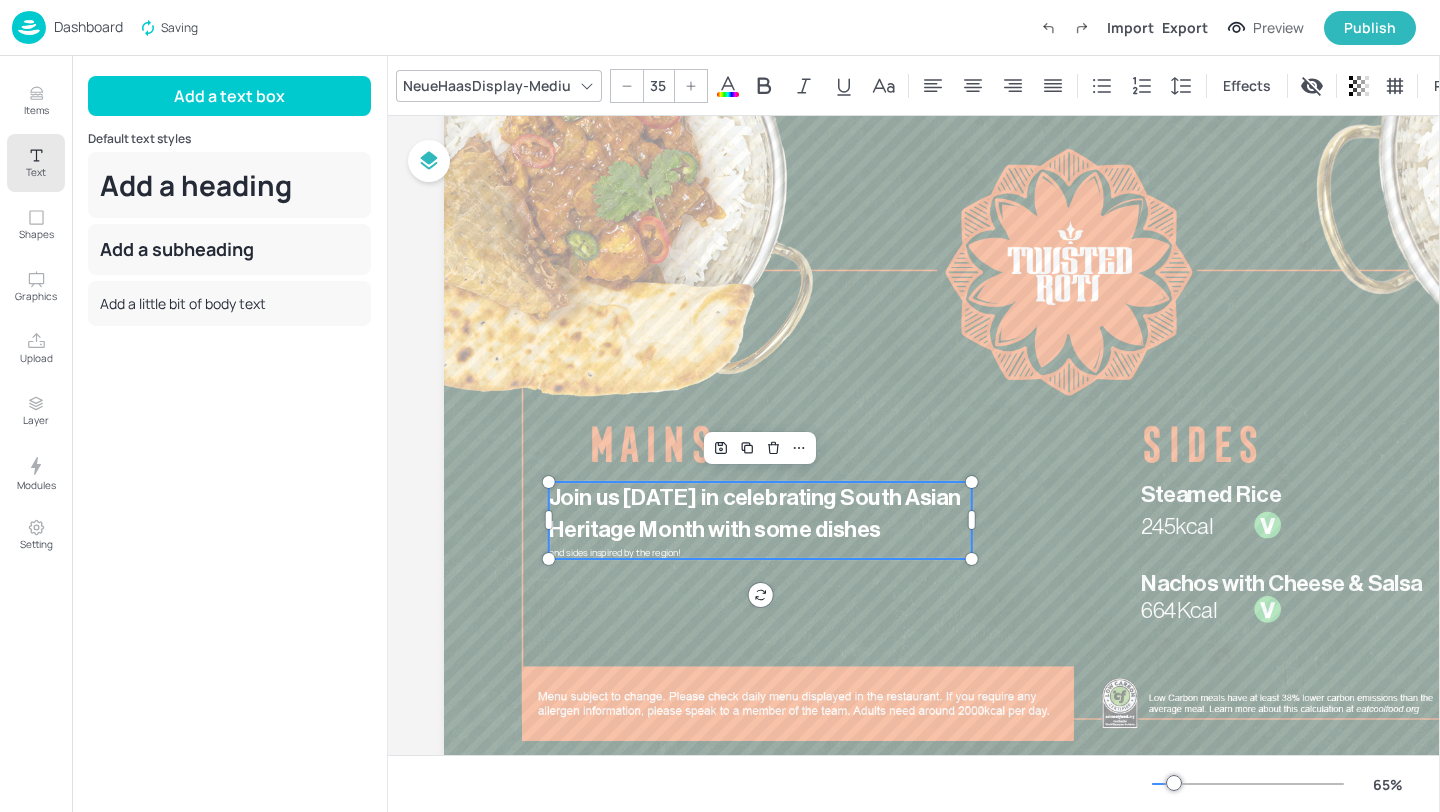 click on "Join us [DATE] in celebrating South Asian Heritage Month with some dishes" at bounding box center (760, 514) 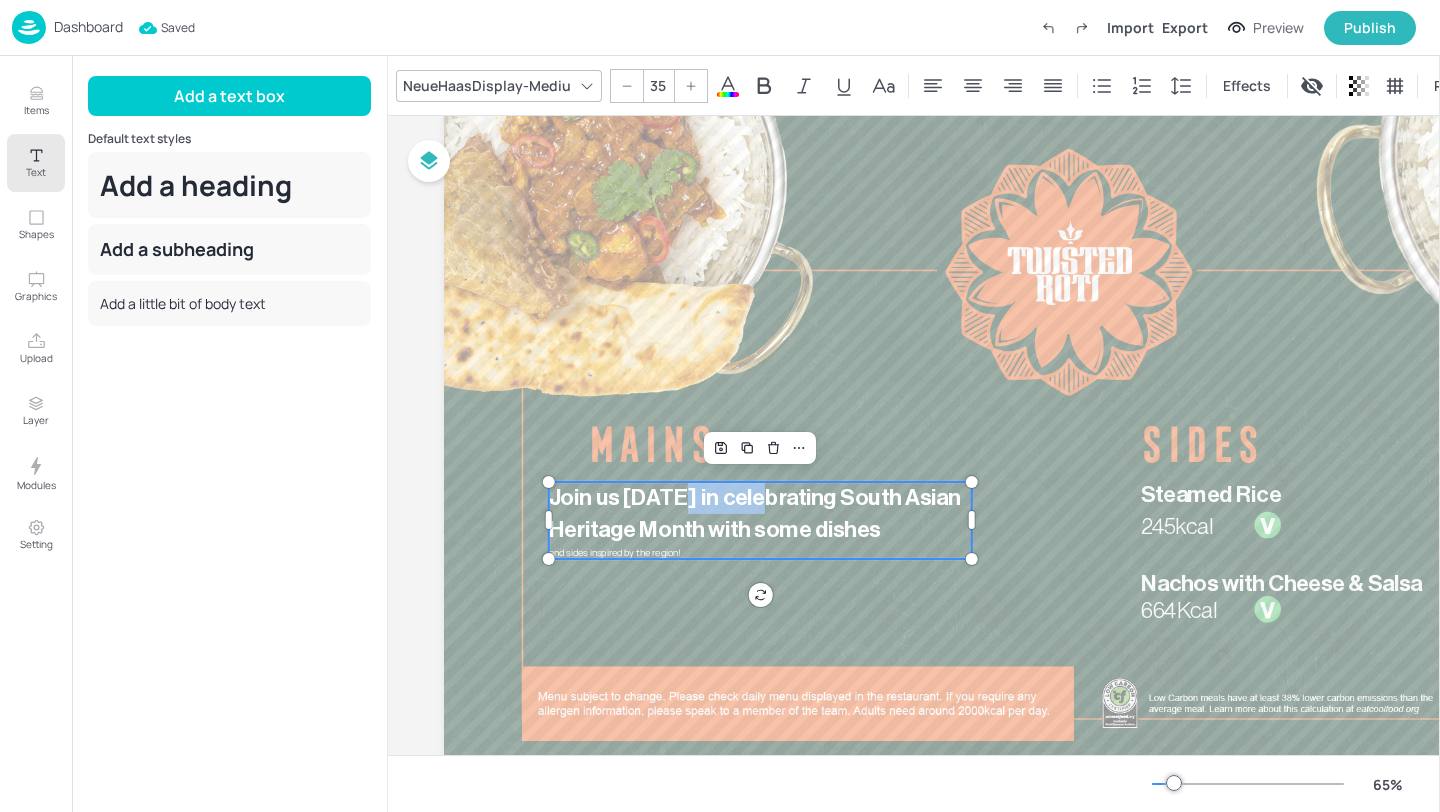 drag, startPoint x: 675, startPoint y: 493, endPoint x: 754, endPoint y: 493, distance: 79 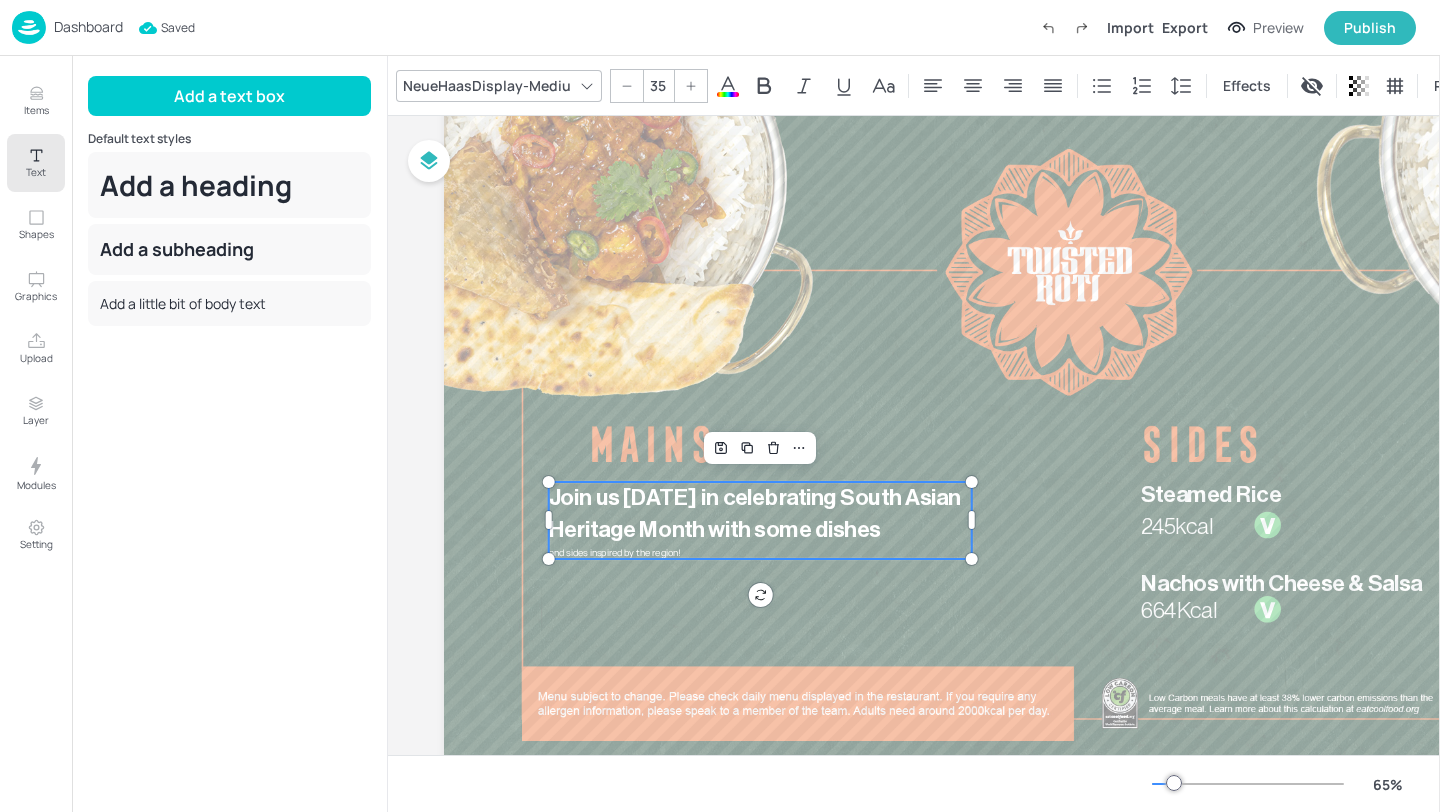 click on "Join us [DATE] in celebrating South Asian Heritage Month with some dishes" at bounding box center (754, 514) 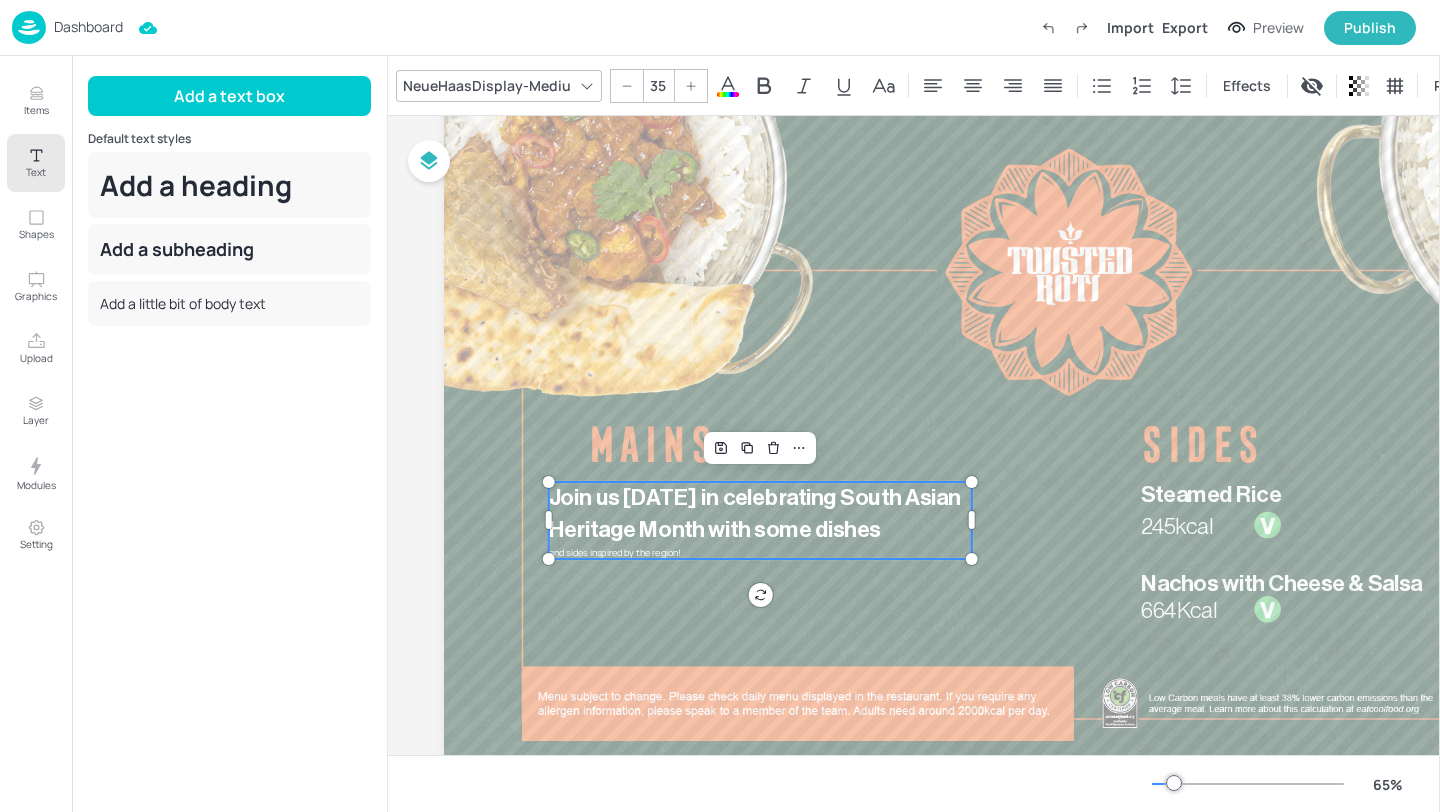 type on "--" 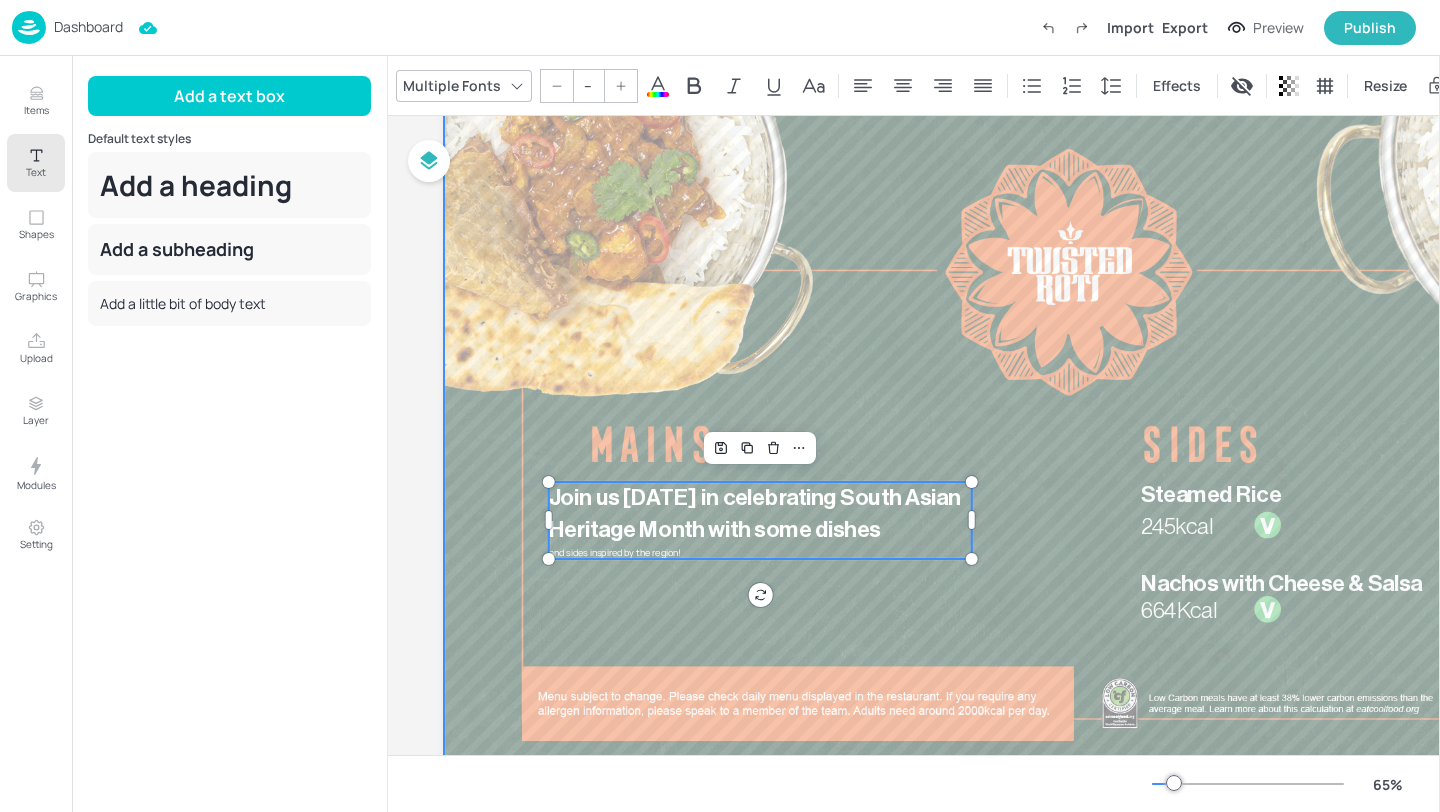 drag, startPoint x: 737, startPoint y: 548, endPoint x: 507, endPoint y: 417, distance: 264.6904 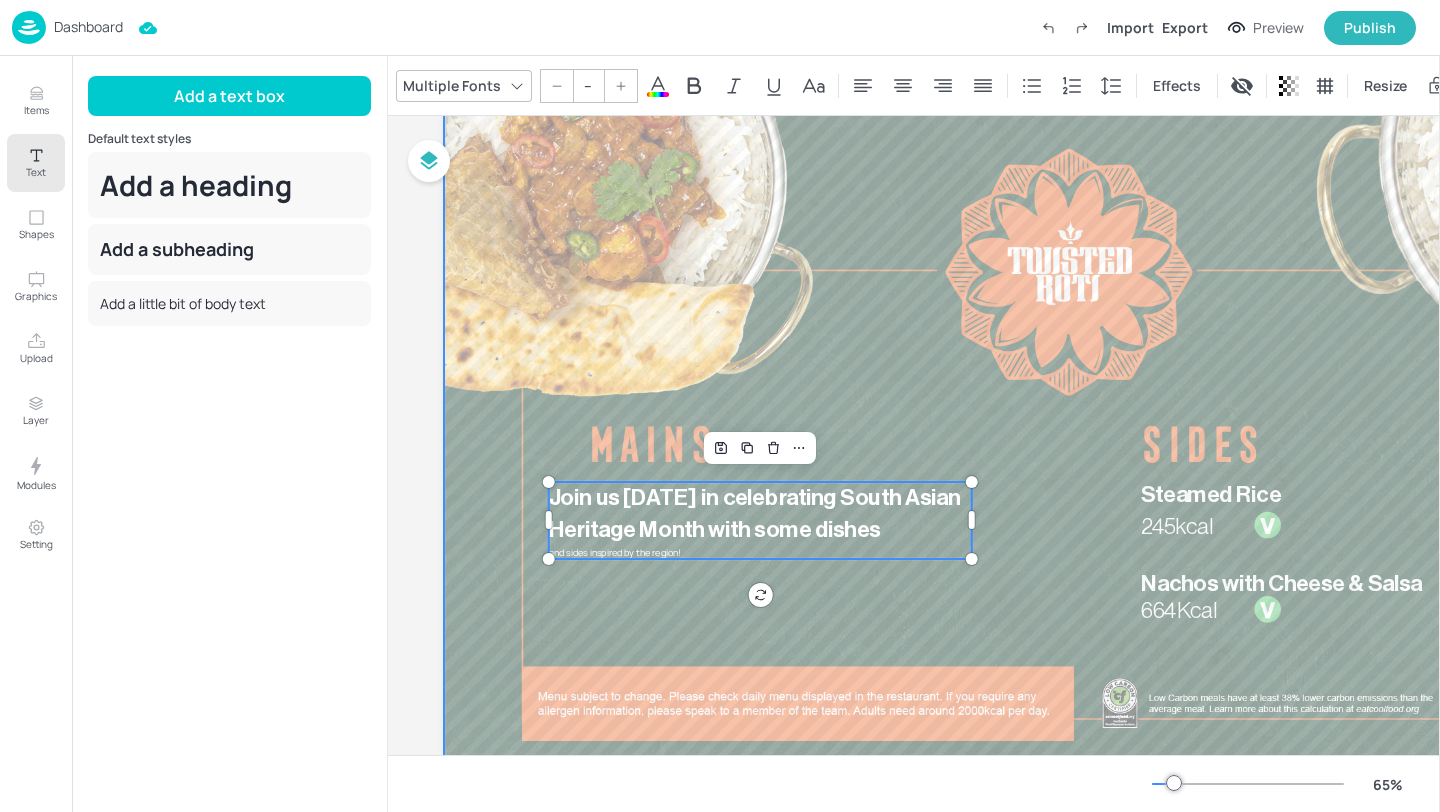 click on "Steamed Rice £1.00 245kcal
Nachos with Cheese & Salsa 664Kcal £1.00 Join us [DATE] in celebrating South Asian Heritage Month with some dishes and sides inspired by the region! Join us [DATE] in celebrating South Asian Heritage Month with some dishes and sides inspired by the region!" at bounding box center [1069, 444] 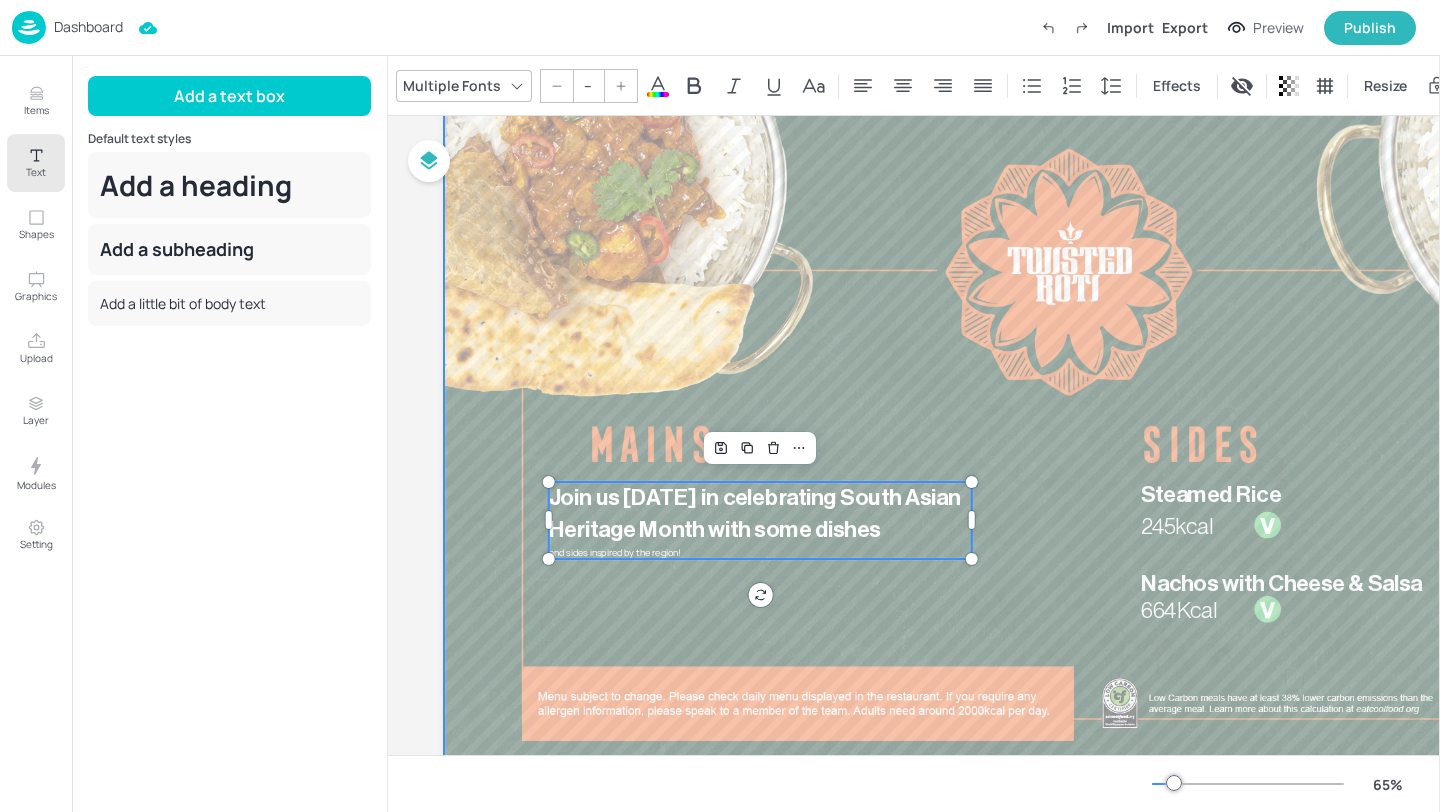 click at bounding box center [1069, 444] 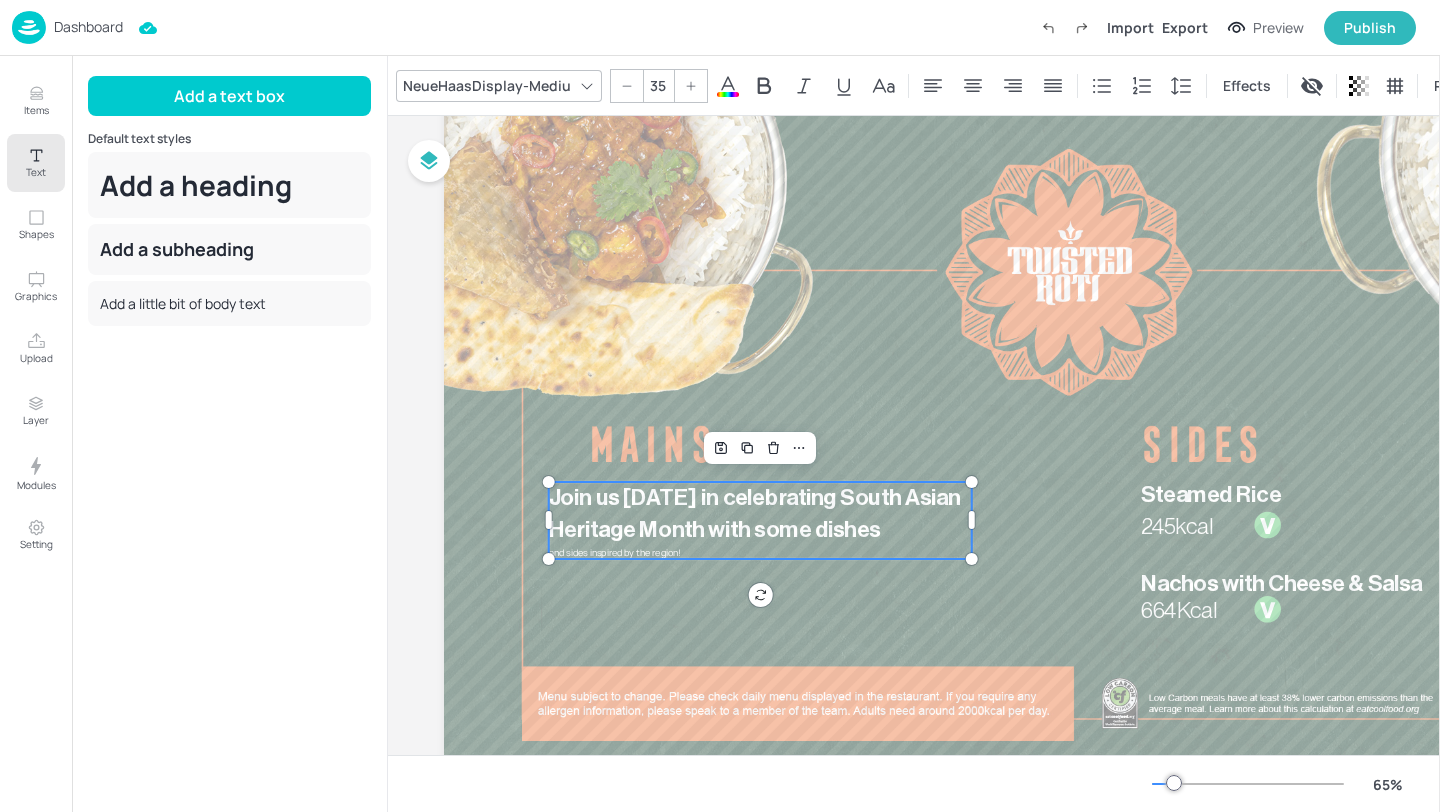 click on "Join us [DATE] in celebrating South Asian Heritage Month with some dishes" at bounding box center (754, 514) 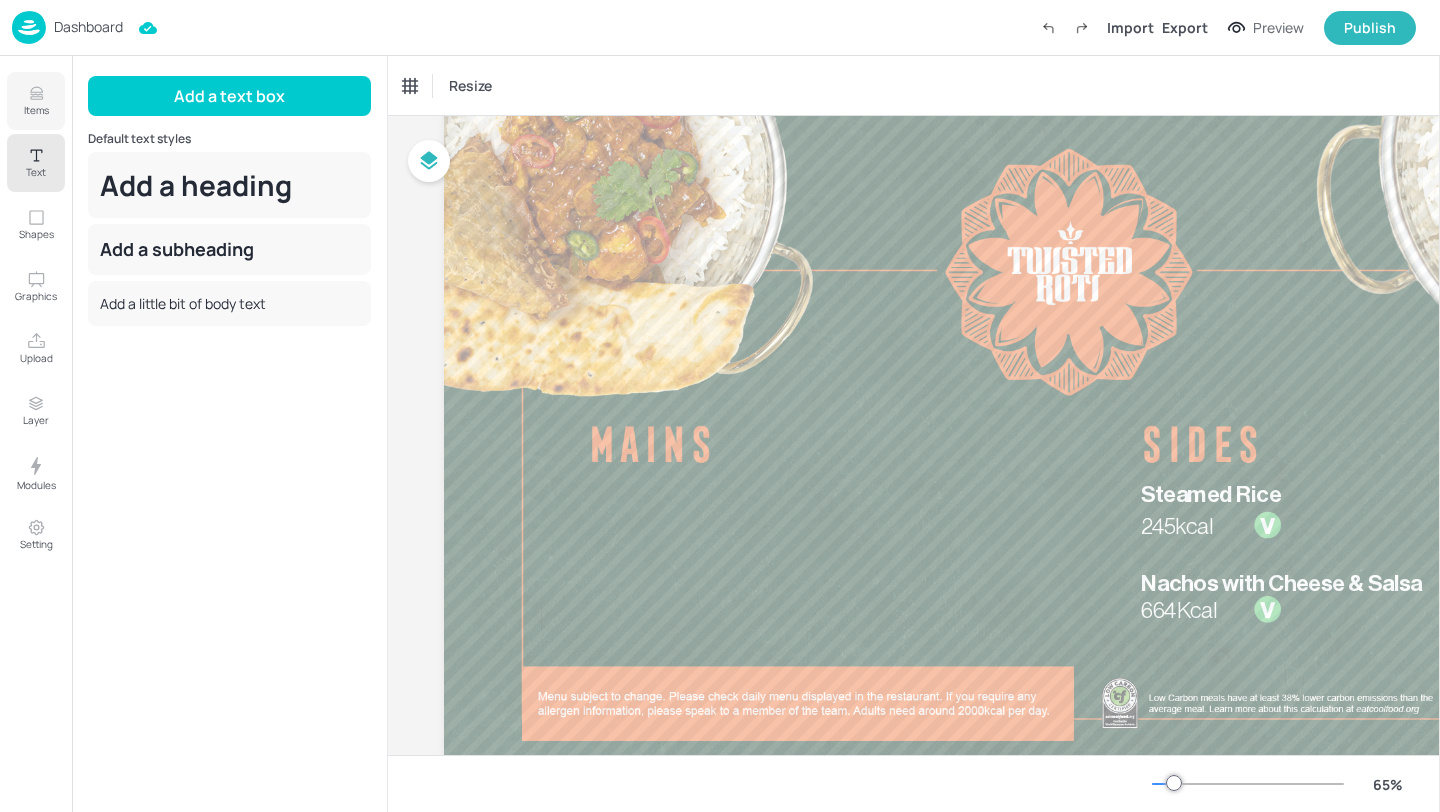 click 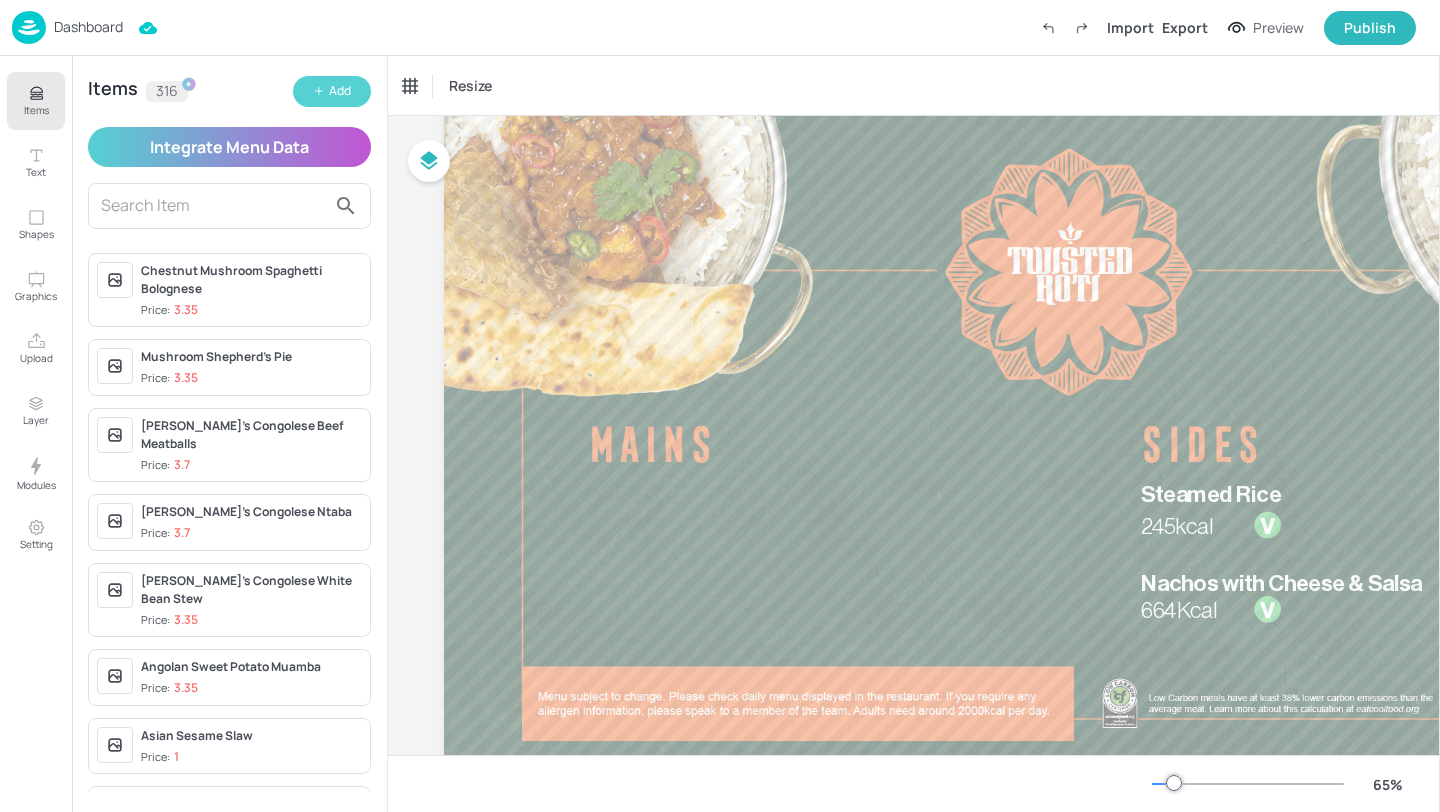 click on "Add" at bounding box center [332, 91] 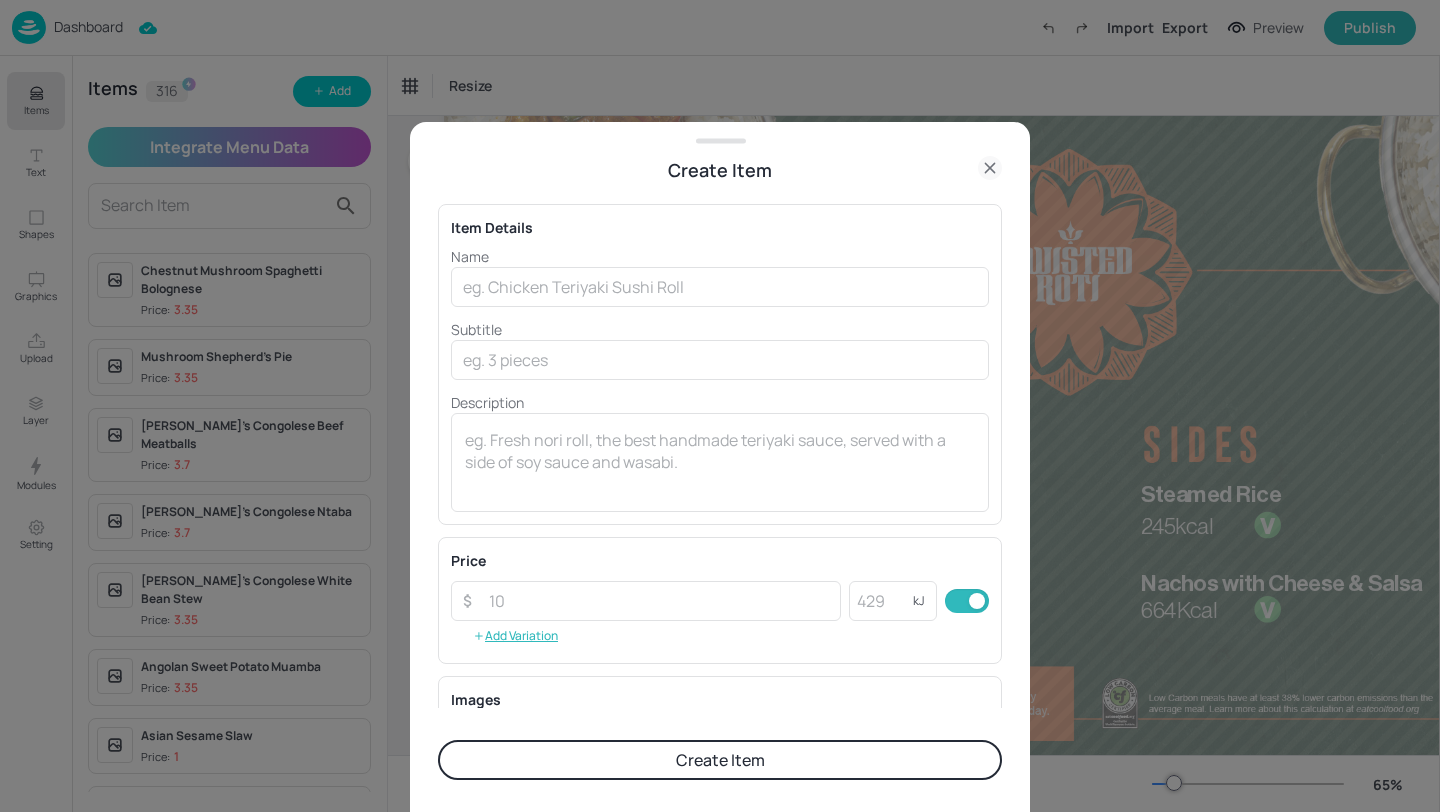 click on "Name" at bounding box center (720, 256) 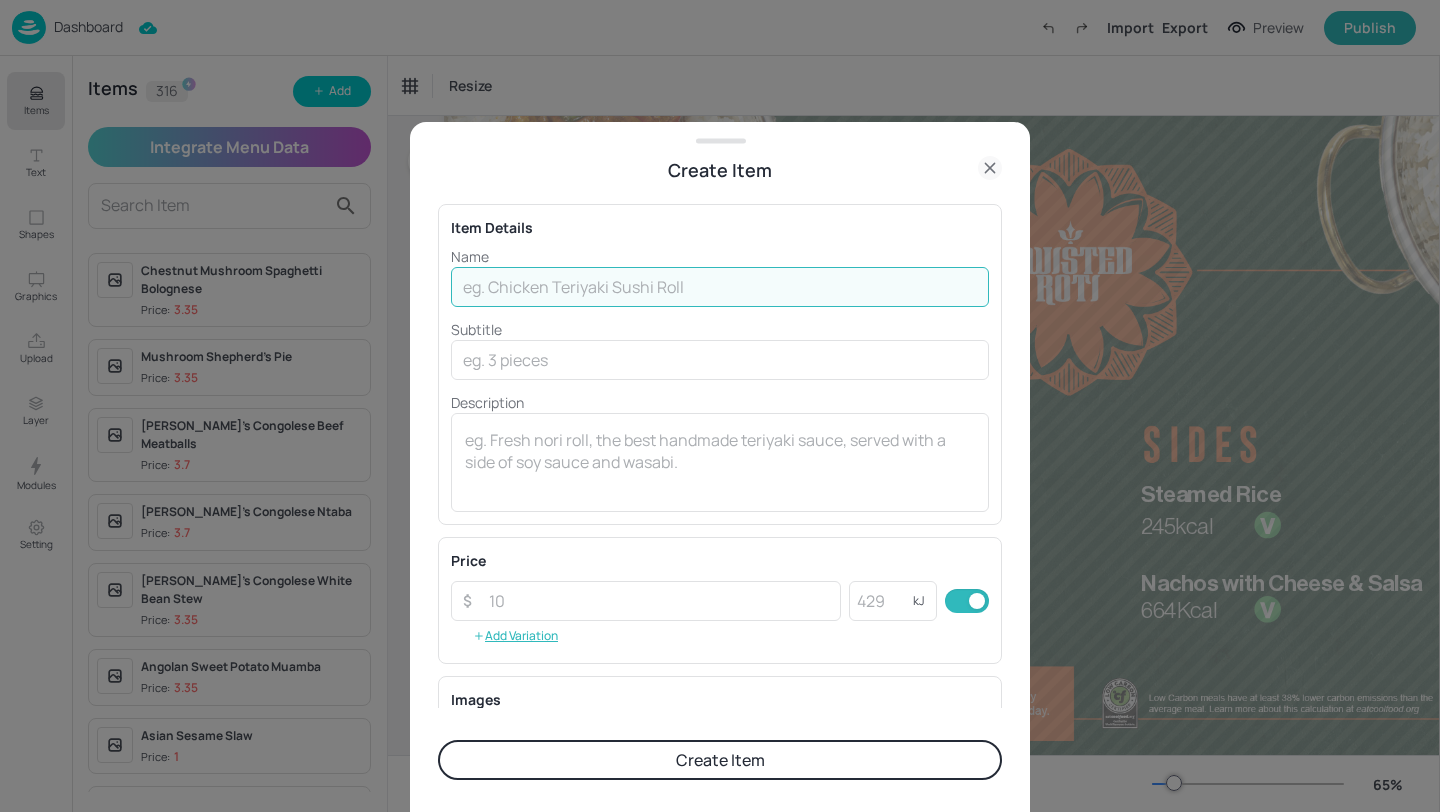click at bounding box center (720, 287) 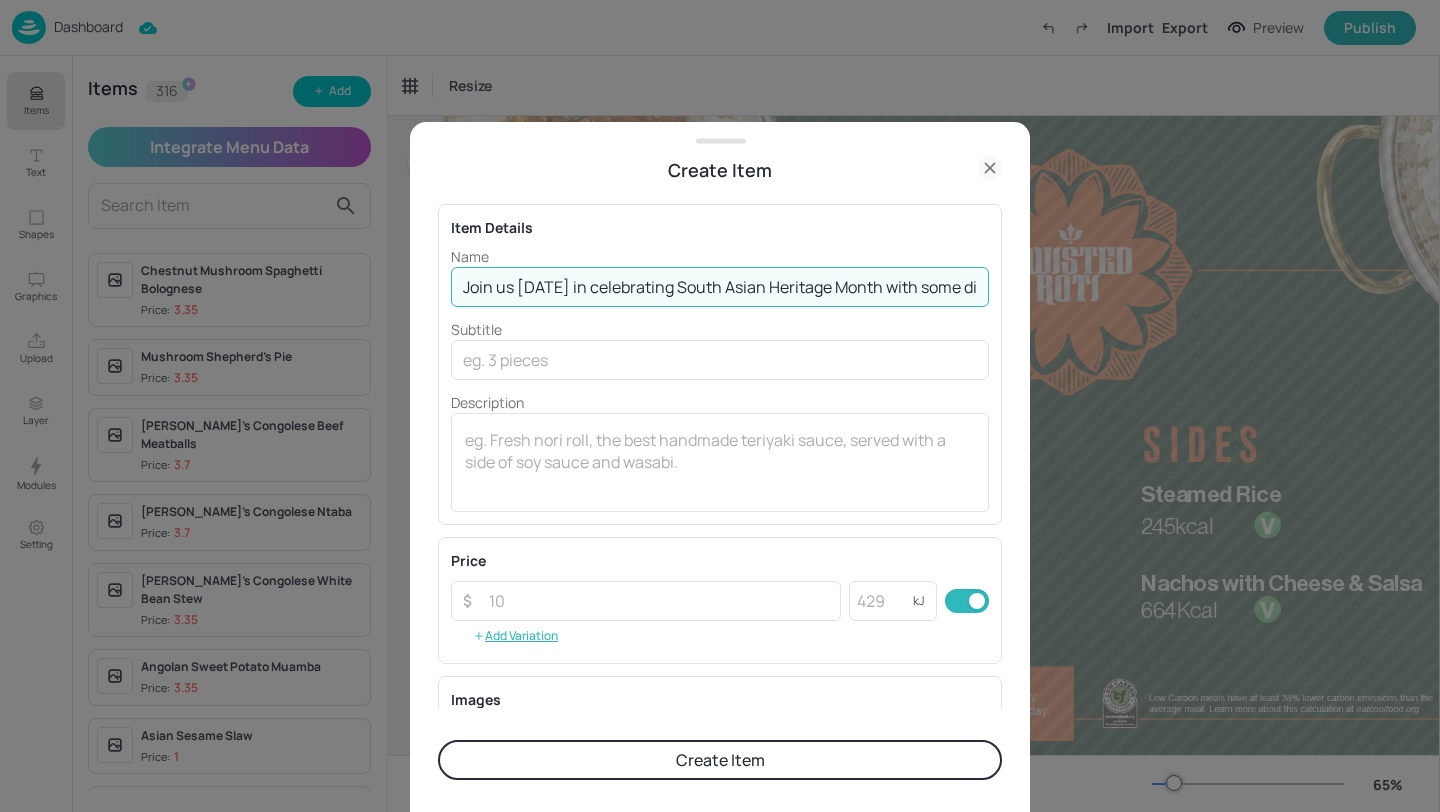 scroll, scrollTop: 0, scrollLeft: 274, axis: horizontal 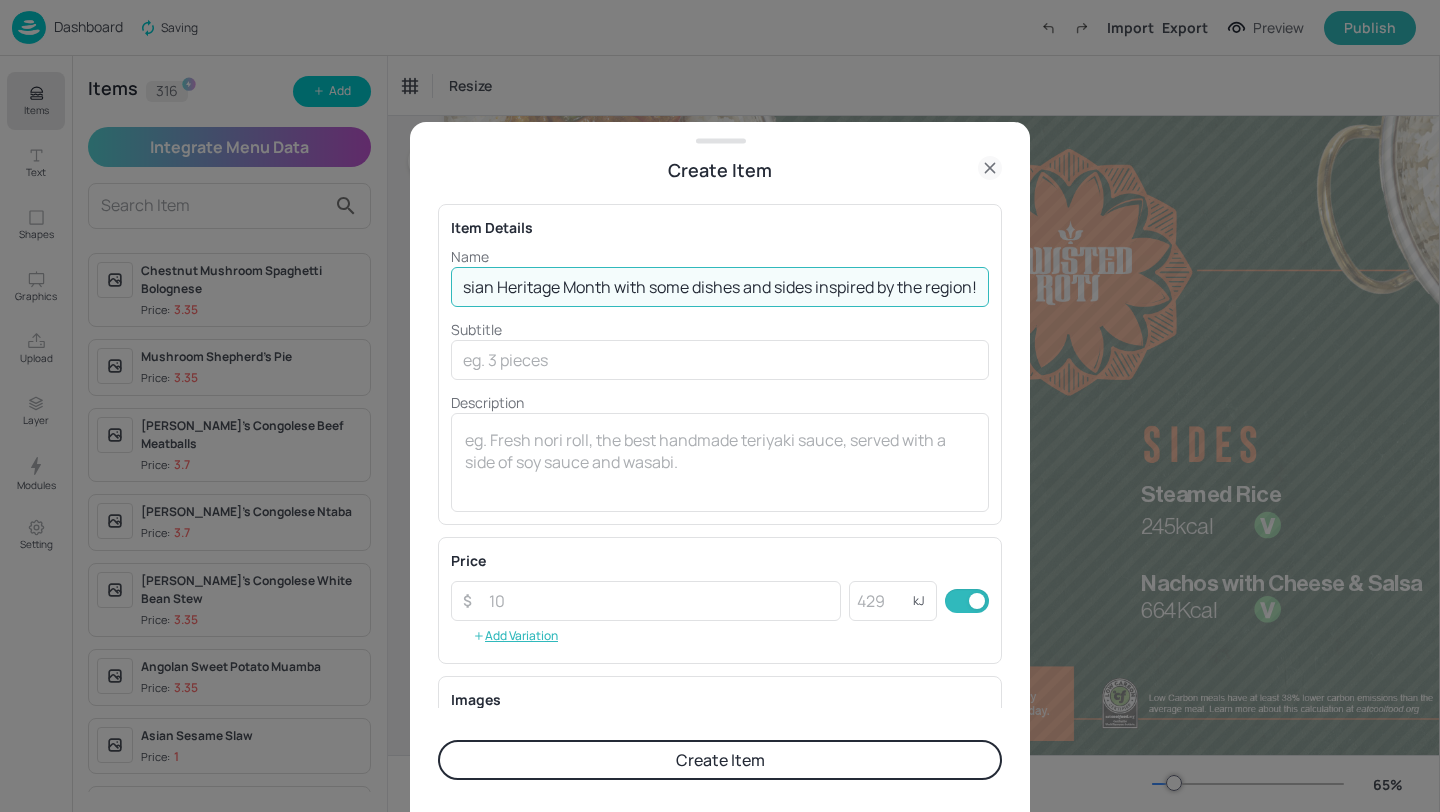 type on "Join us [DATE] in celebrating South Asian Heritage Month with some dishes and sides inspired by the region!" 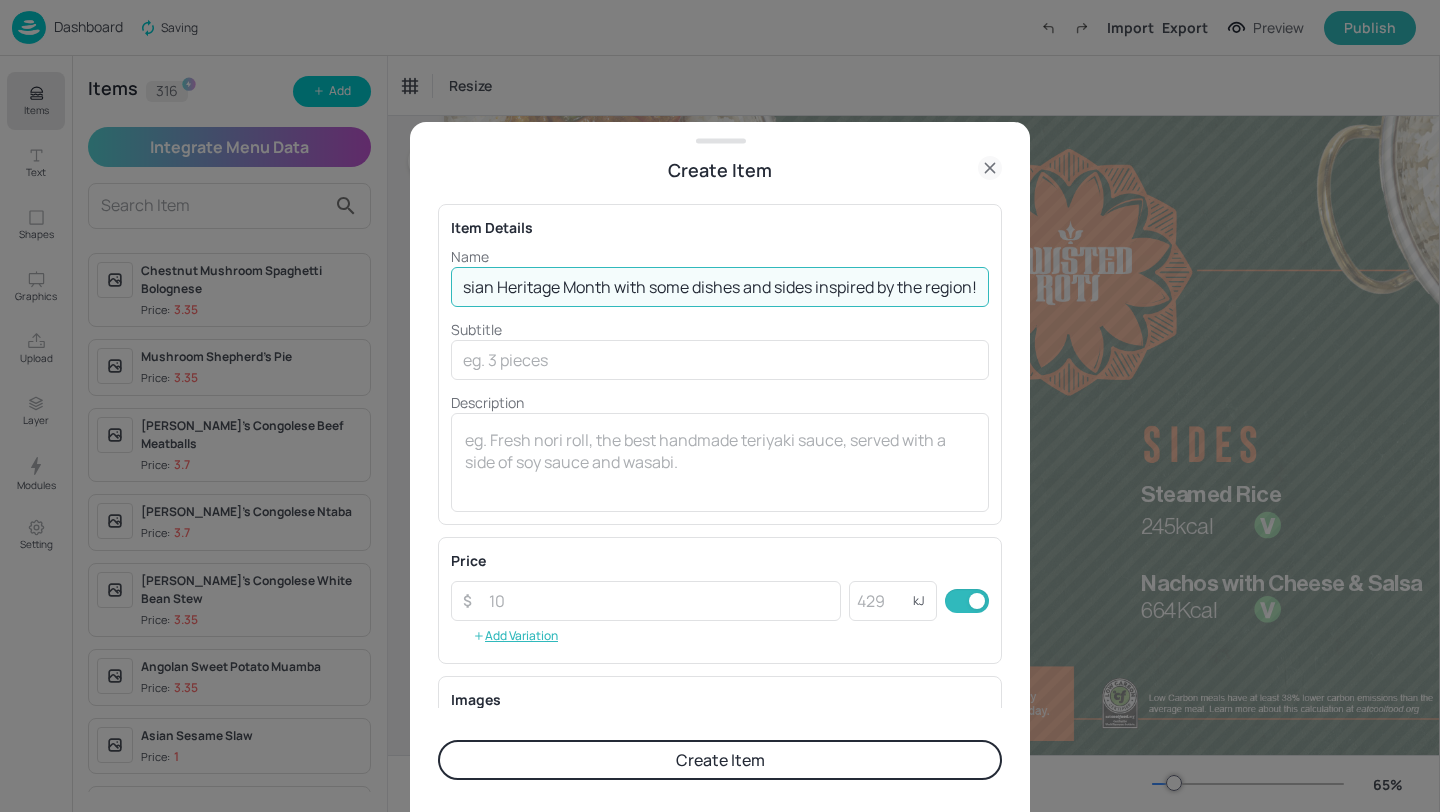 scroll, scrollTop: 0, scrollLeft: 0, axis: both 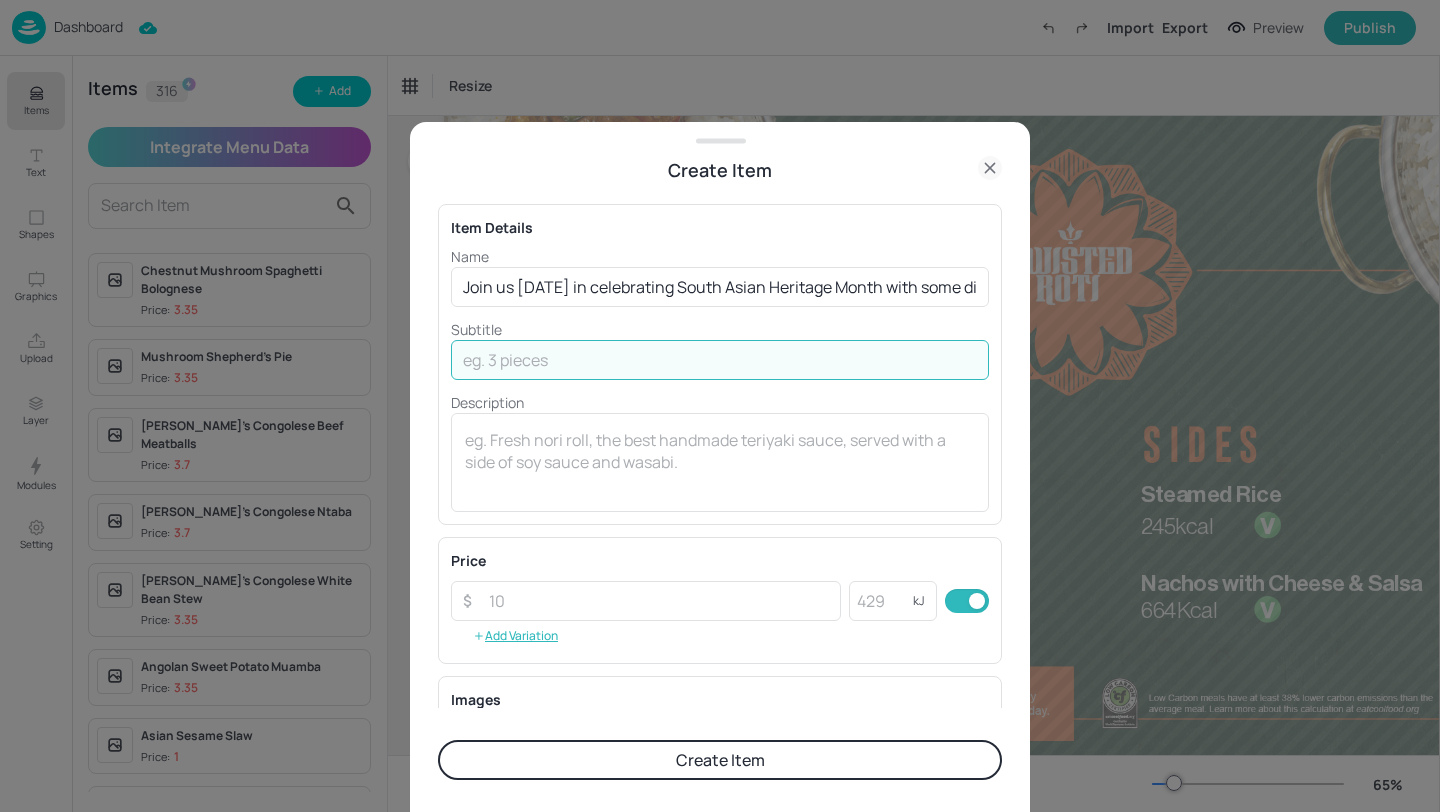 click at bounding box center [720, 360] 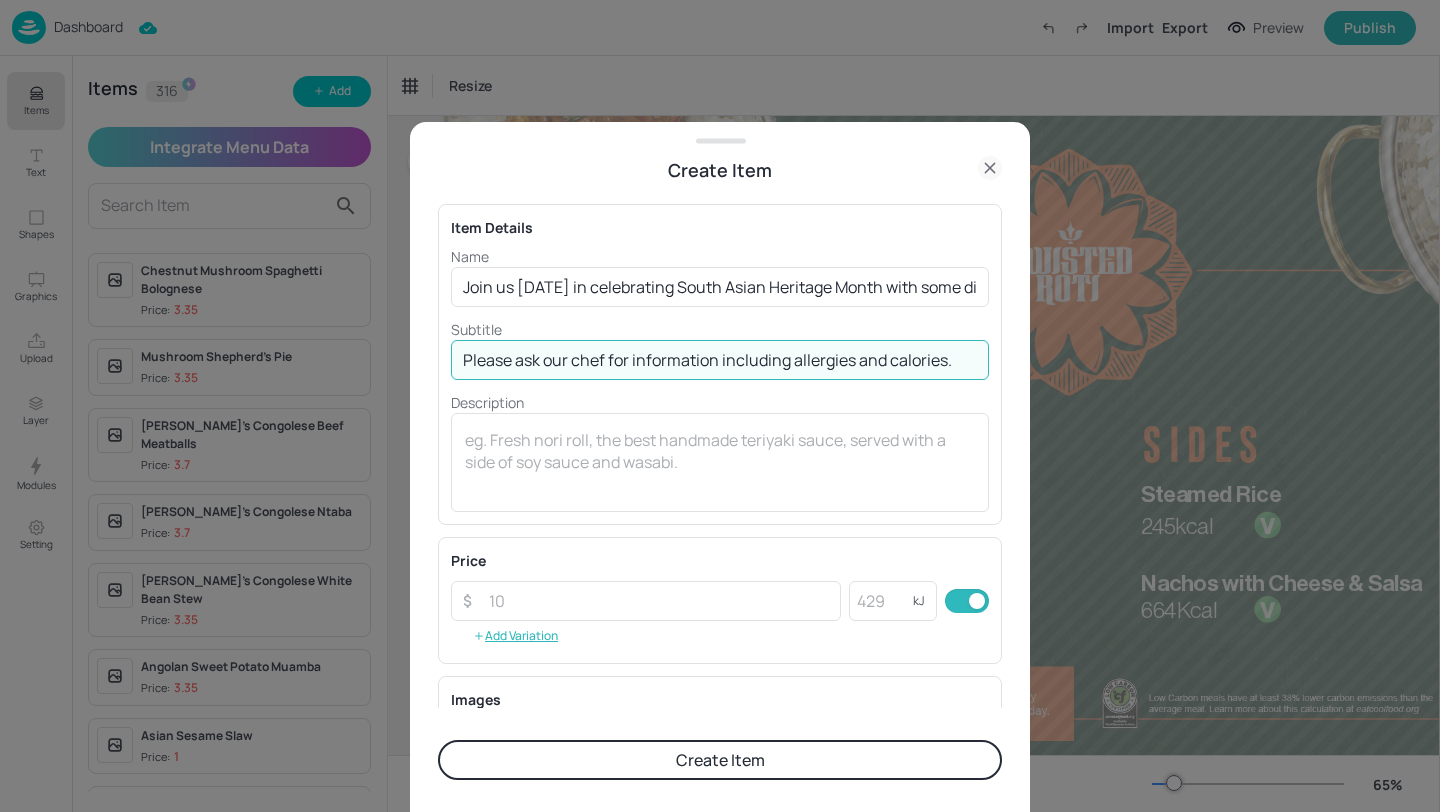 drag, startPoint x: 967, startPoint y: 360, endPoint x: 210, endPoint y: 342, distance: 757.214 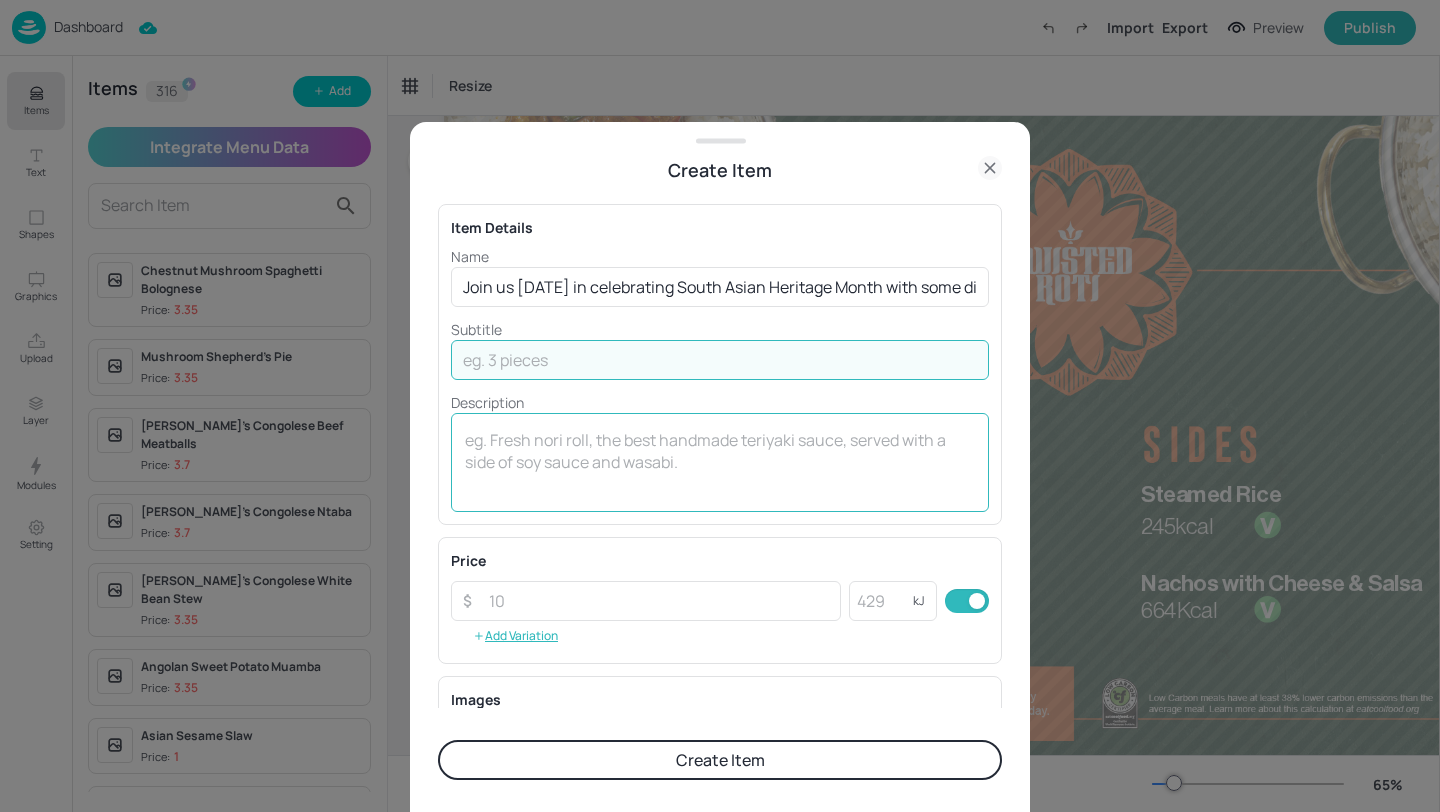 click at bounding box center (720, 462) 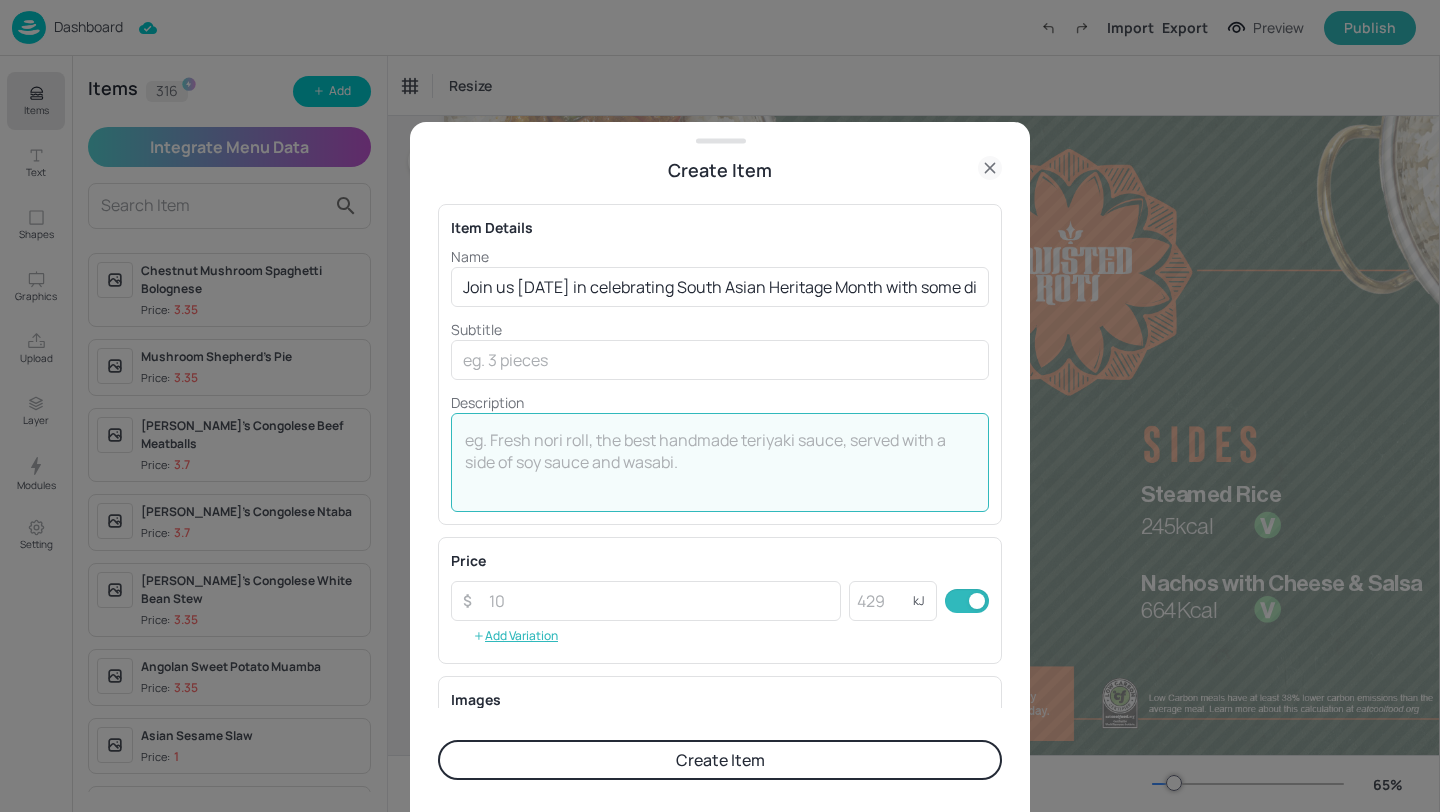 paste on "Please ask our chef for information including allergies
and calories." 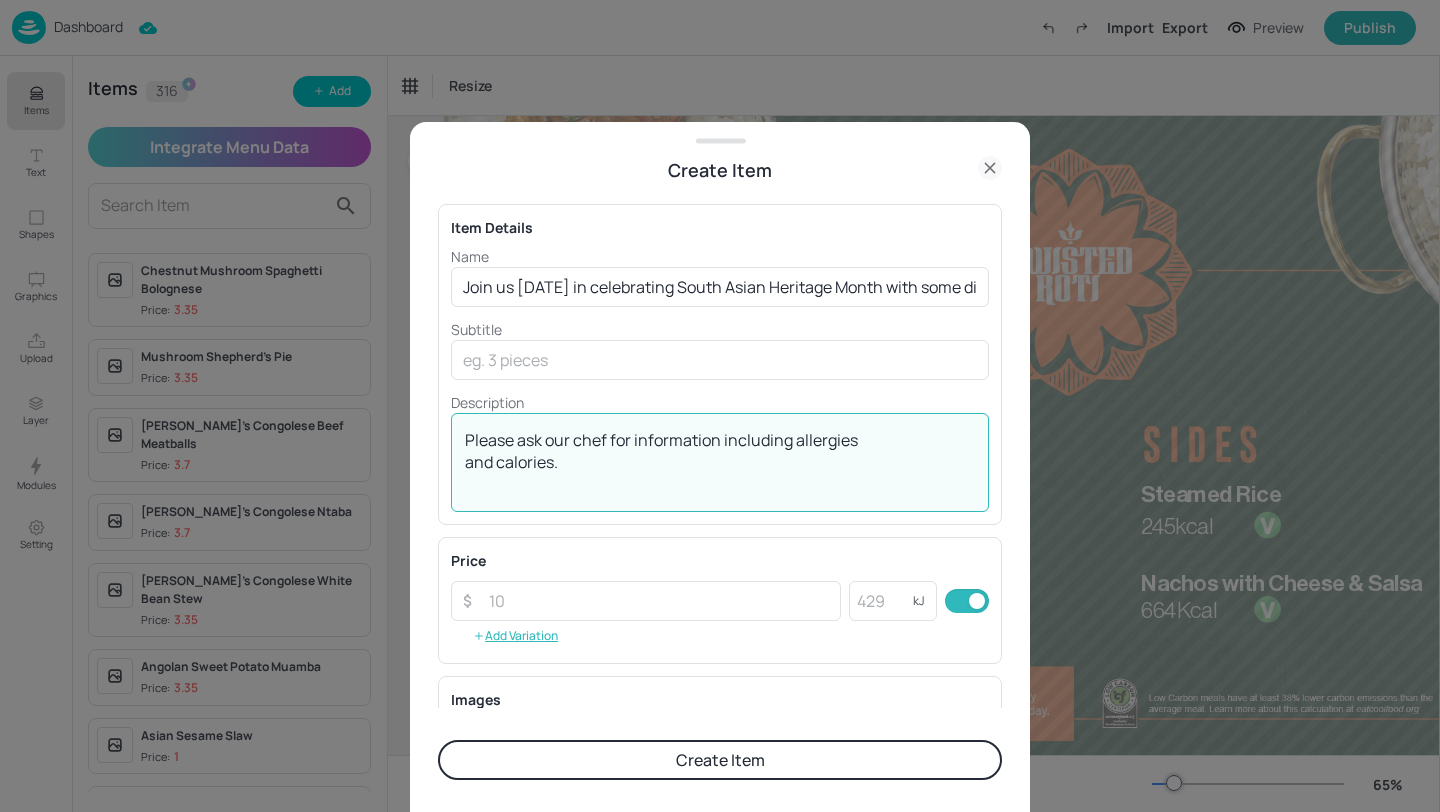 type on "Please ask our chef for information including allergies
and calories." 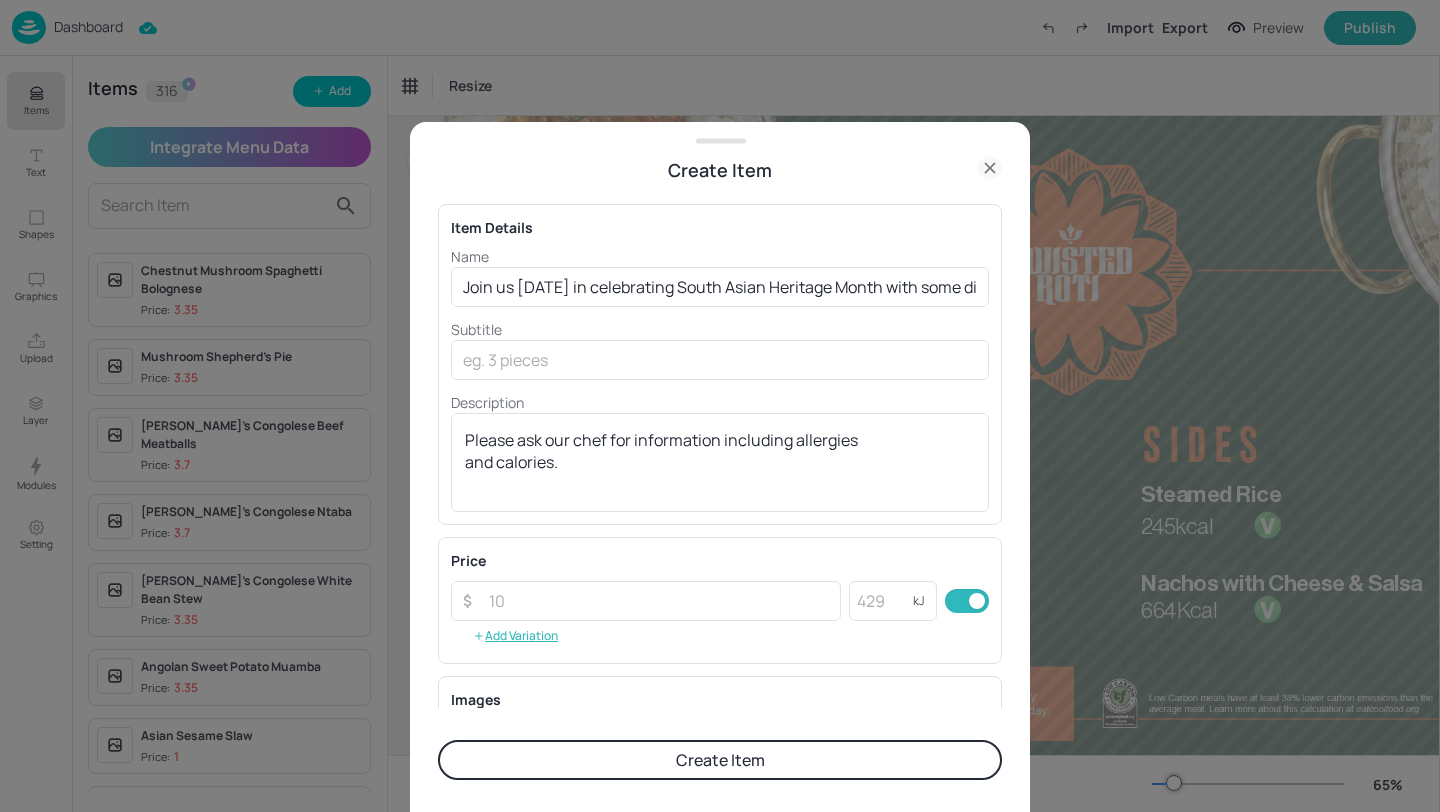 click on "Create Item" at bounding box center [720, 760] 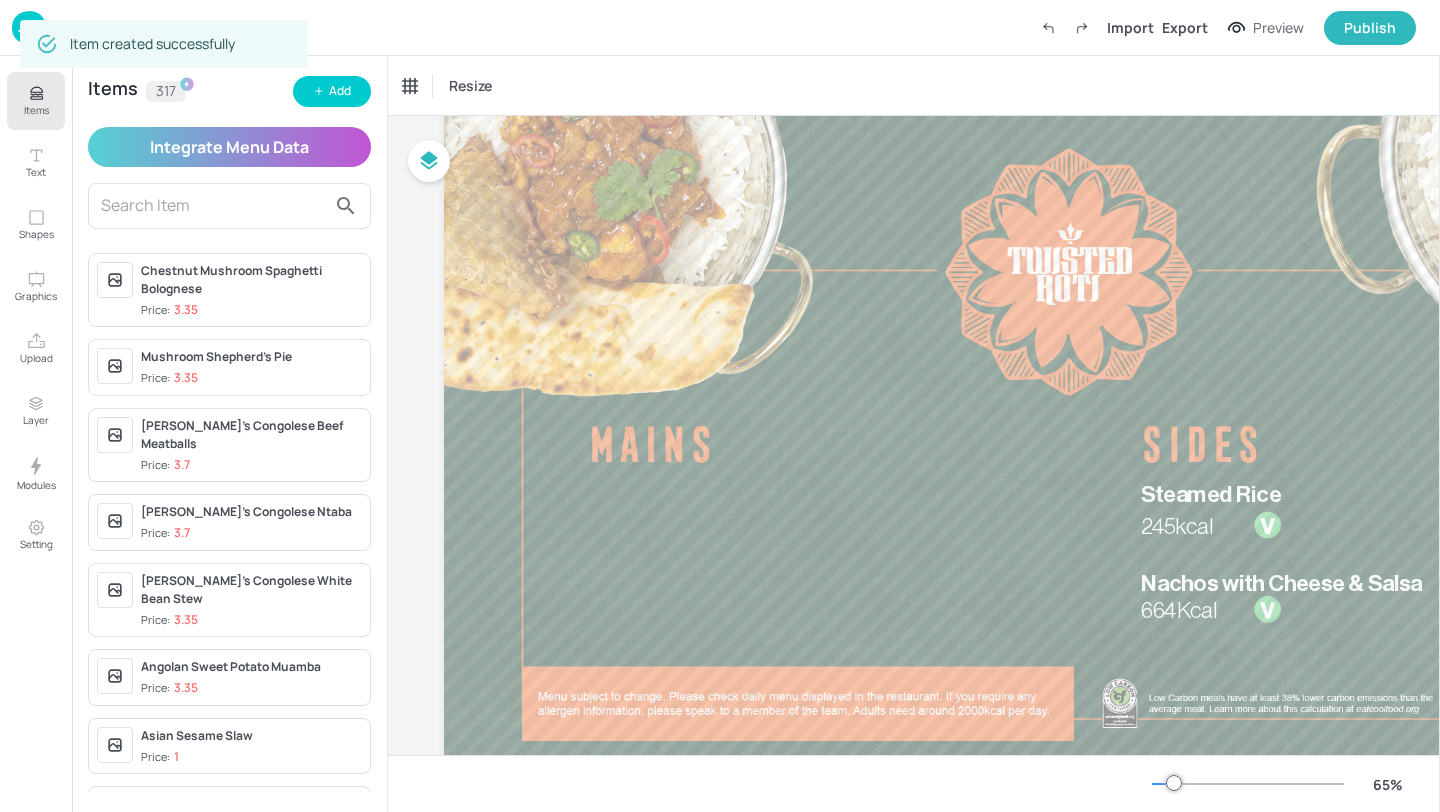 click at bounding box center (213, 206) 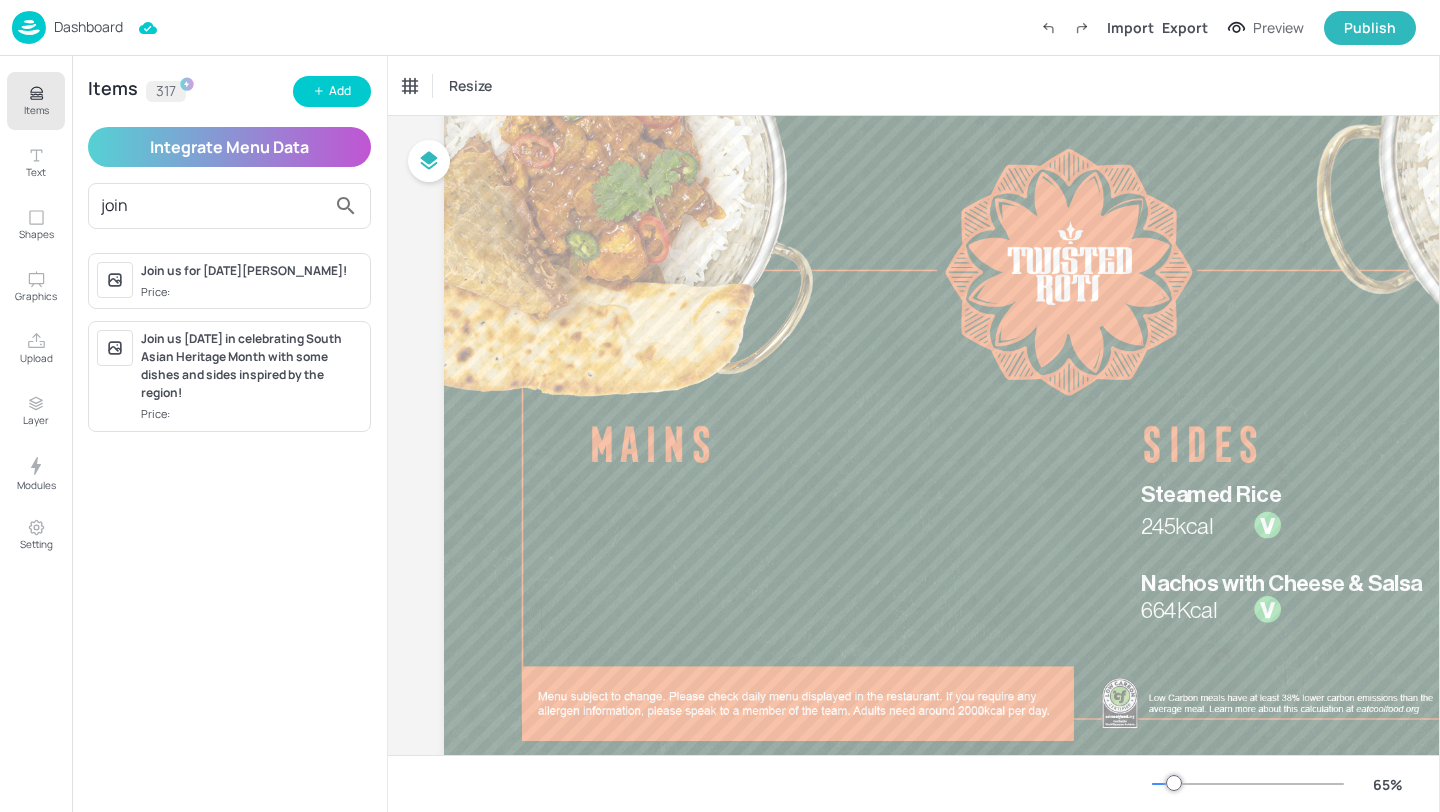 type on "join" 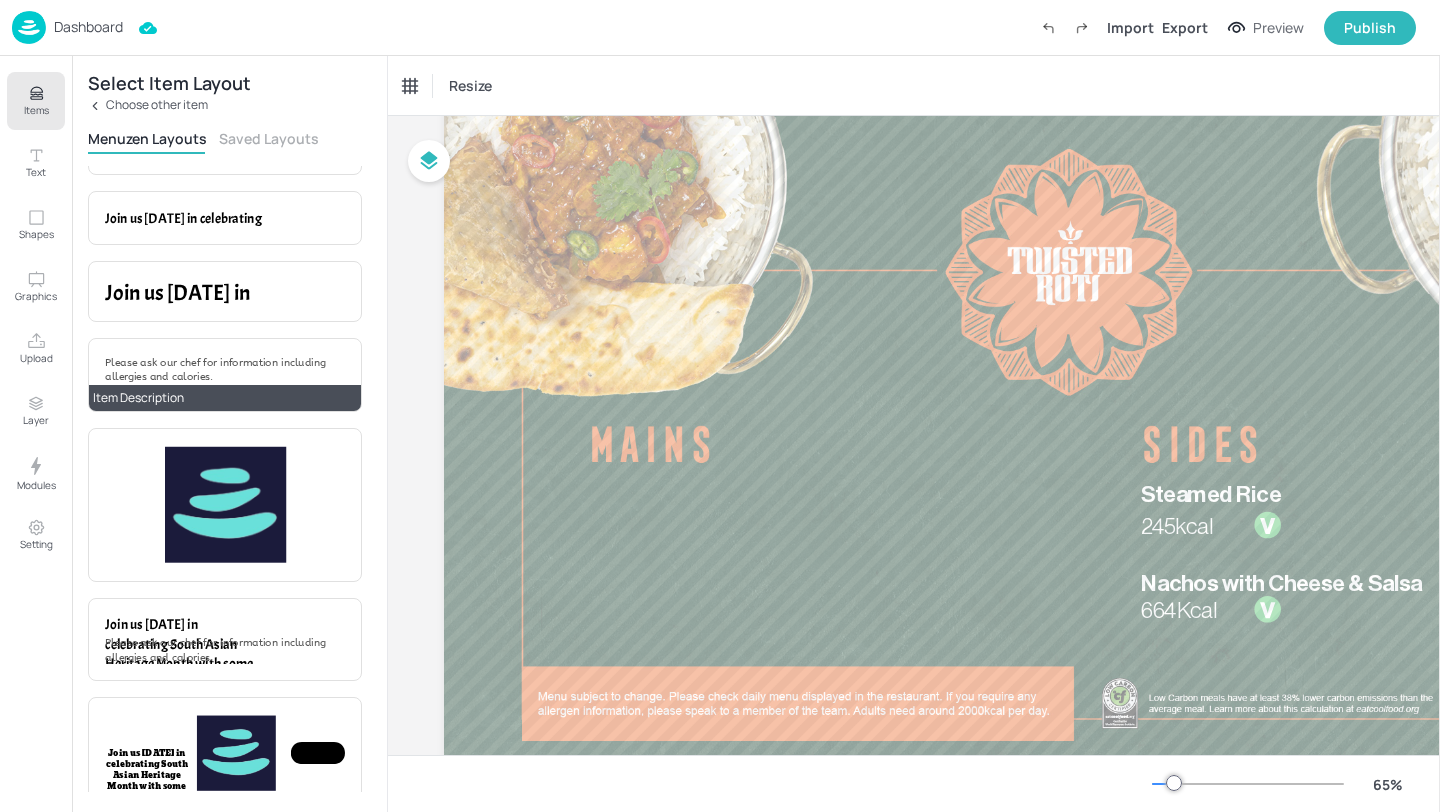 scroll, scrollTop: 110, scrollLeft: 0, axis: vertical 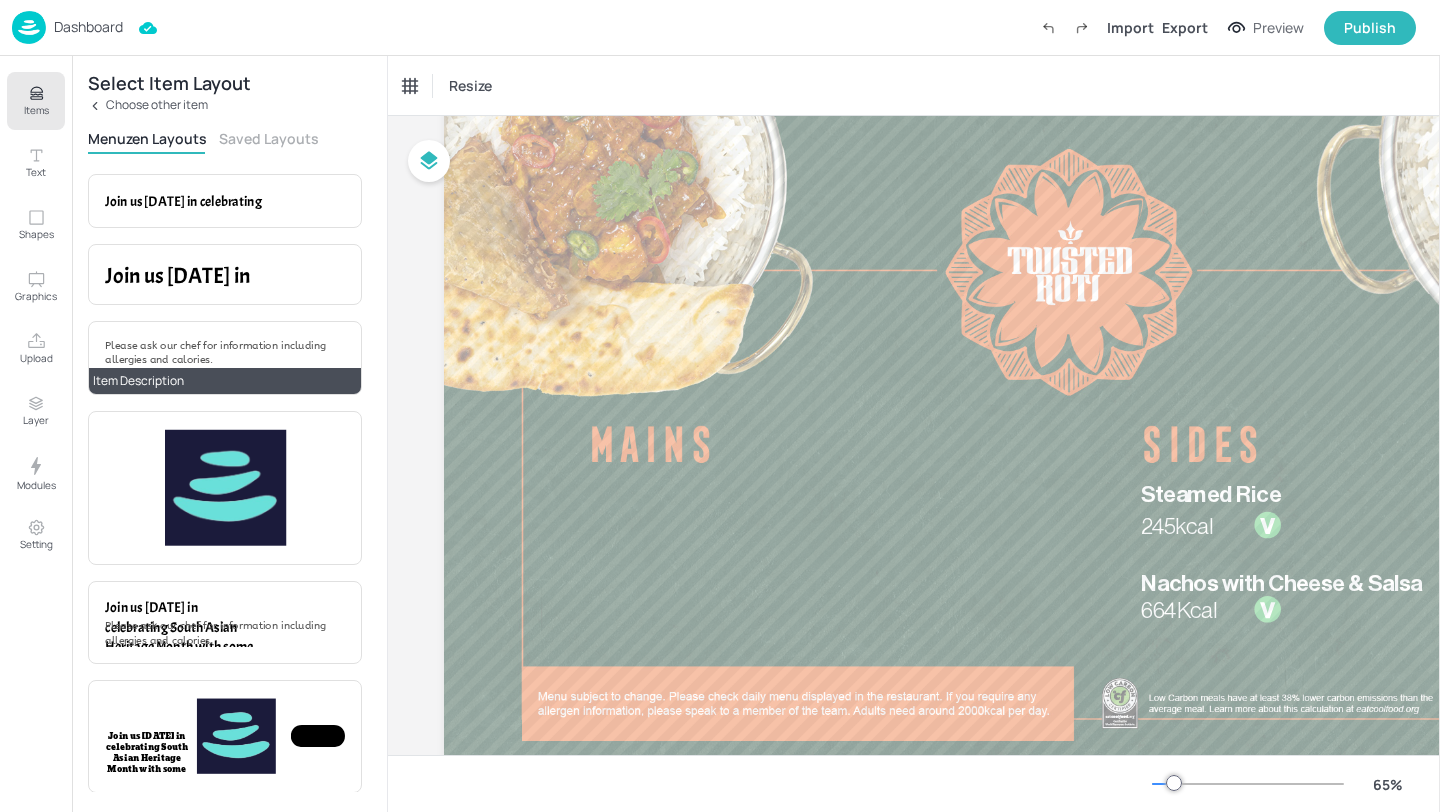 click on "Please ask our chef for information including allergies
and calories." at bounding box center (225, 352) 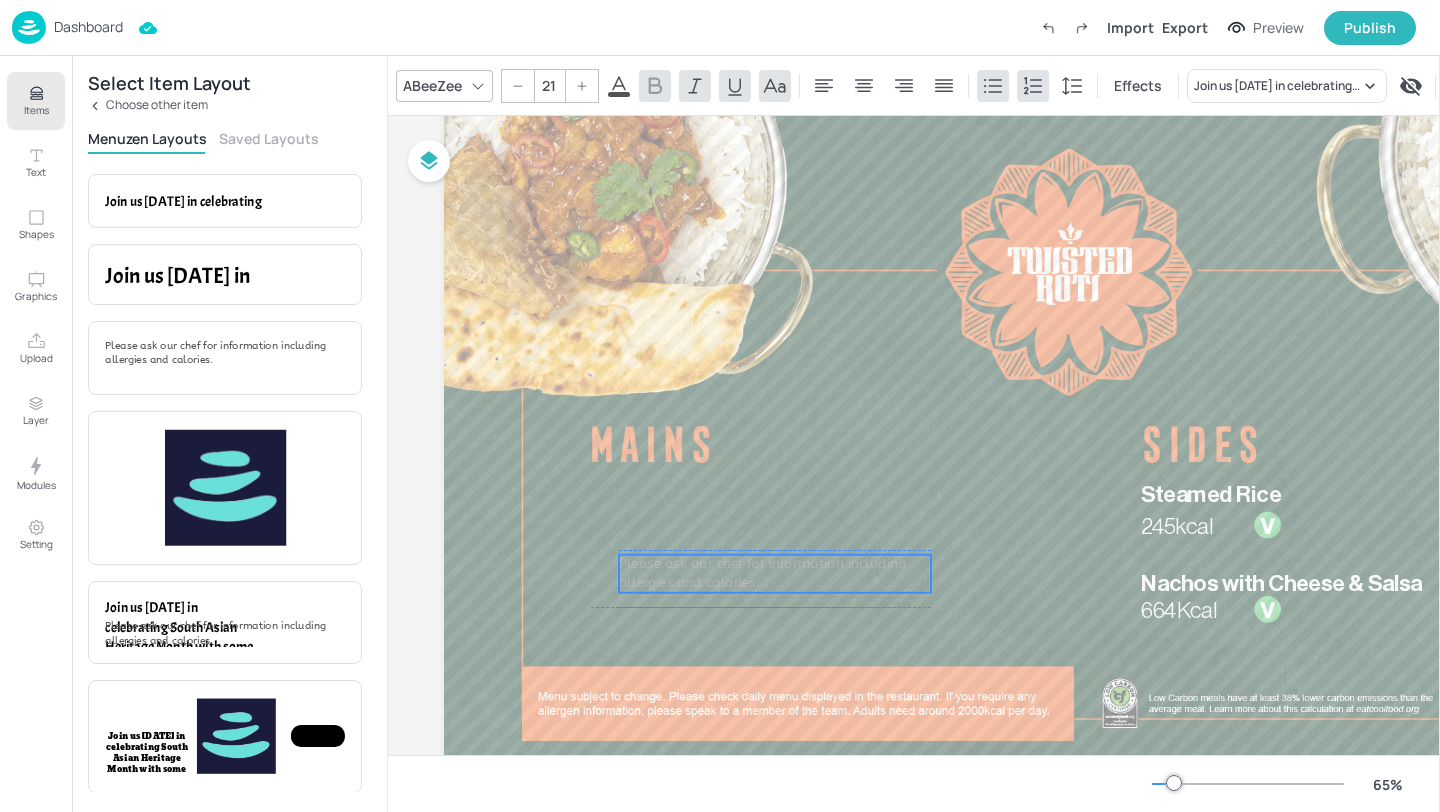 drag, startPoint x: 601, startPoint y: 160, endPoint x: 752, endPoint y: 589, distance: 454.79886 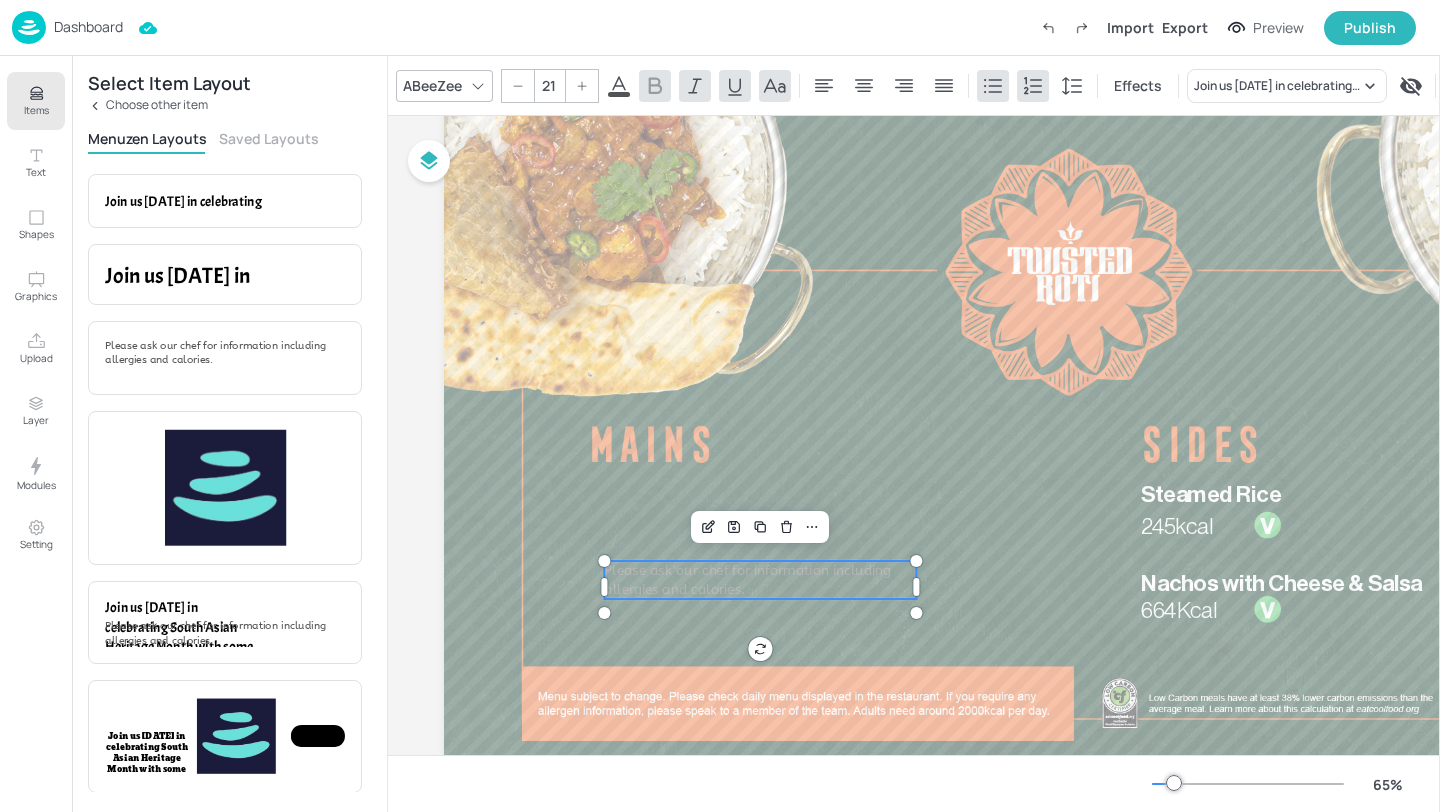 click 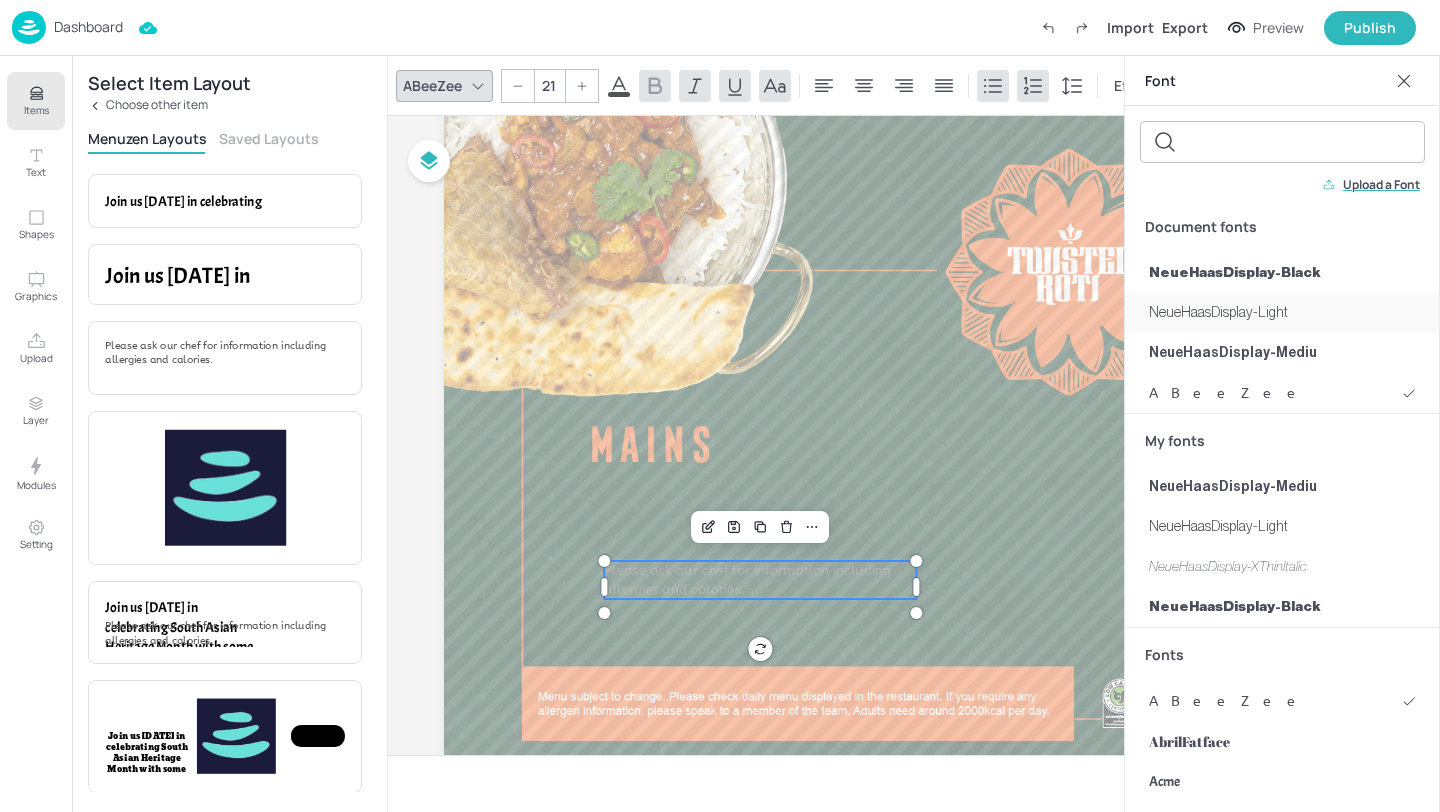 click on "NeueHaasDisplay-Light" at bounding box center [1218, 313] 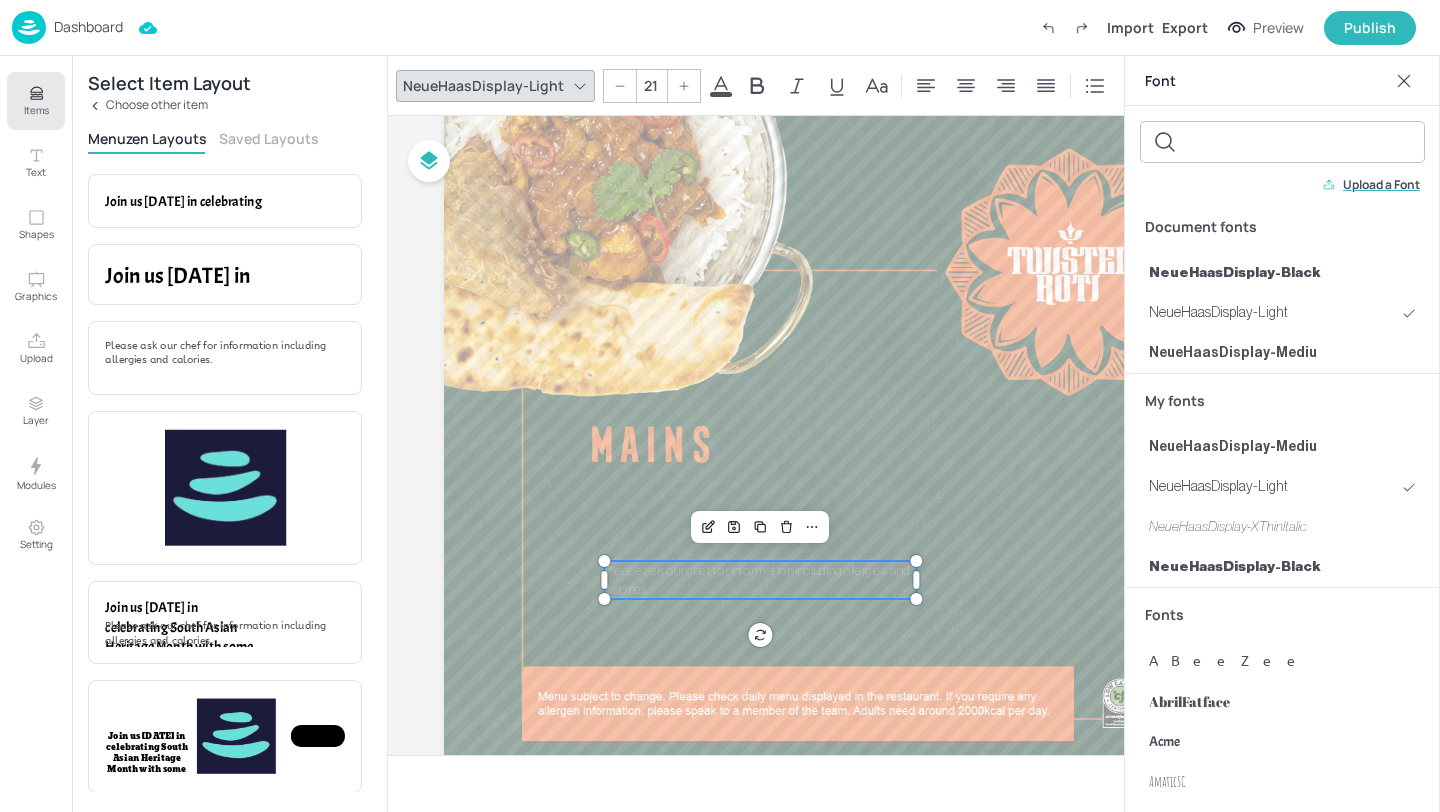 click at bounding box center [721, 94] 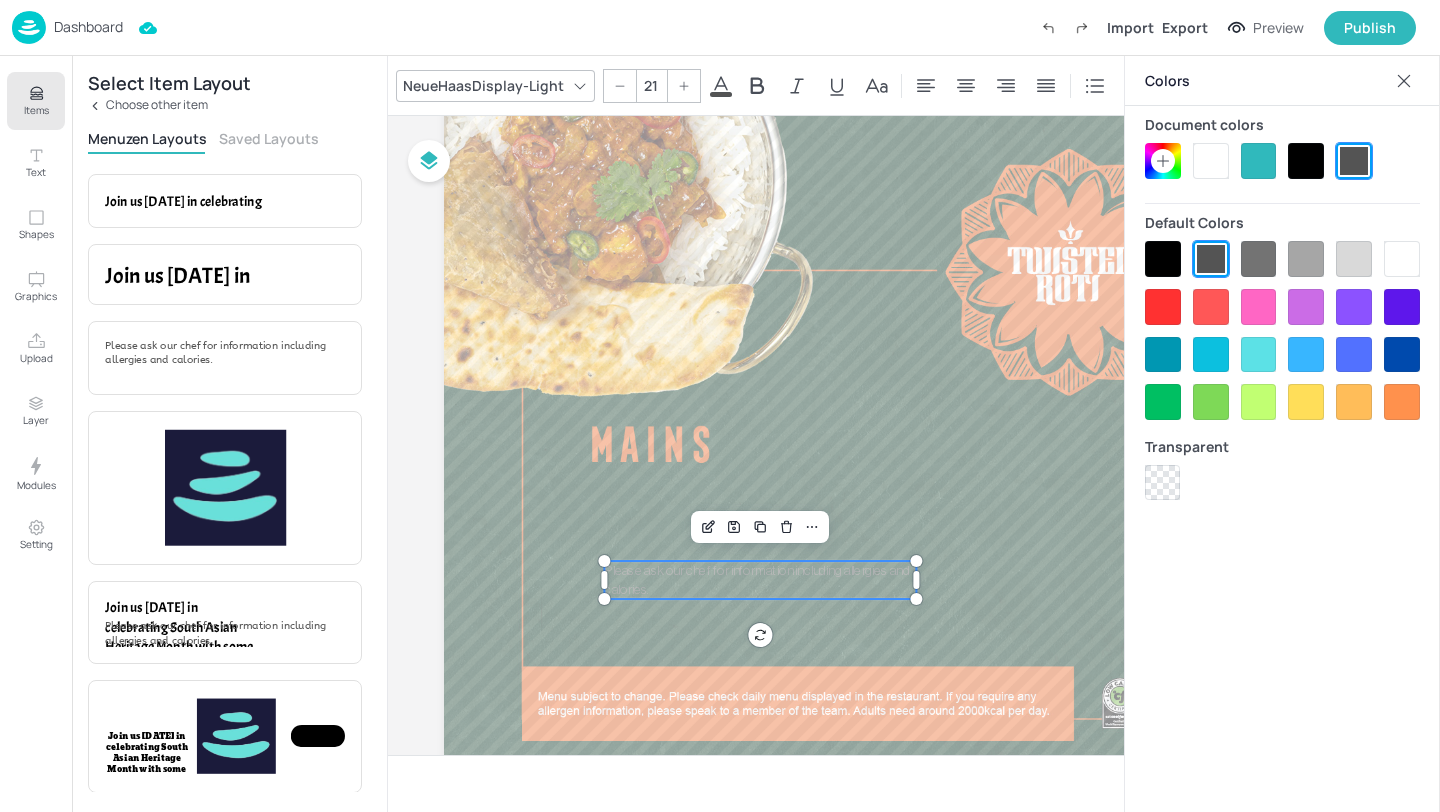 click at bounding box center [1211, 161] 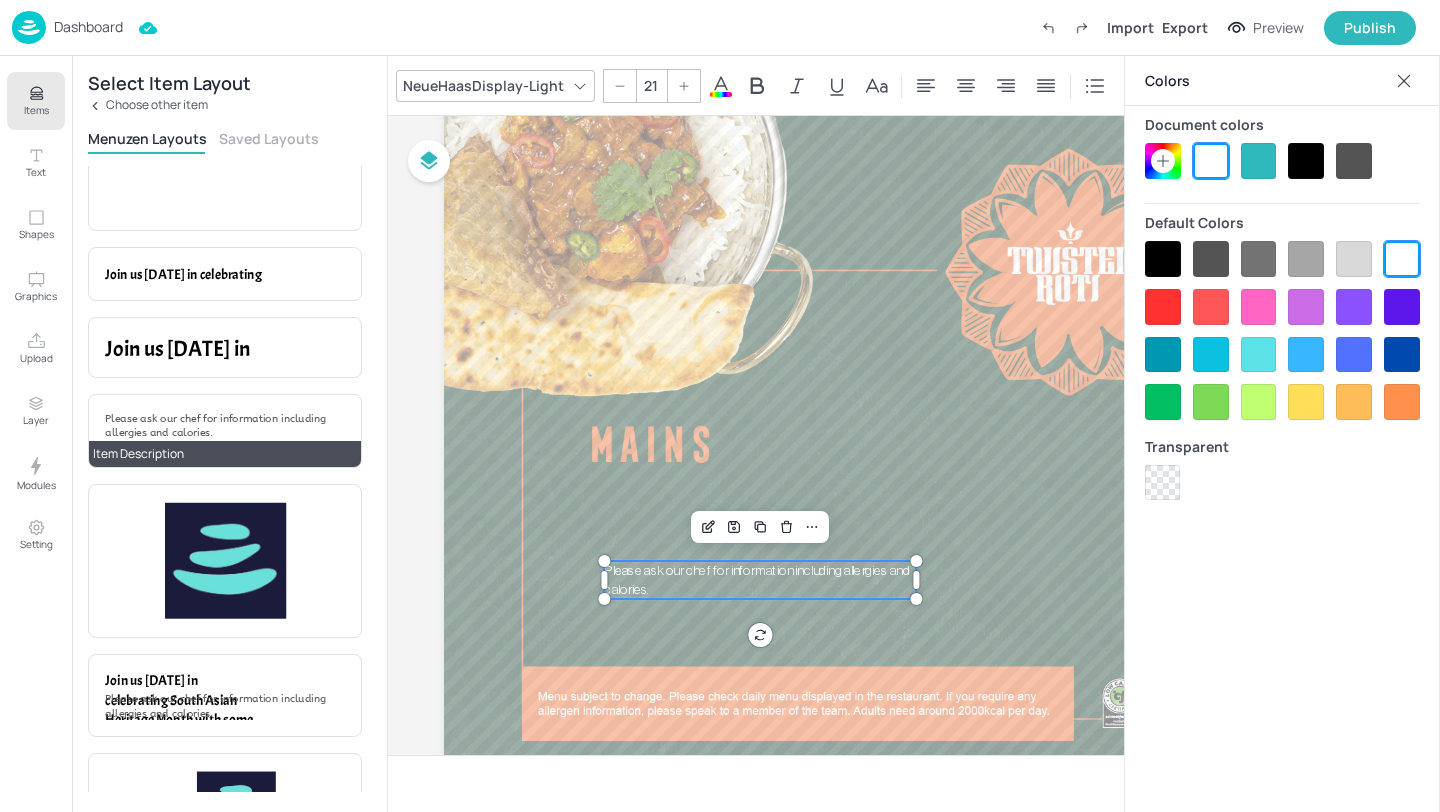 scroll, scrollTop: 0, scrollLeft: 0, axis: both 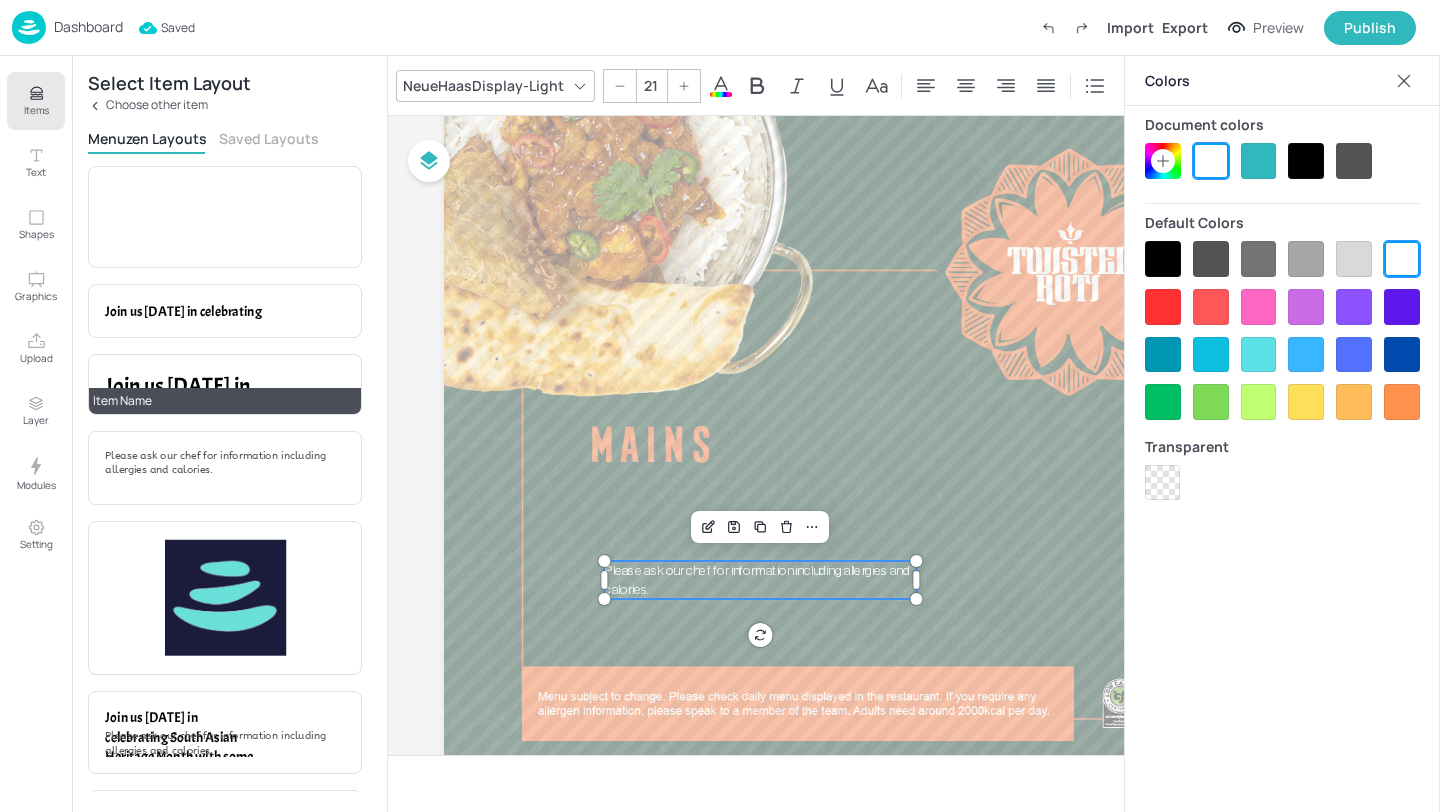 click on "Join us [DATE] in celebrating South Asian Heritage Month with some dishes and sides inspired by the region! Item Name" at bounding box center [225, 384] 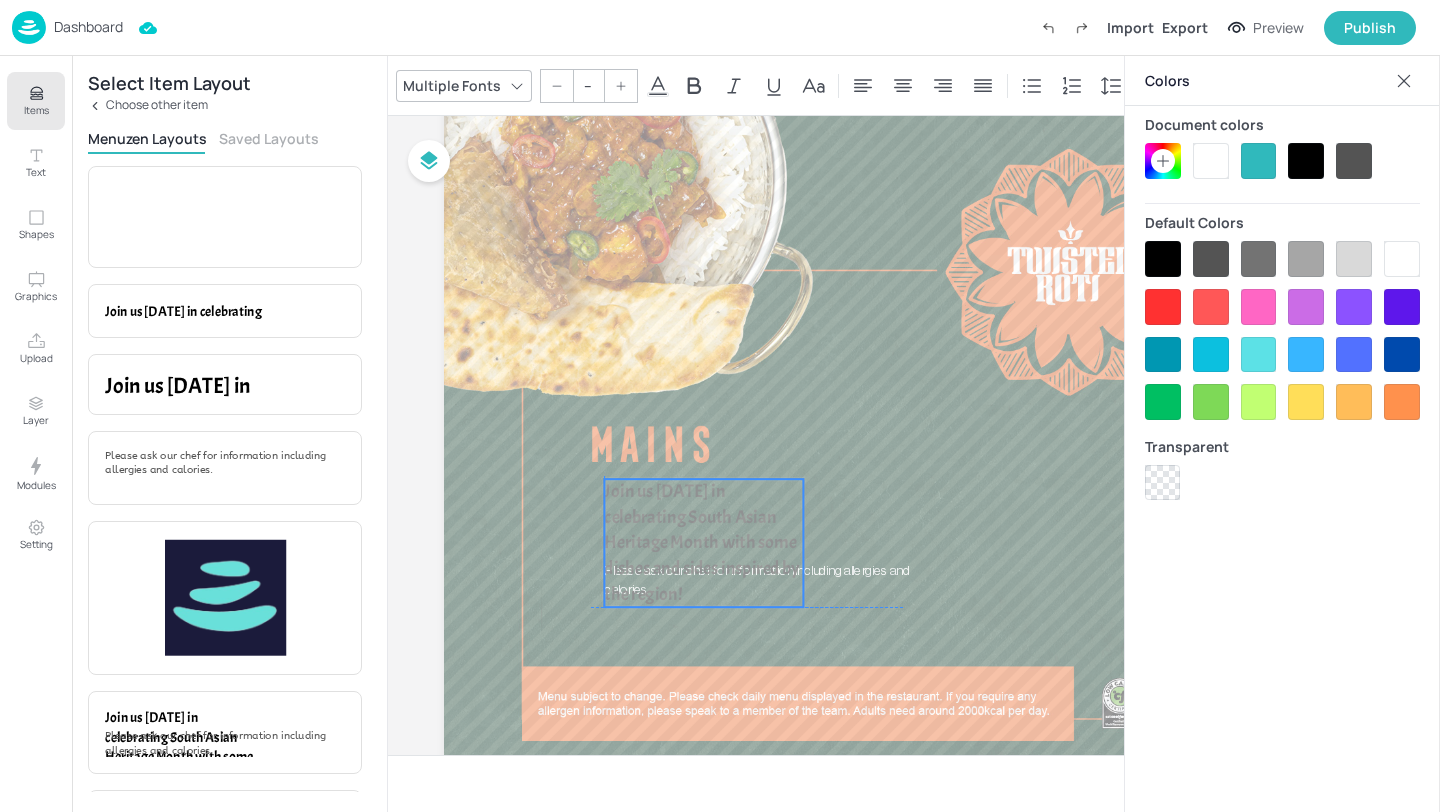 drag, startPoint x: 581, startPoint y: 178, endPoint x: 726, endPoint y: 548, distance: 397.3978 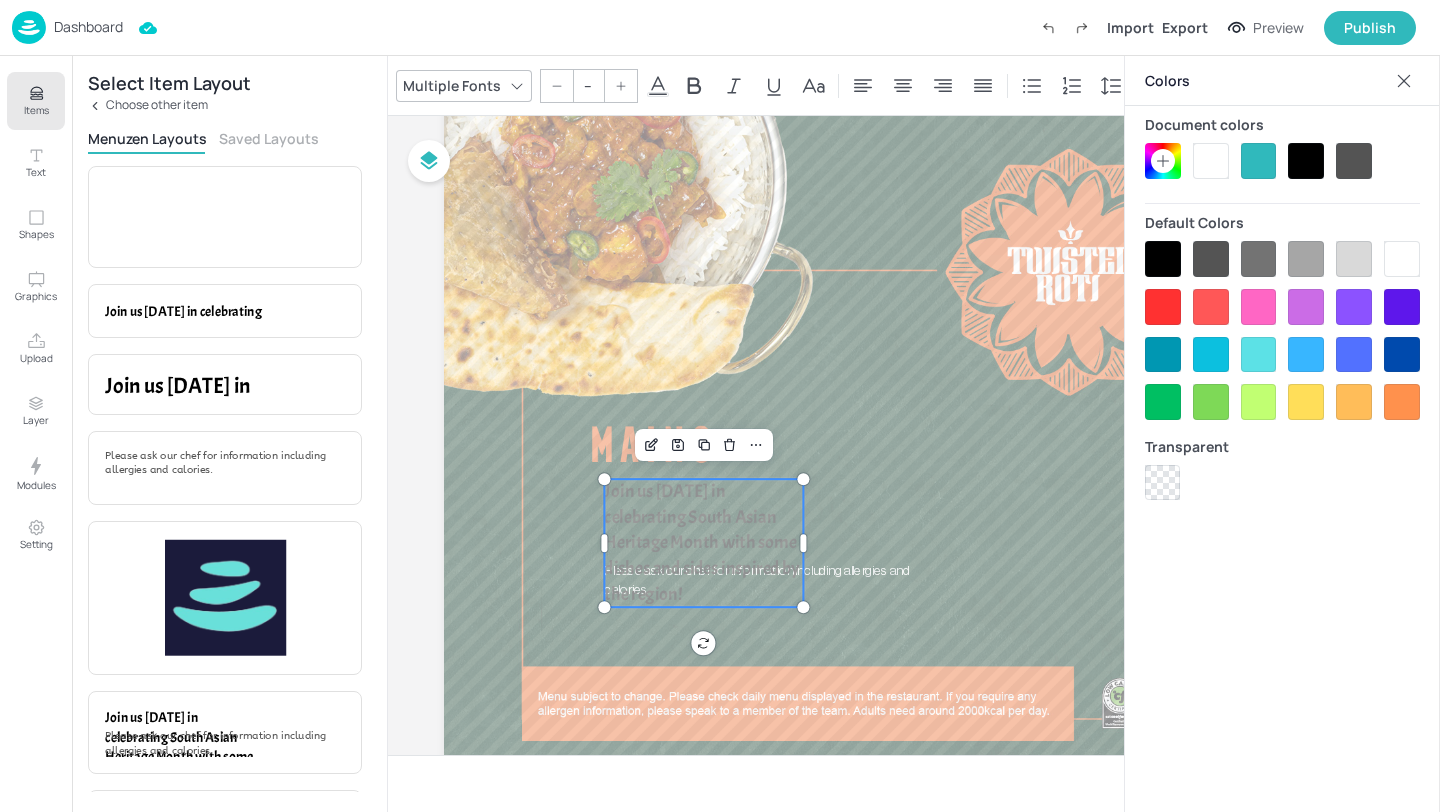 click on "Multiple Fonts" at bounding box center (452, 85) 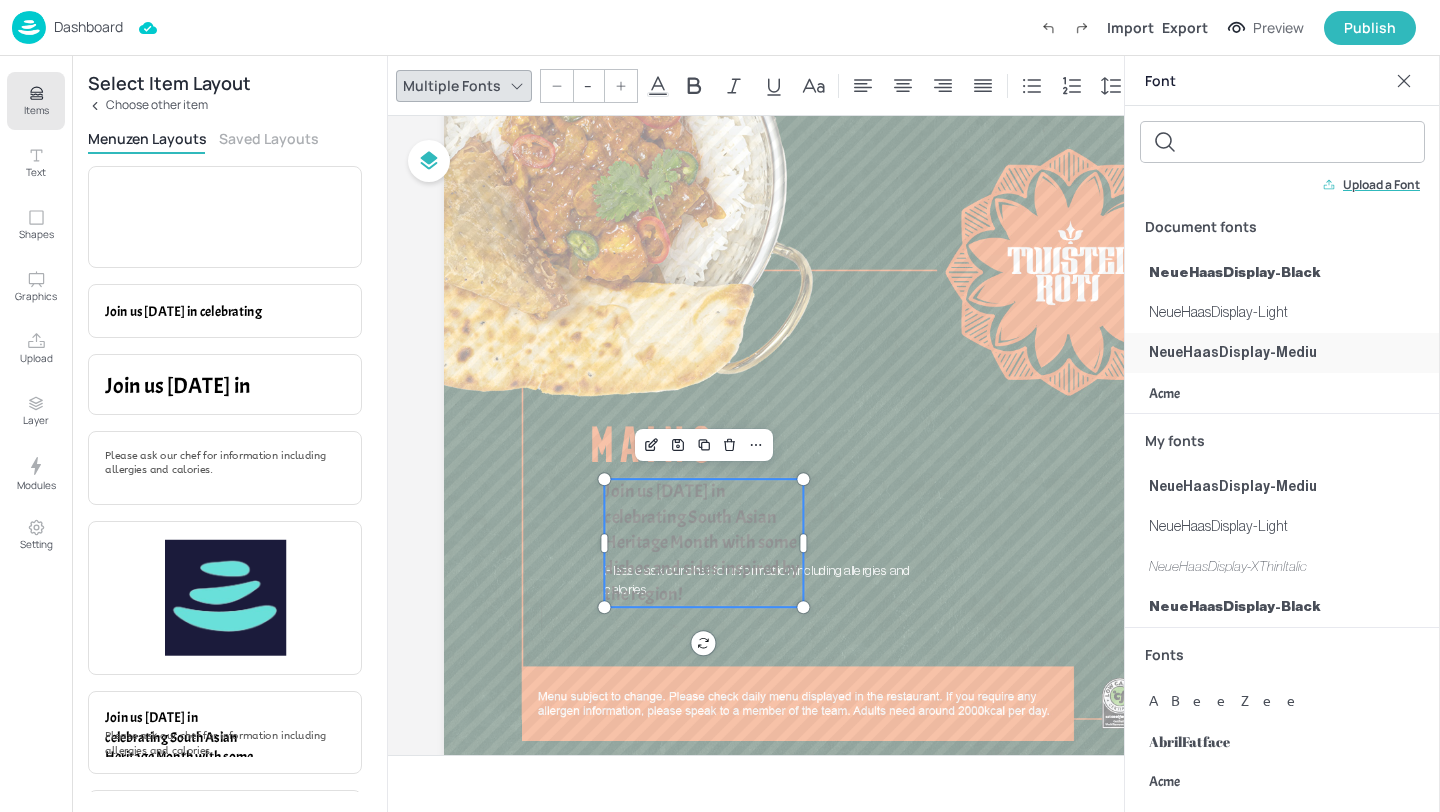 click on "NeueHaasDisplay-Mediu" at bounding box center (1233, 353) 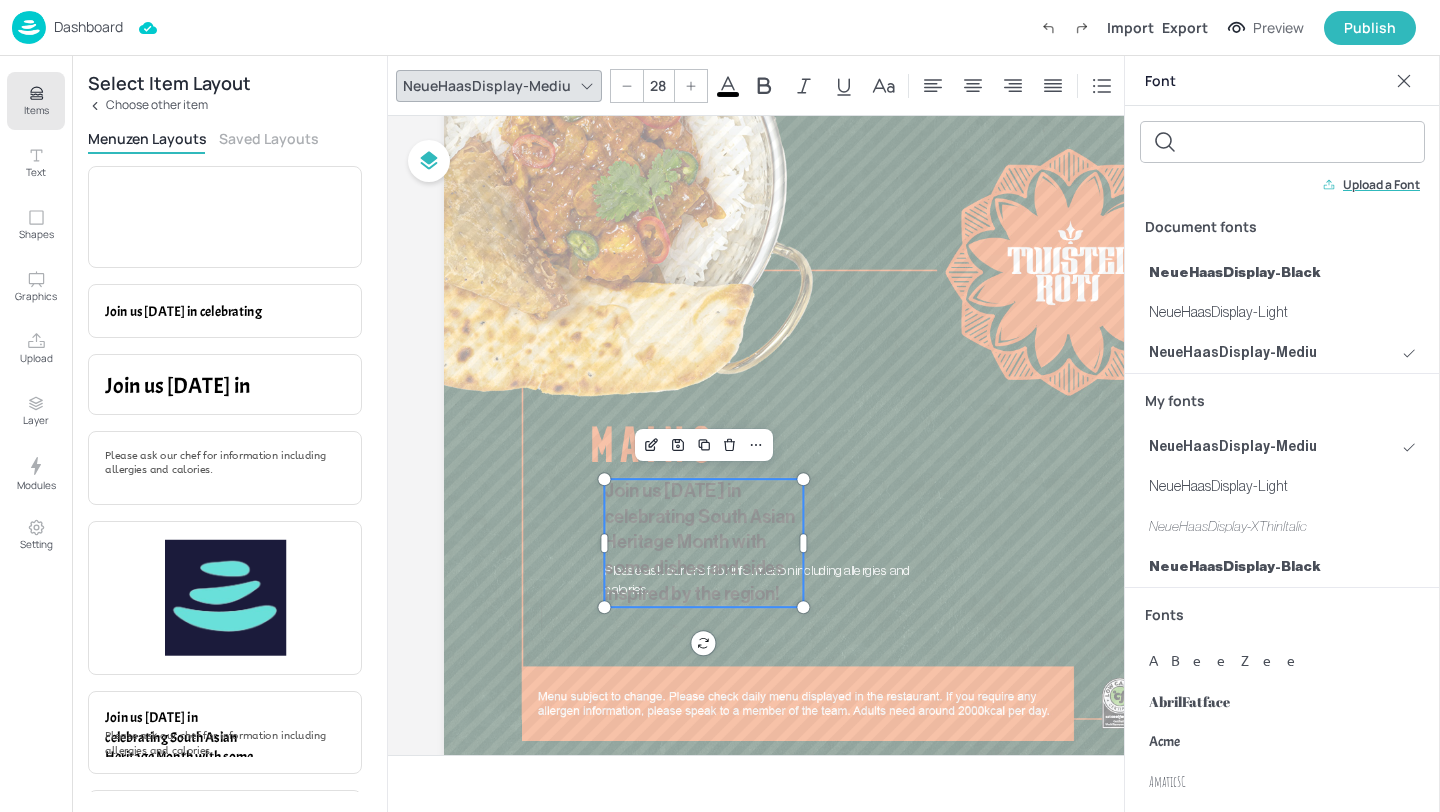 drag, startPoint x: 663, startPoint y: 87, endPoint x: 644, endPoint y: 87, distance: 19 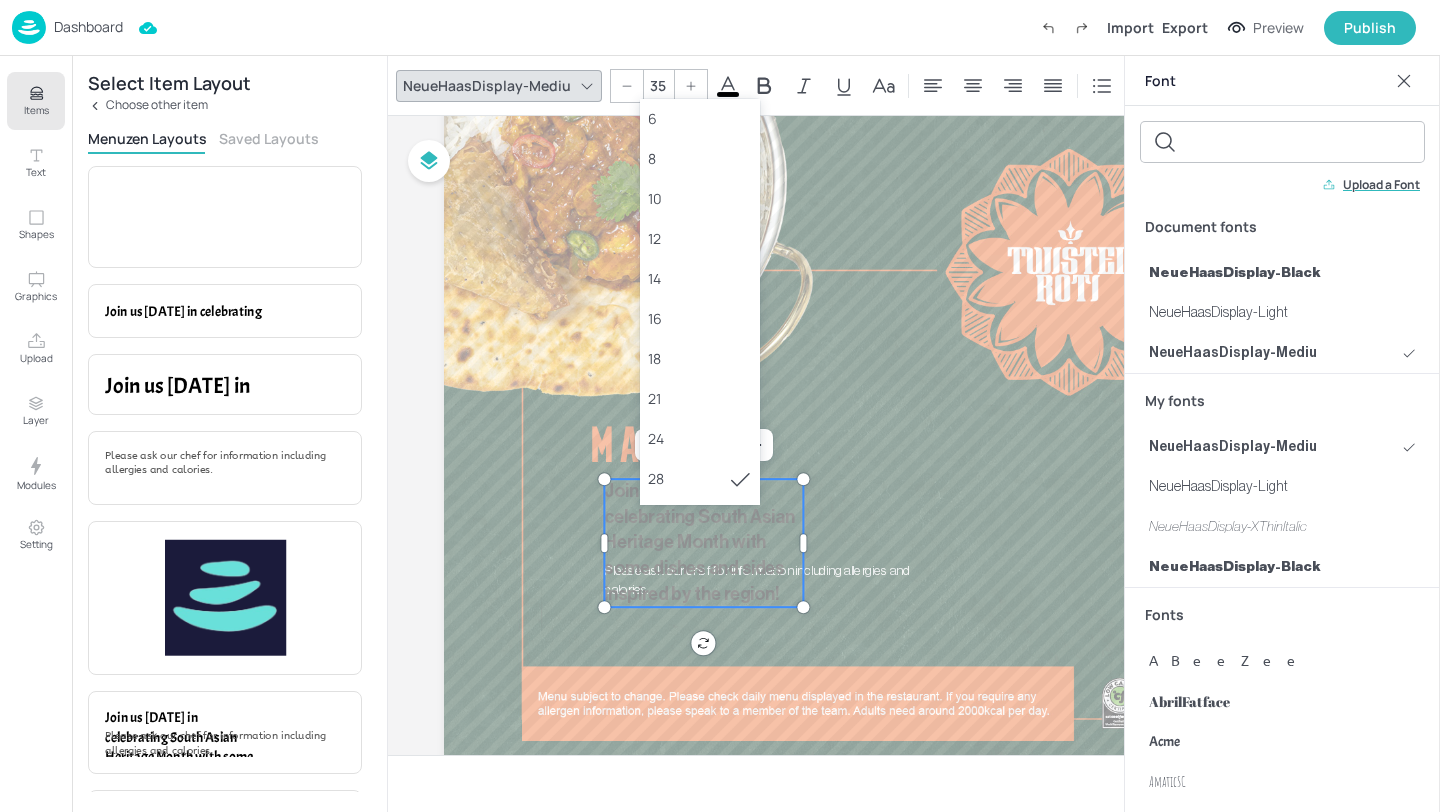 type on "35" 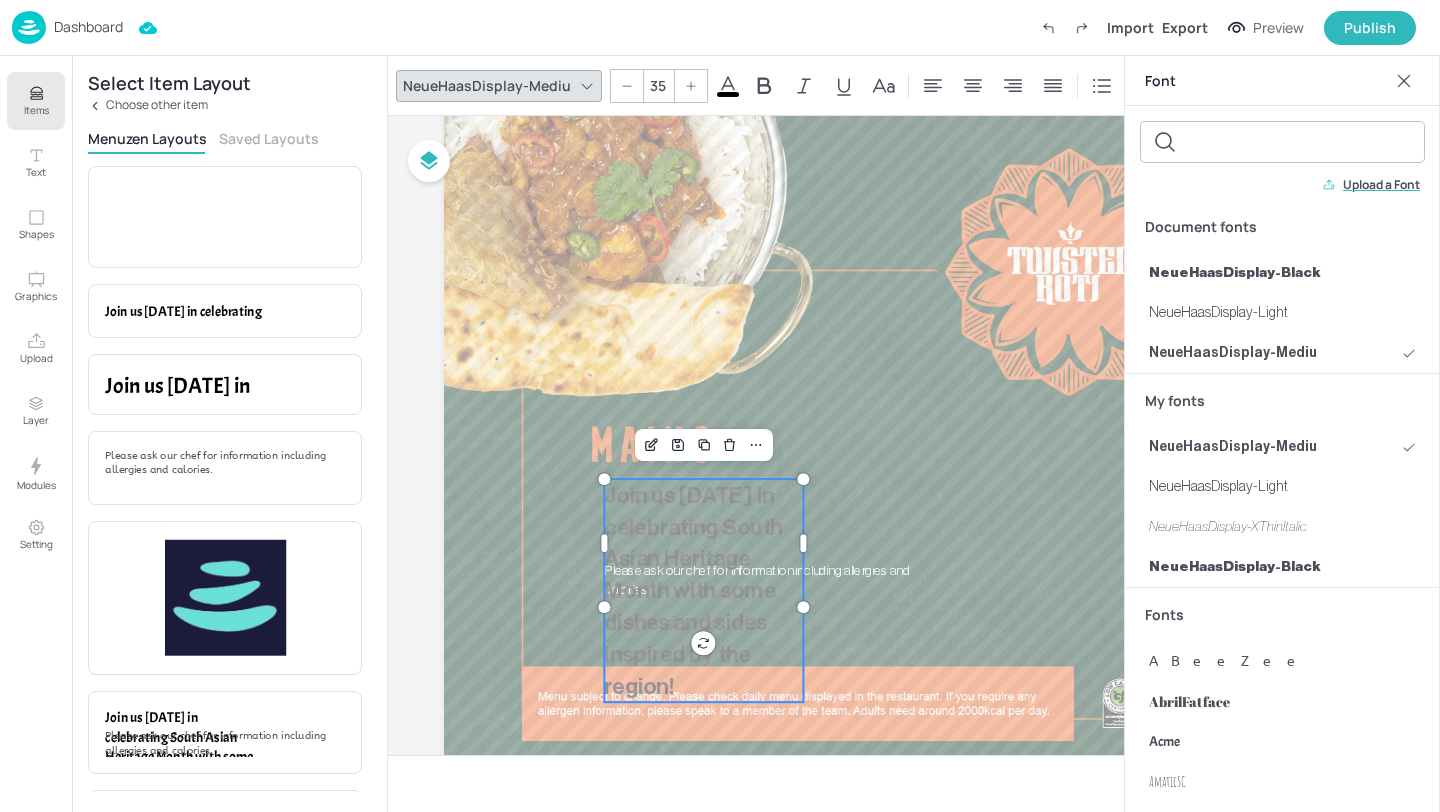 click at bounding box center [728, 94] 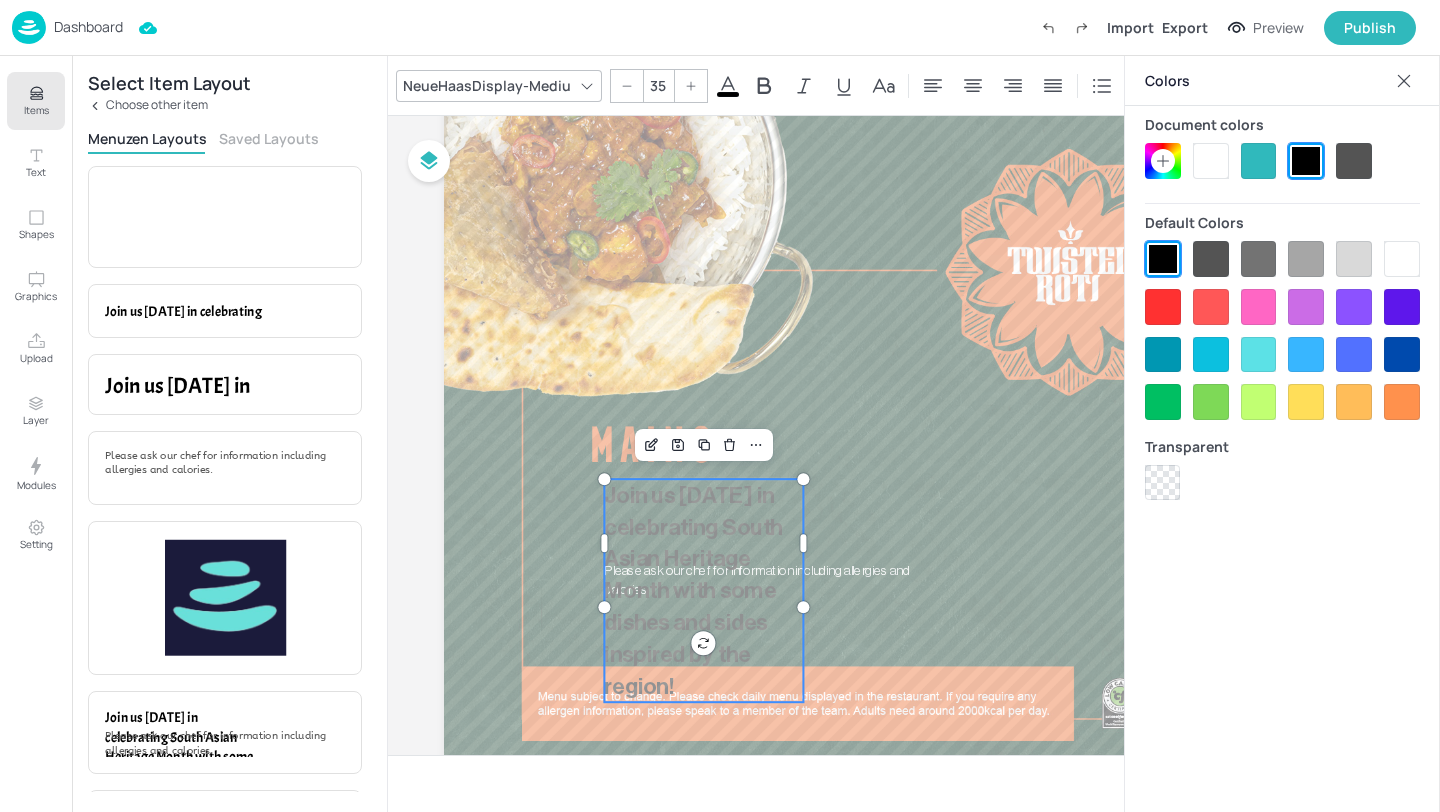 click at bounding box center [1211, 161] 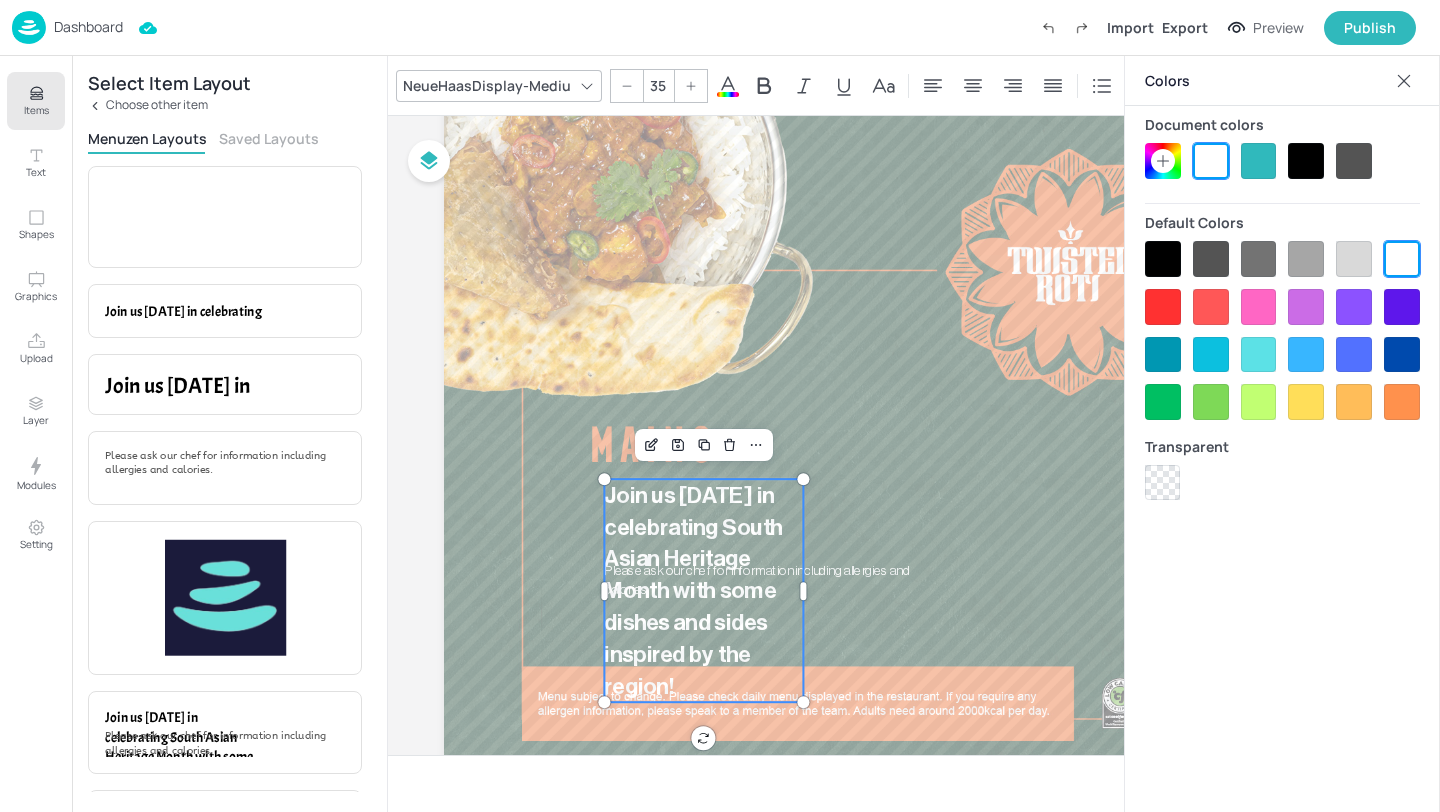 click on "Colors" at bounding box center (1282, 81) 